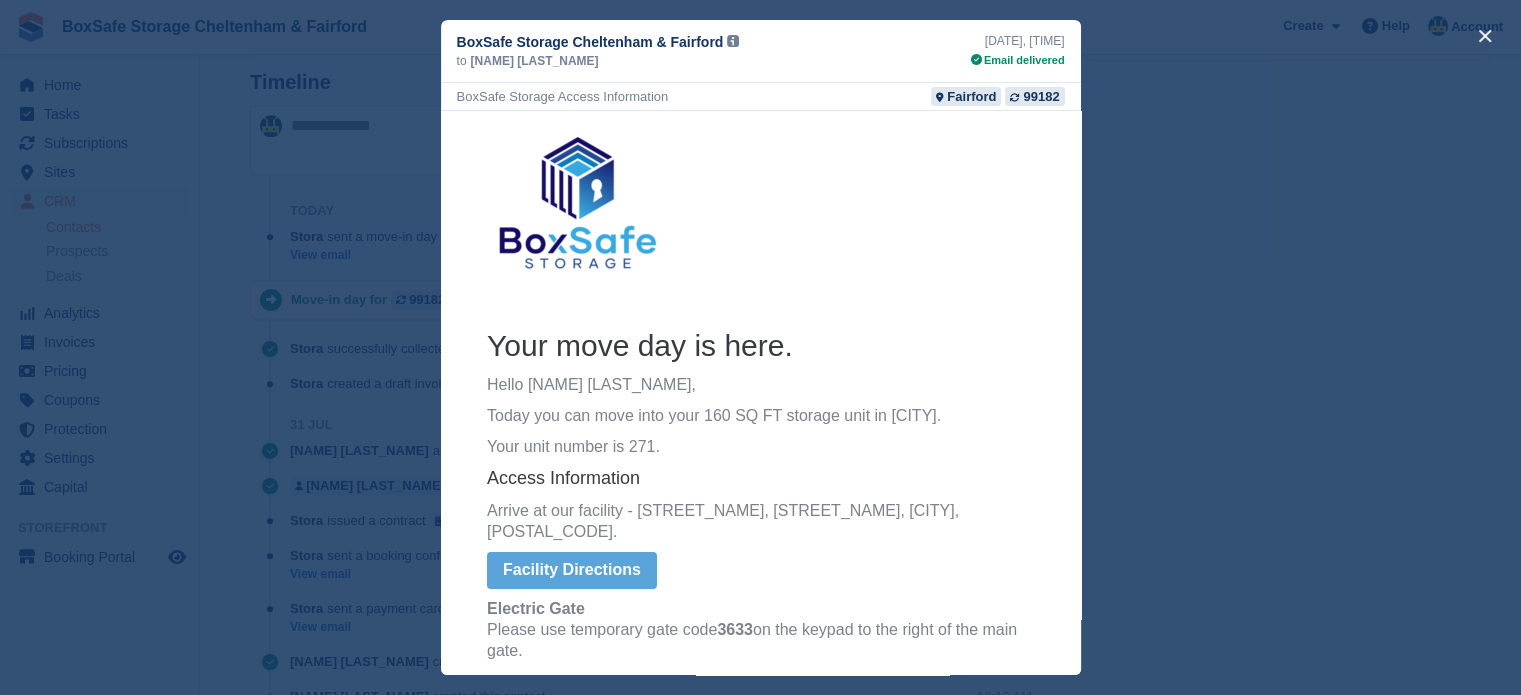 scroll, scrollTop: 0, scrollLeft: 0, axis: both 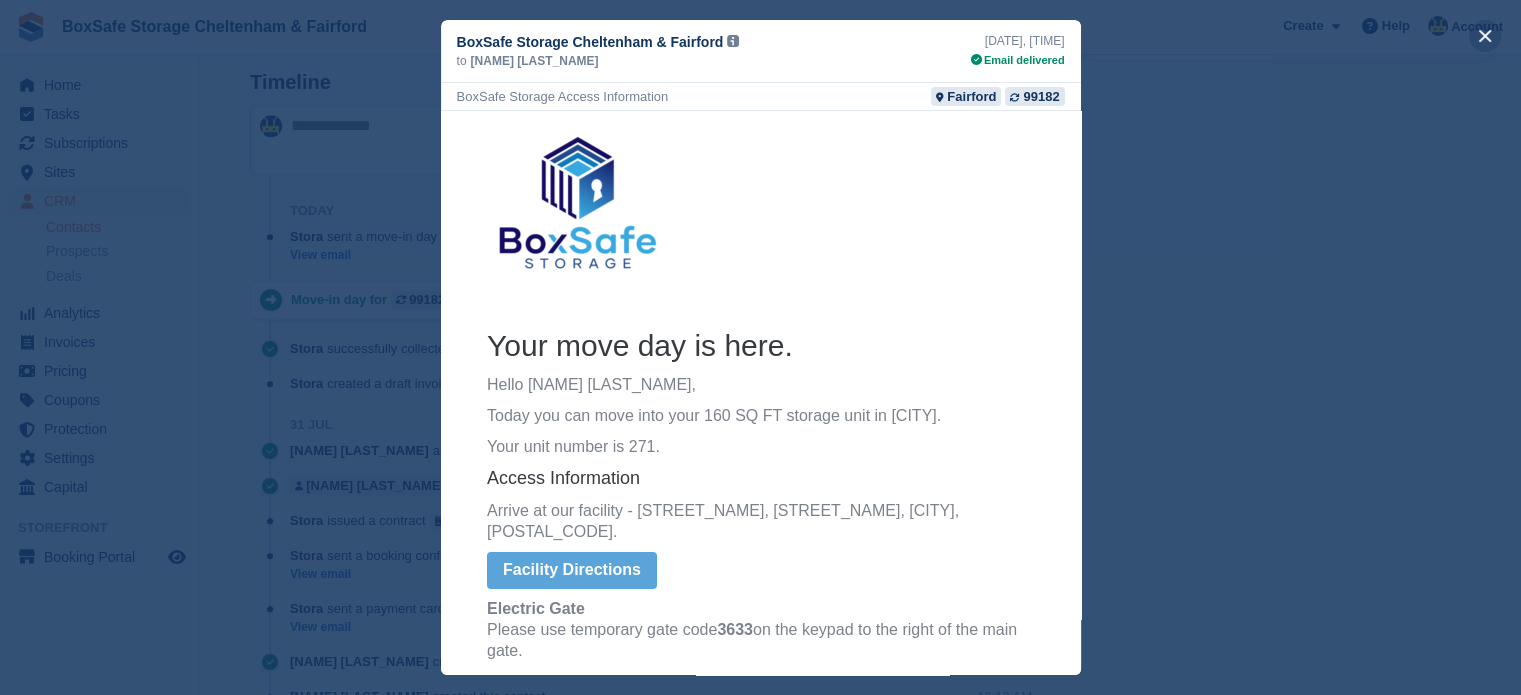 click at bounding box center [1485, 36] 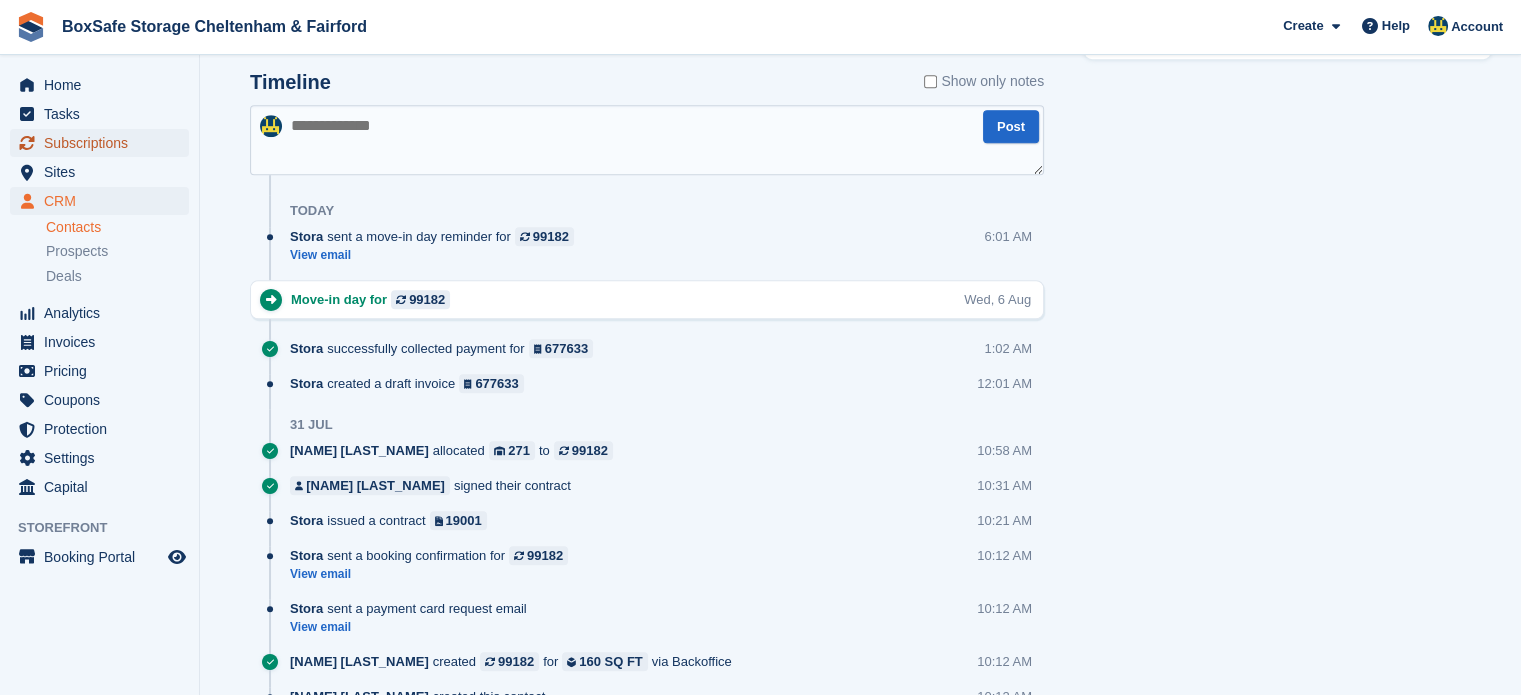 click on "Subscriptions" at bounding box center (104, 143) 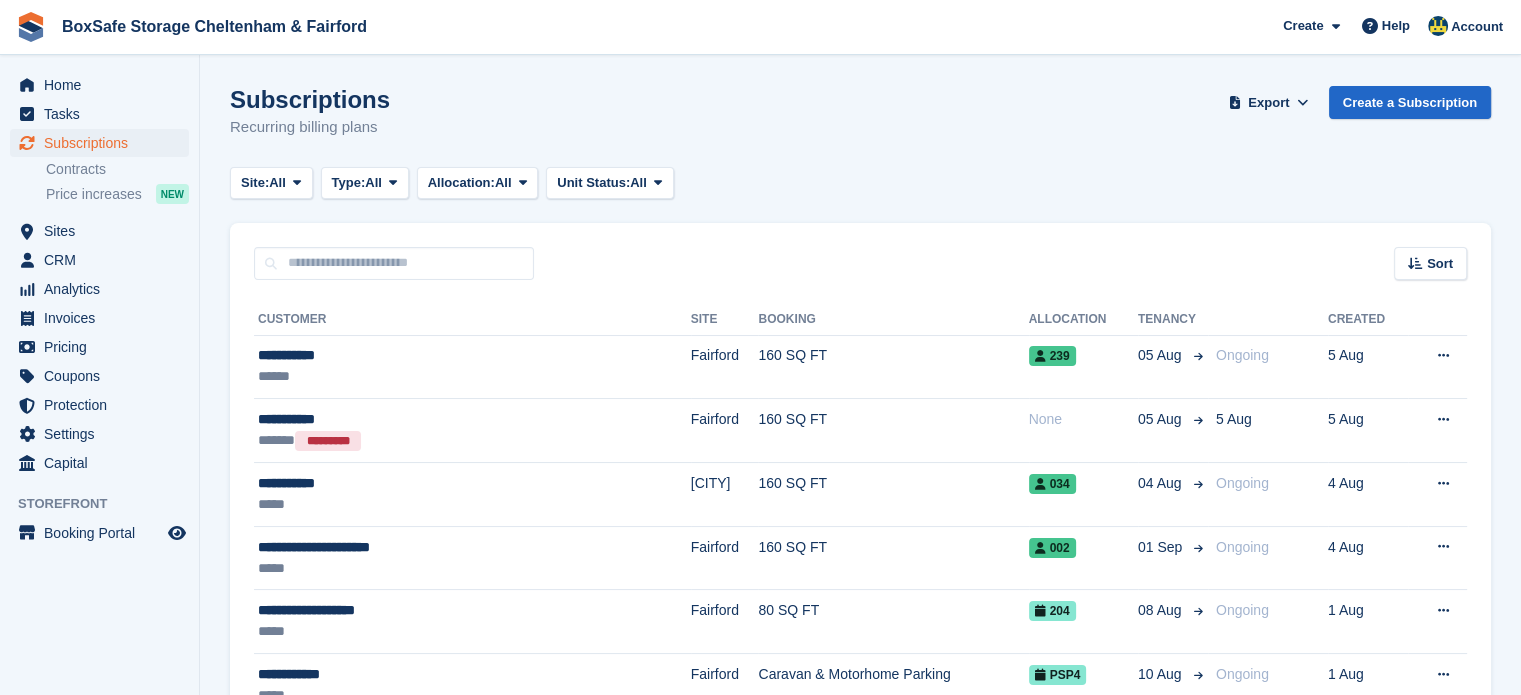 scroll, scrollTop: 0, scrollLeft: 0, axis: both 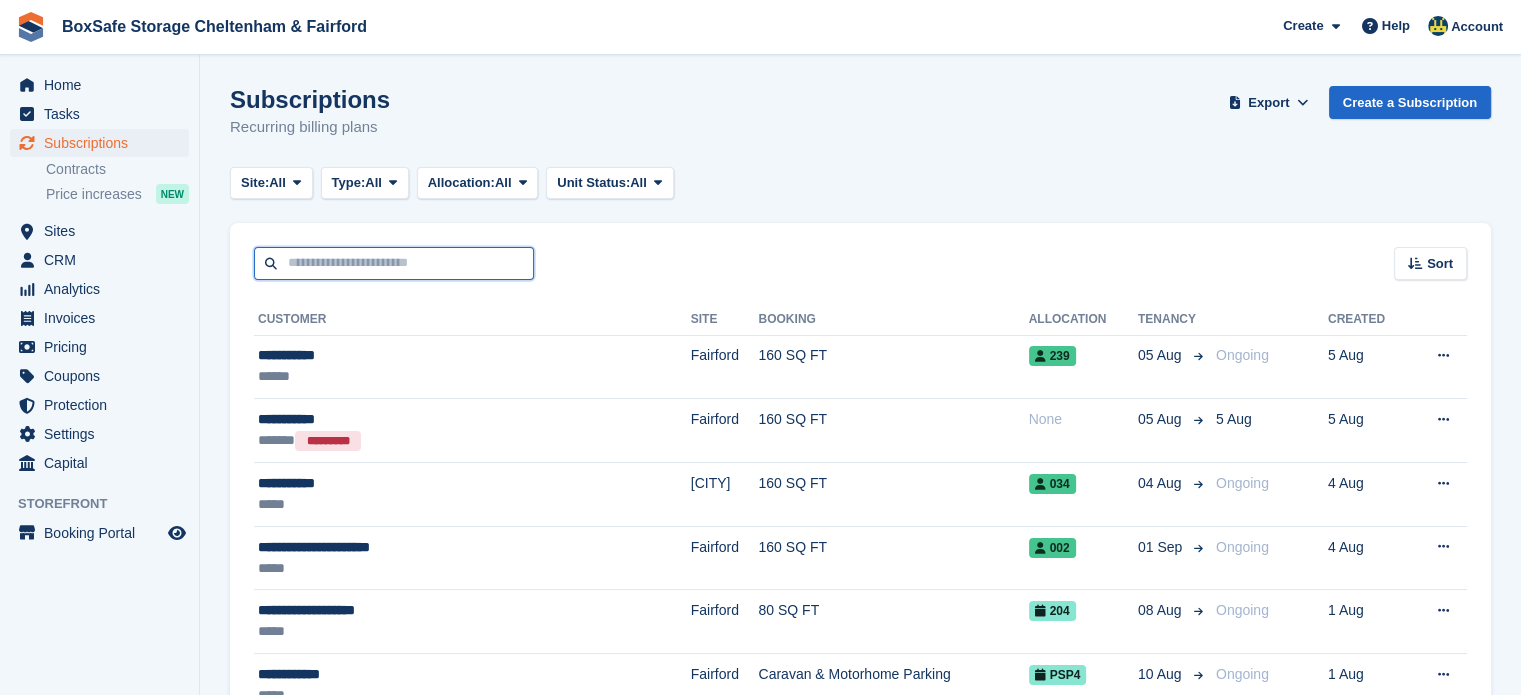 click at bounding box center (394, 263) 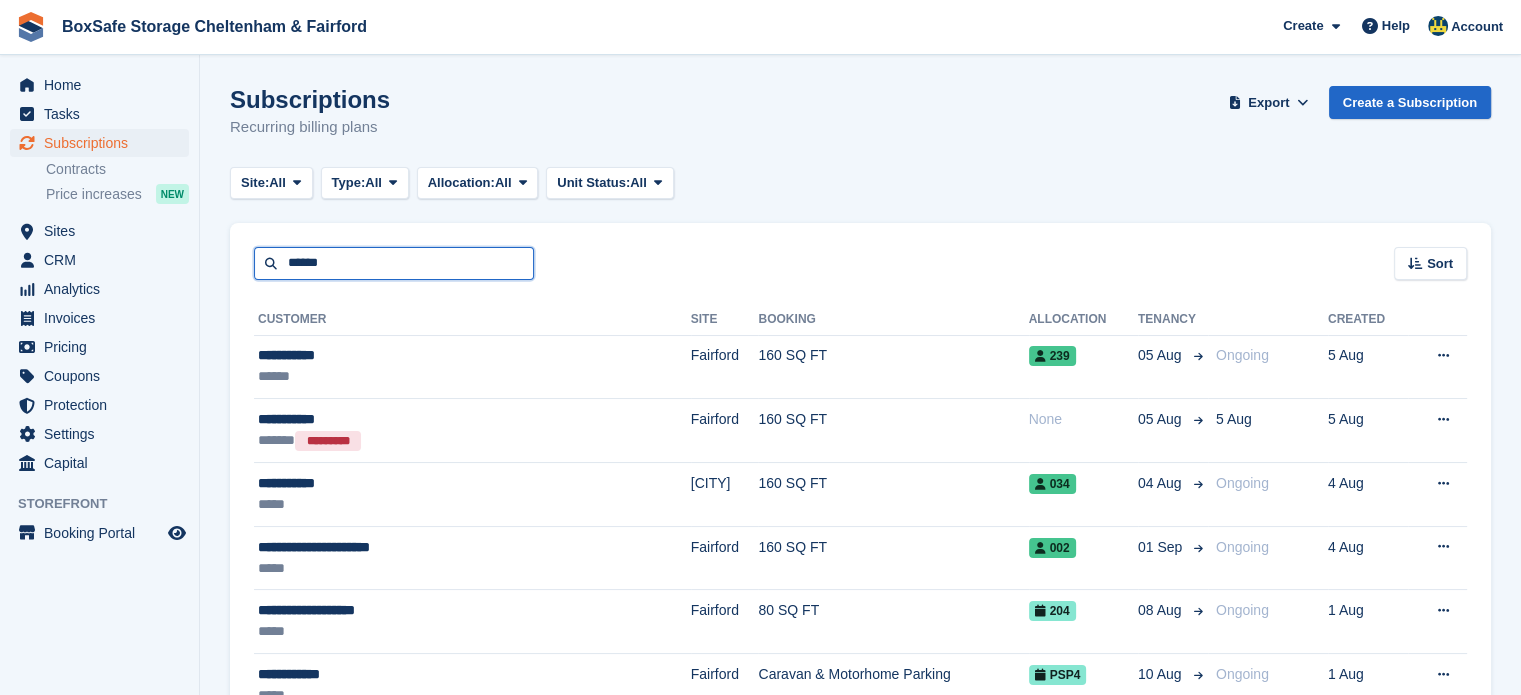 type on "******" 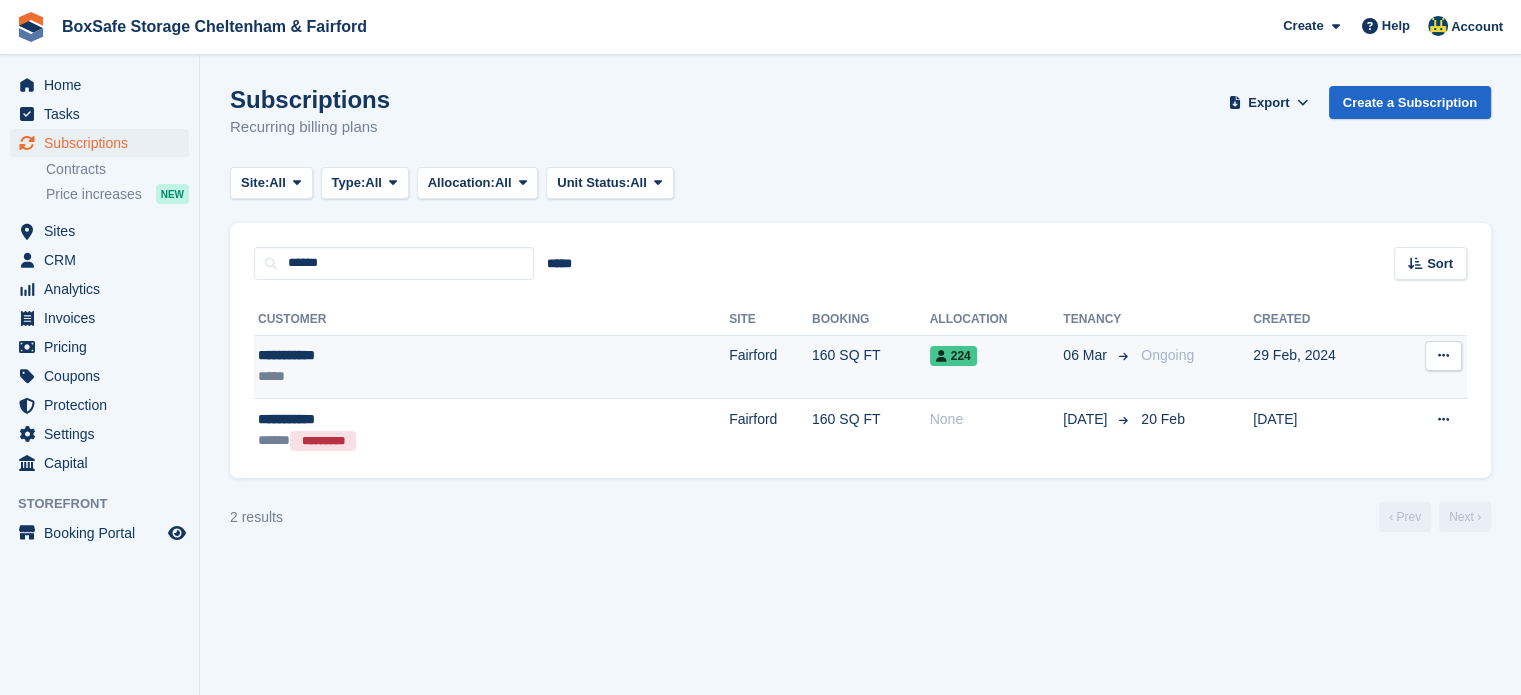 click on "Fairford" at bounding box center (770, 367) 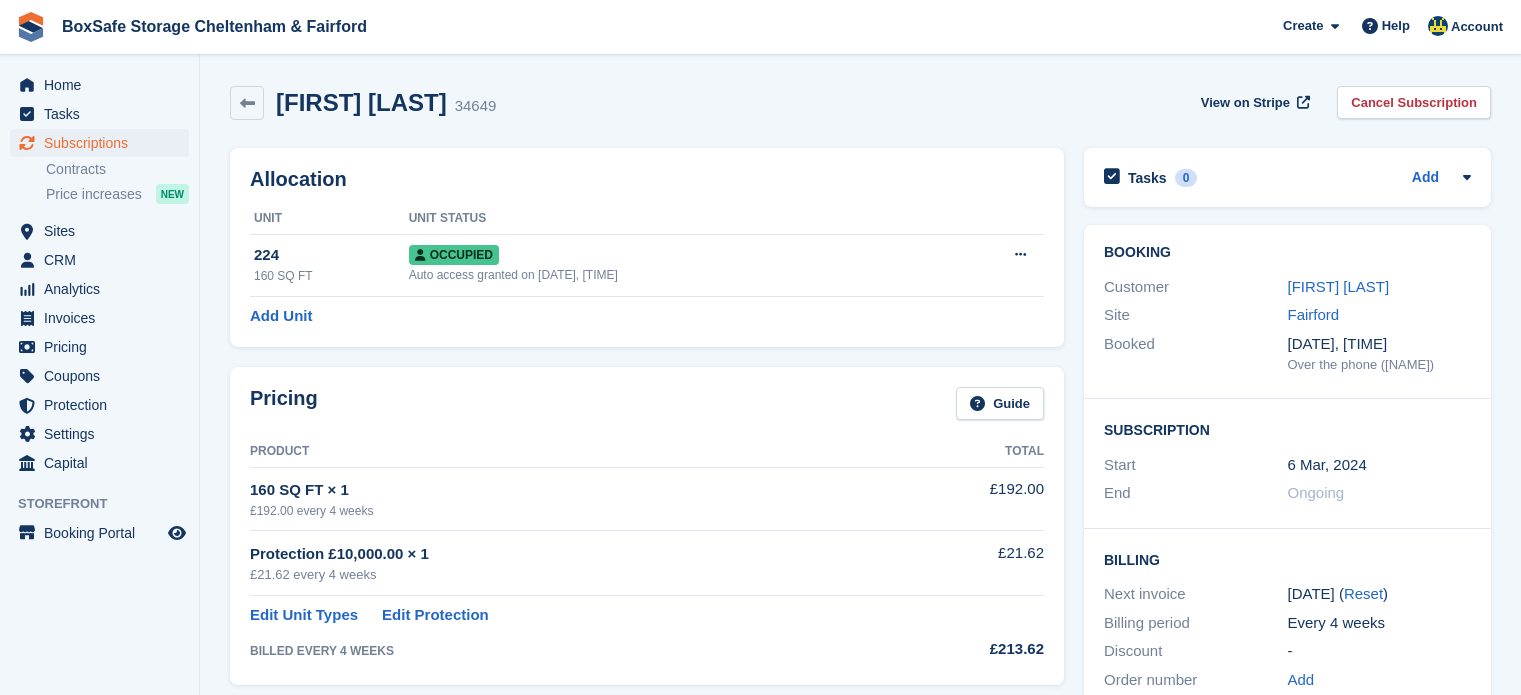 scroll, scrollTop: 0, scrollLeft: 0, axis: both 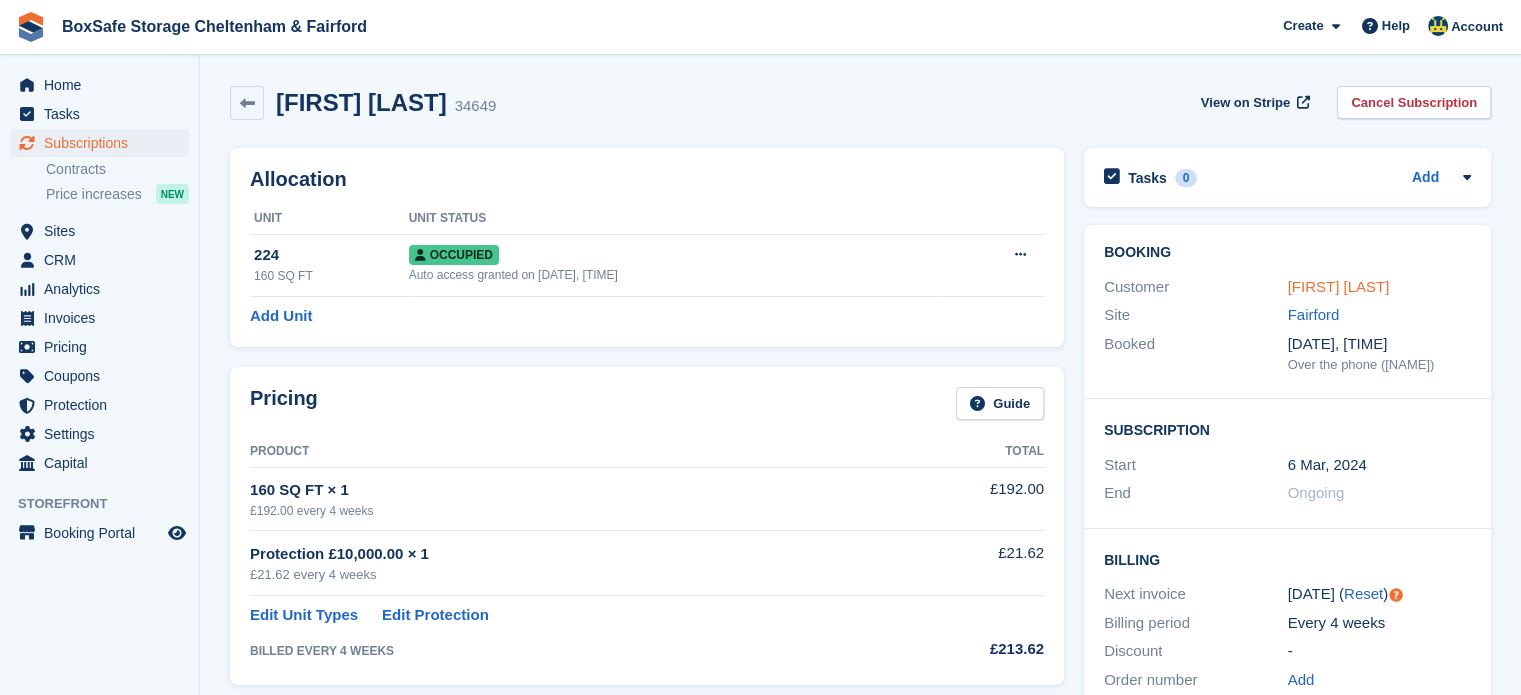 click on "judith roos" at bounding box center [1339, 286] 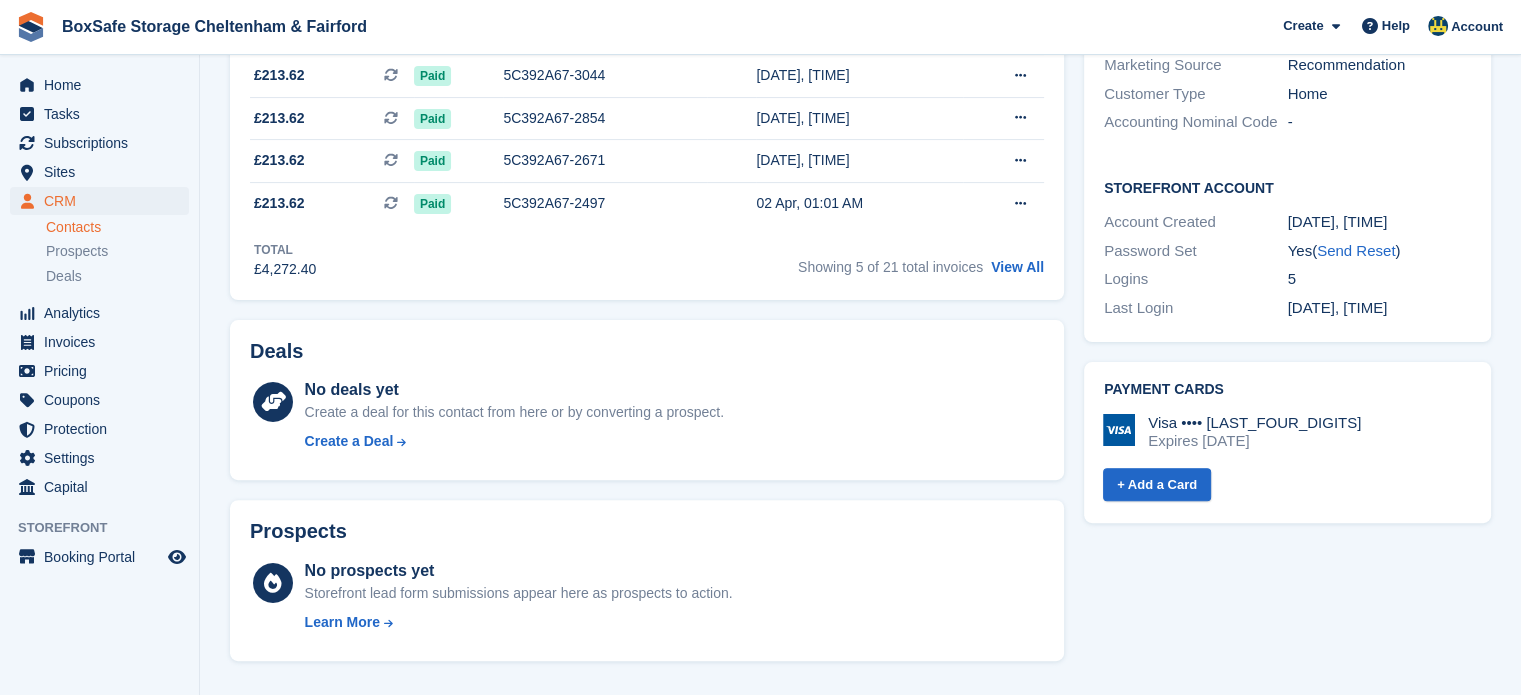 scroll, scrollTop: 559, scrollLeft: 0, axis: vertical 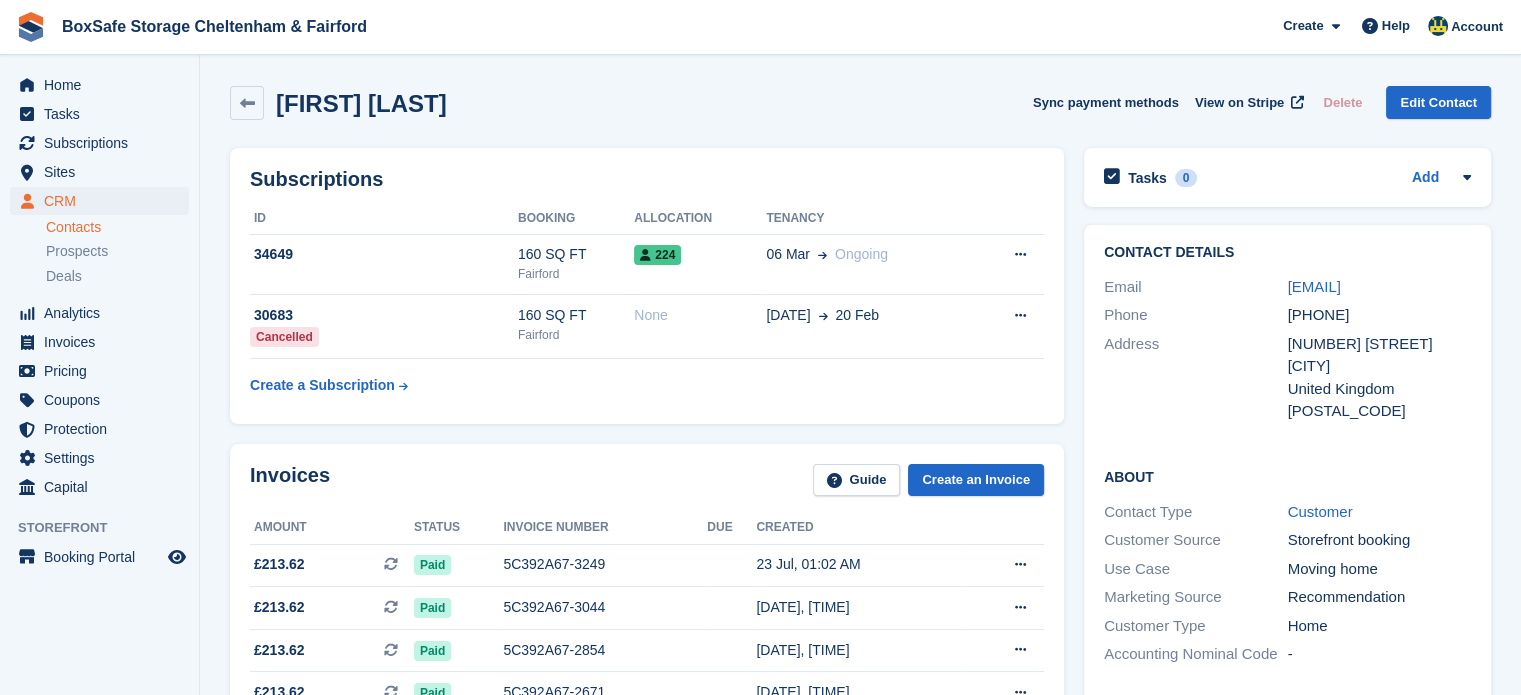 drag, startPoint x: 1480, startPoint y: 285, endPoint x: 1282, endPoint y: 287, distance: 198.0101 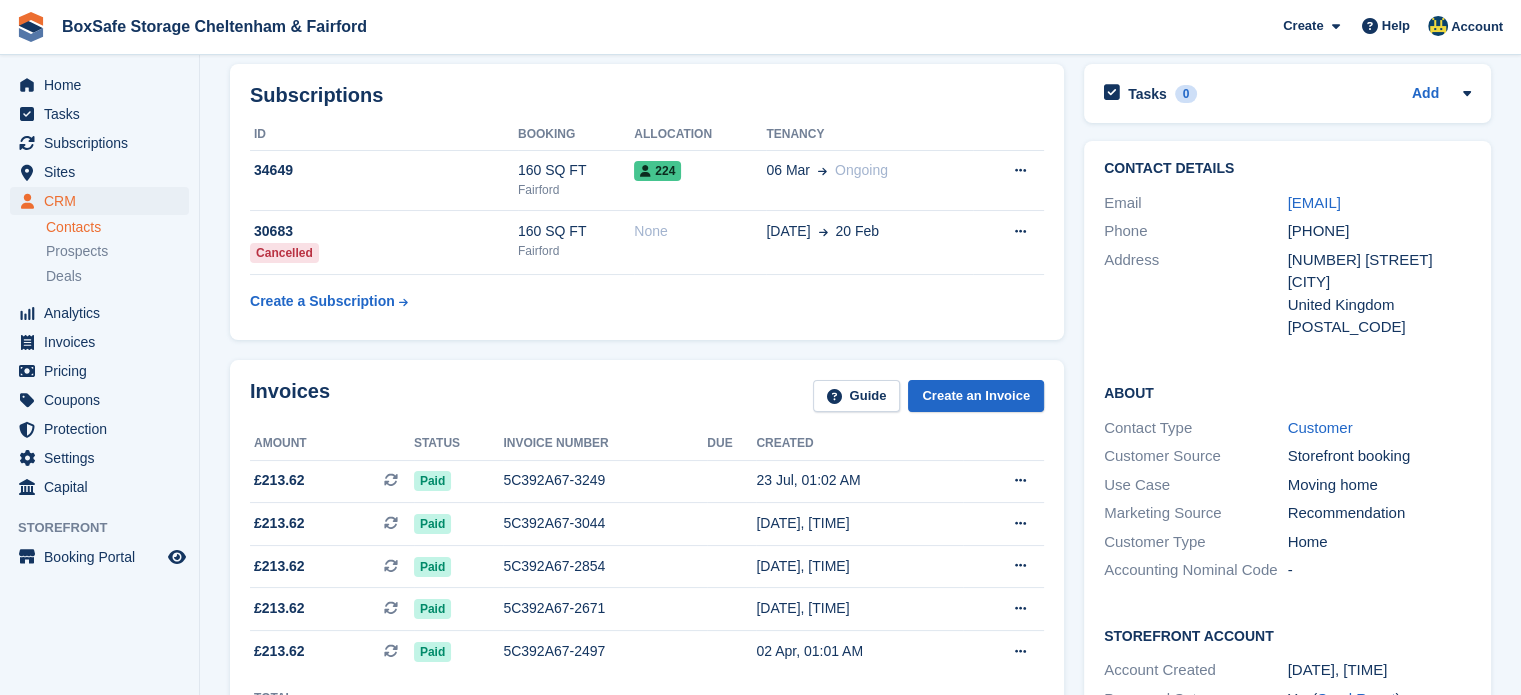 scroll, scrollTop: 86, scrollLeft: 0, axis: vertical 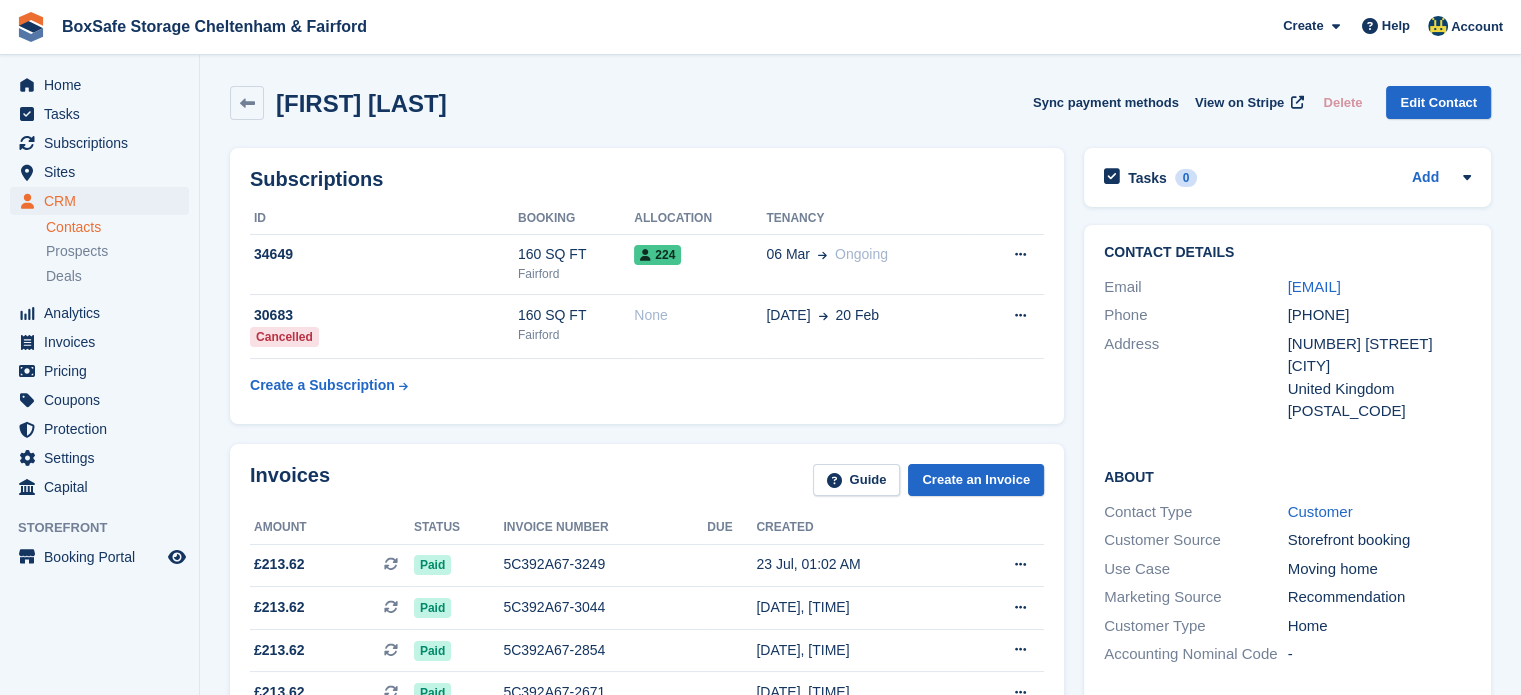 click on "+447931601776" at bounding box center (1380, 315) 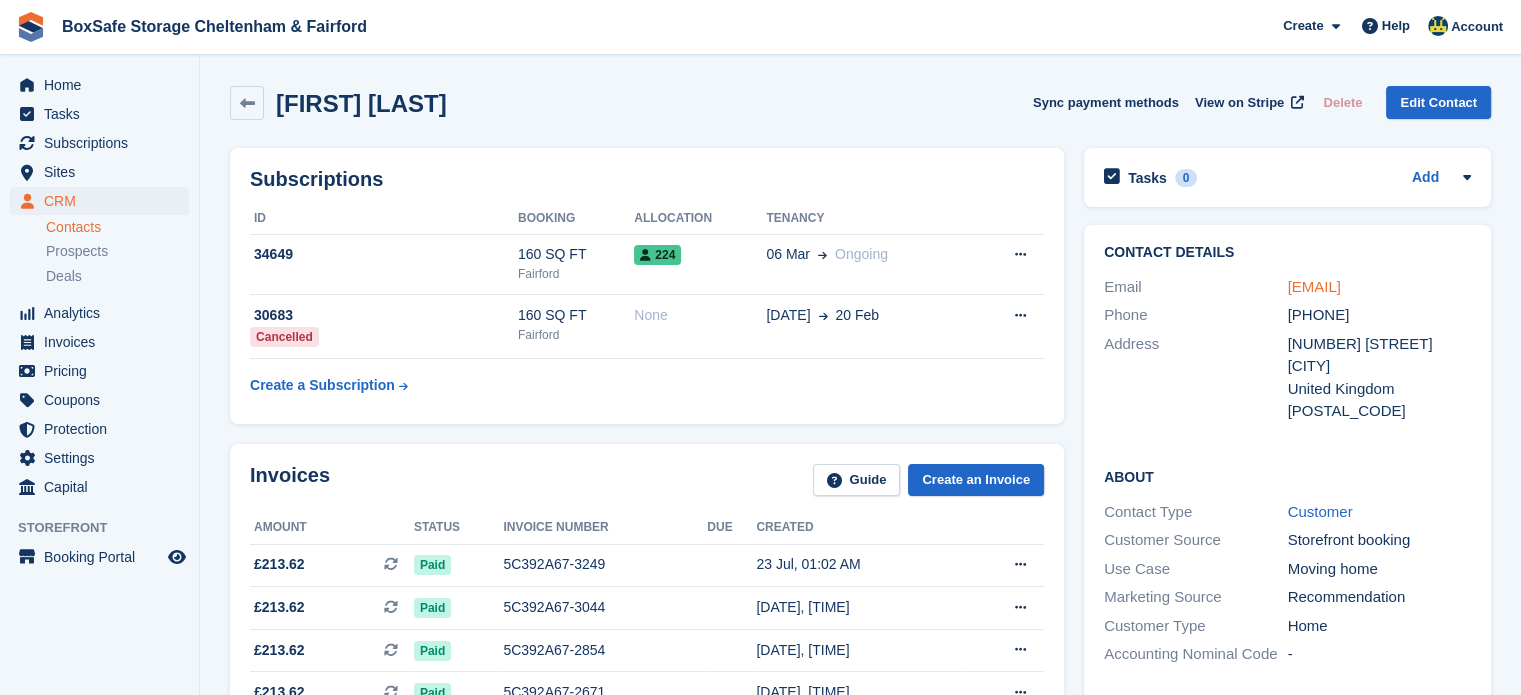 copy on "judithlynnroos@yahoo.com" 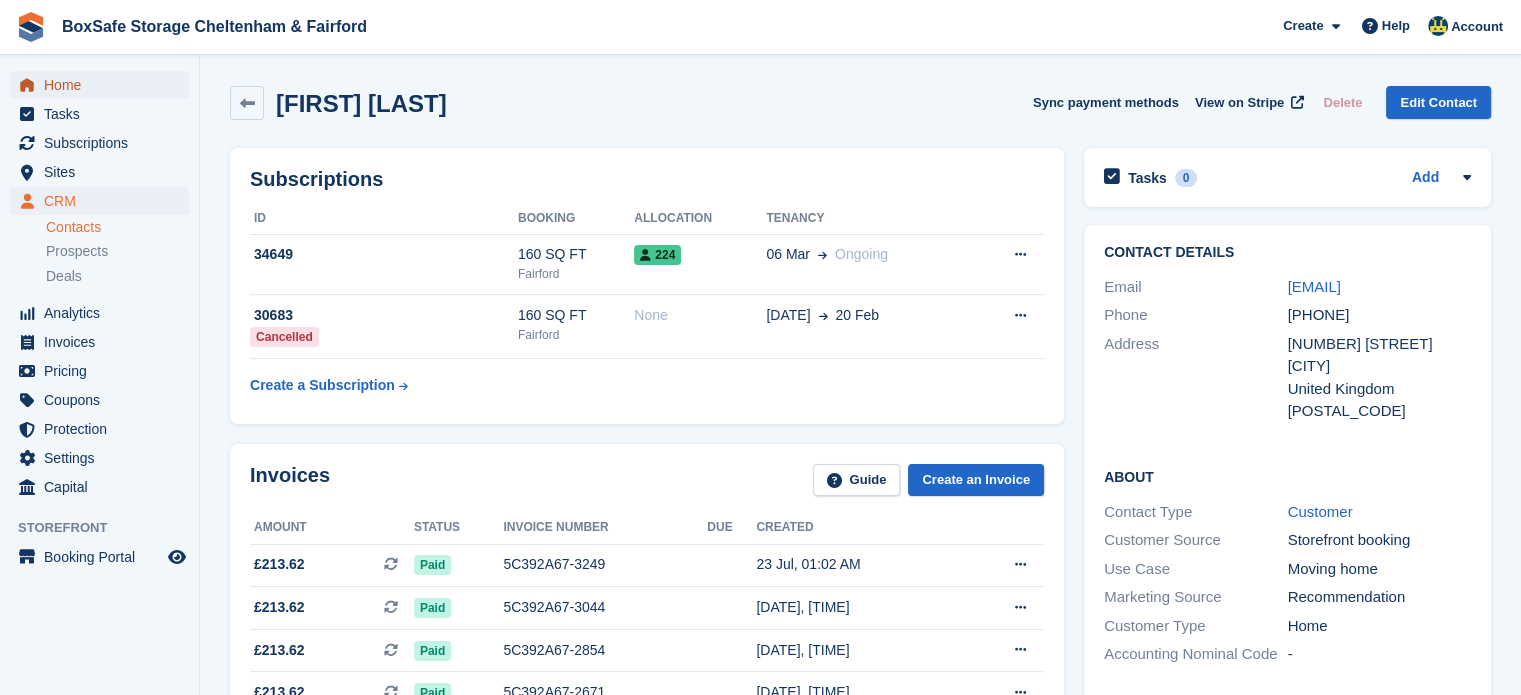 click on "Home" at bounding box center [104, 85] 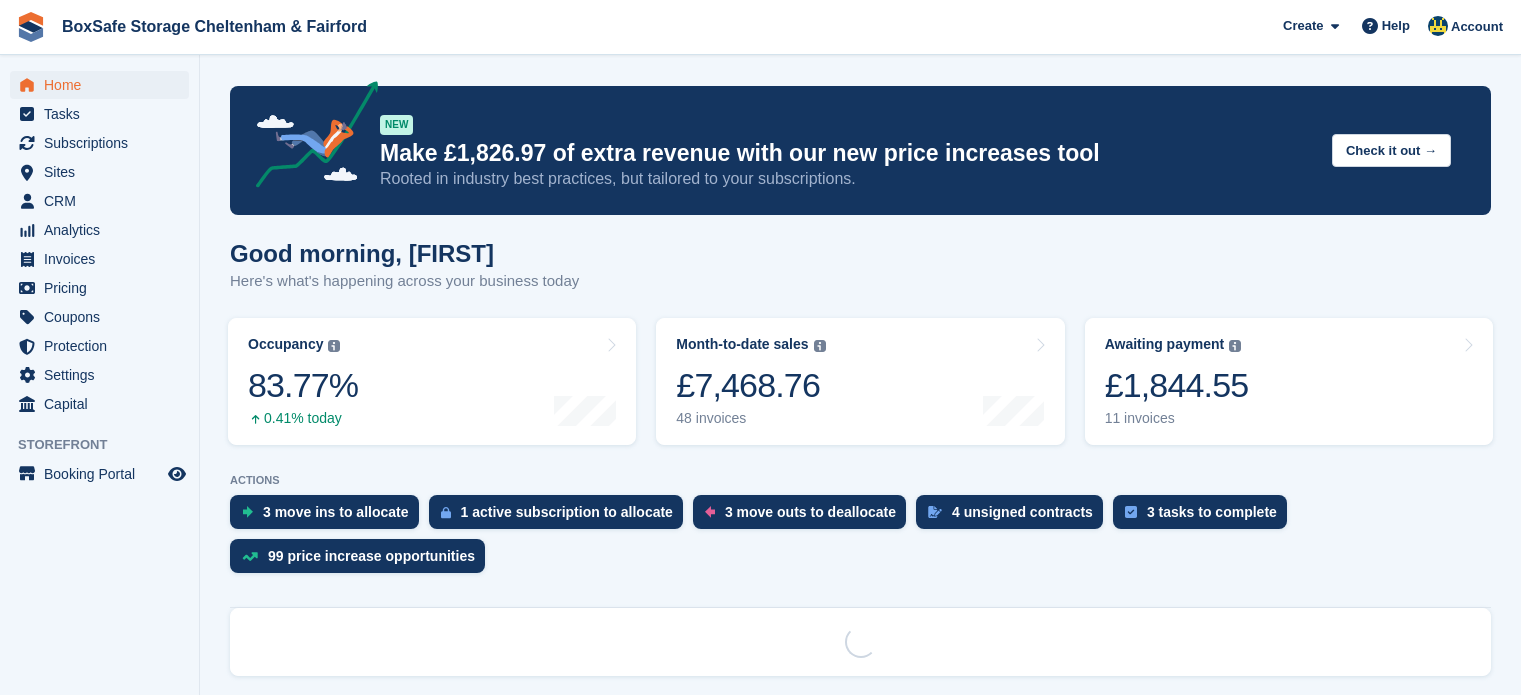 scroll, scrollTop: 0, scrollLeft: 0, axis: both 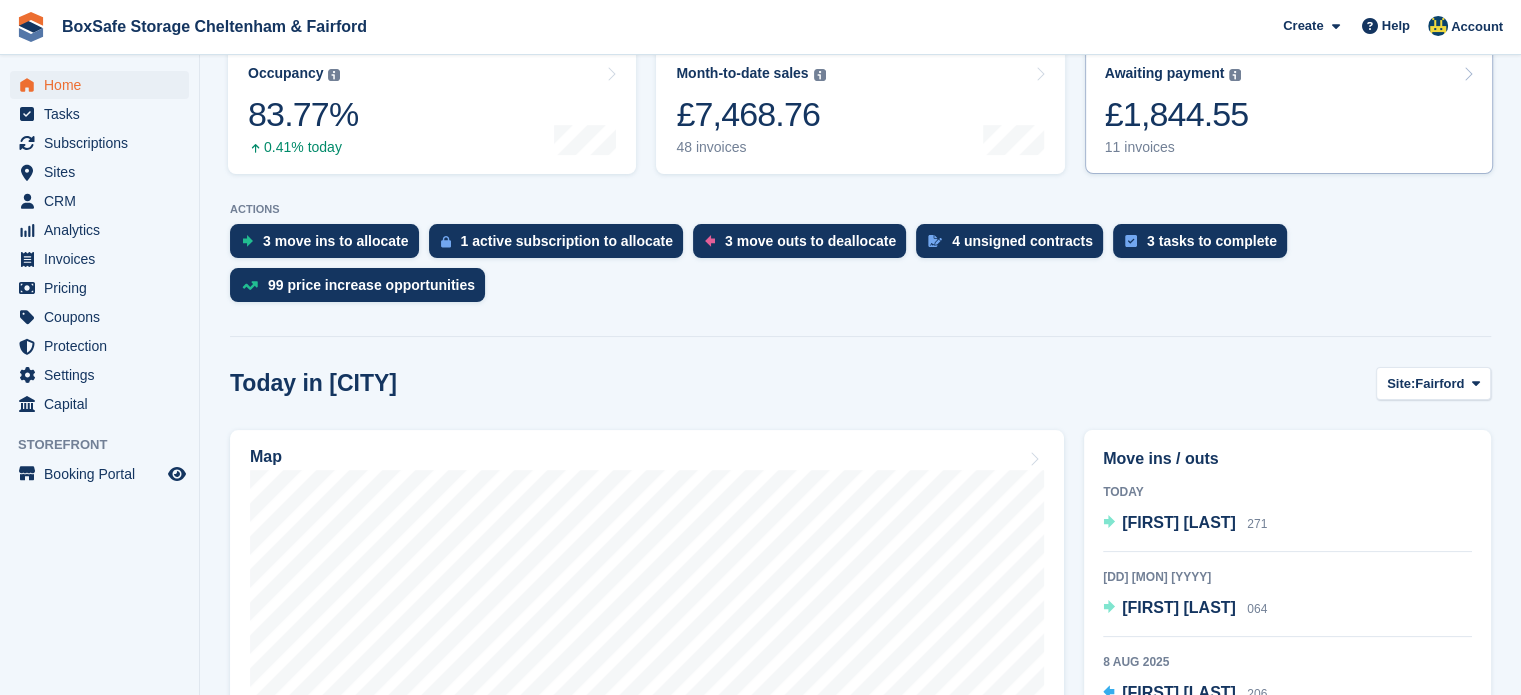 click on "Awaiting payment
The total outstanding balance on all open invoices.
£1,844.55
11 invoices" at bounding box center [1289, 110] 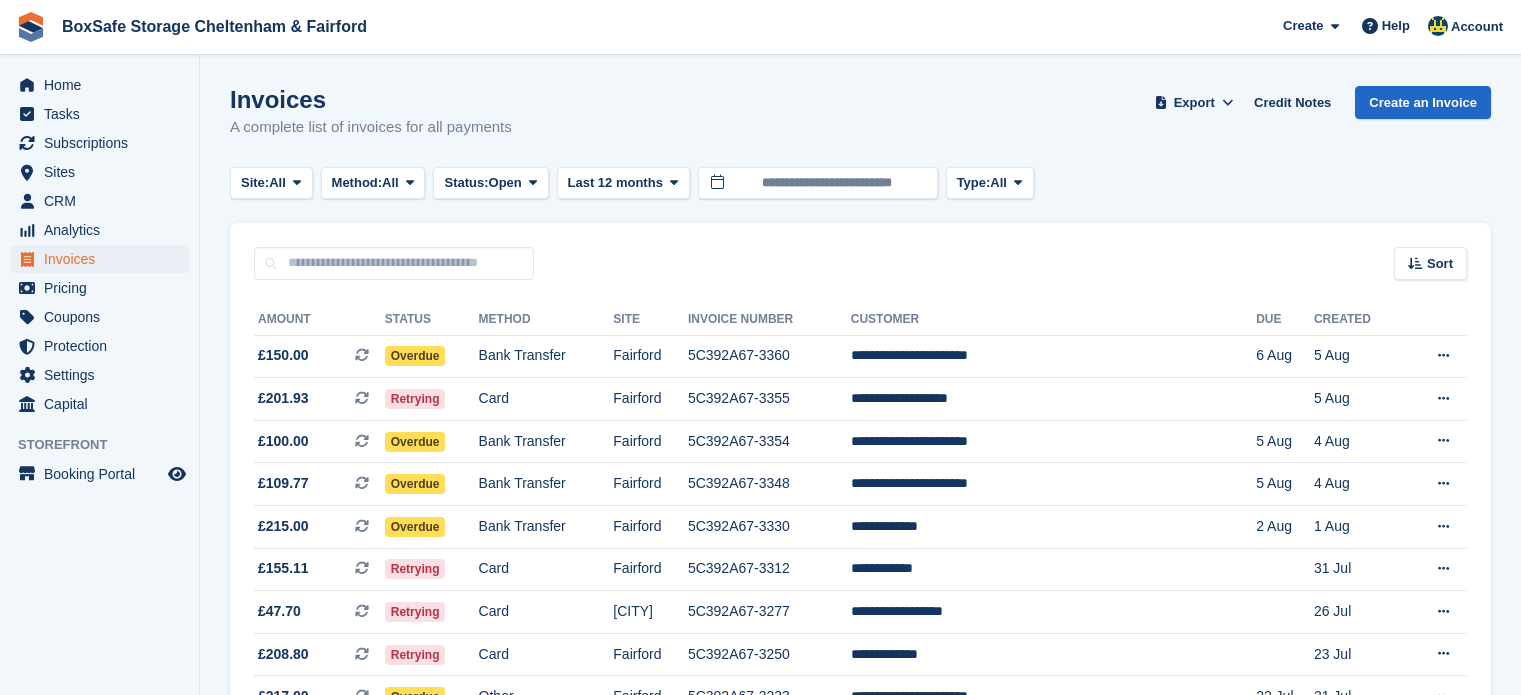 scroll, scrollTop: 0, scrollLeft: 0, axis: both 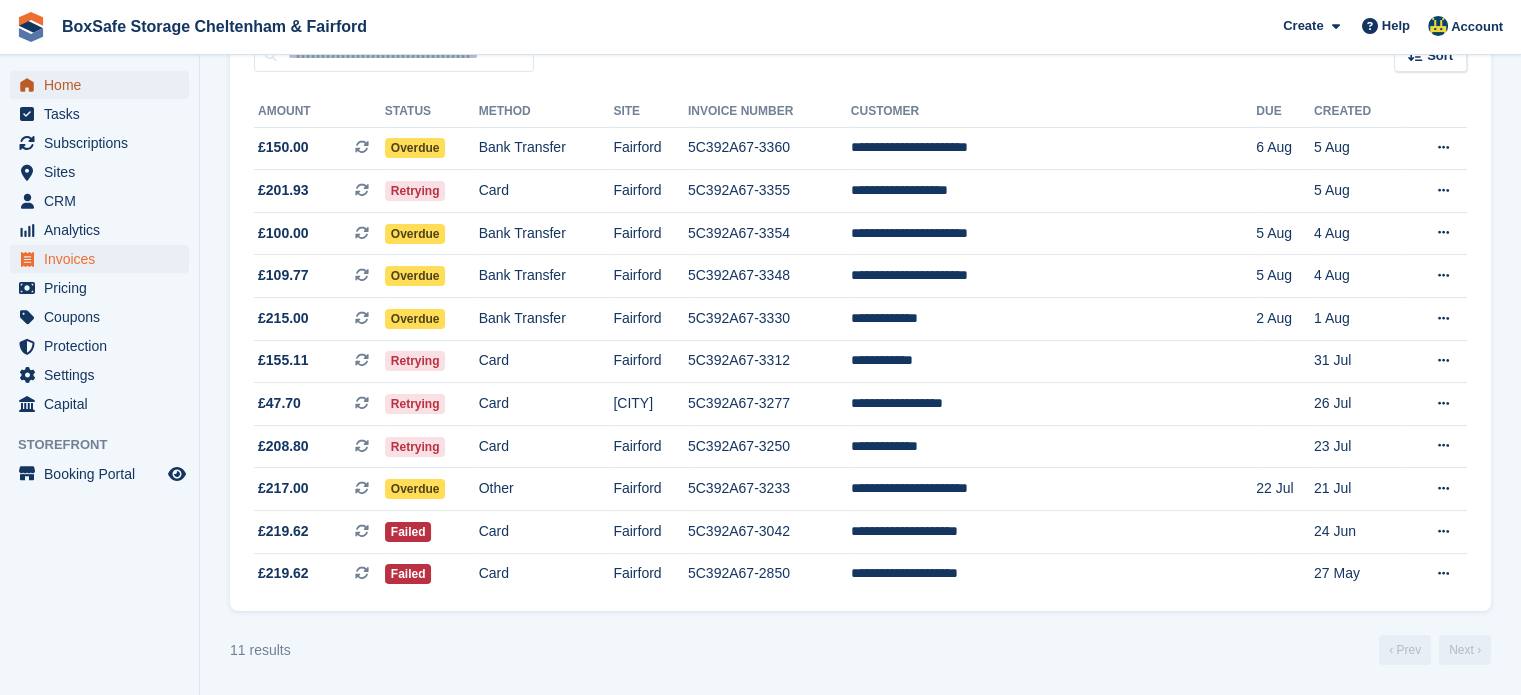 click on "Home" at bounding box center (104, 85) 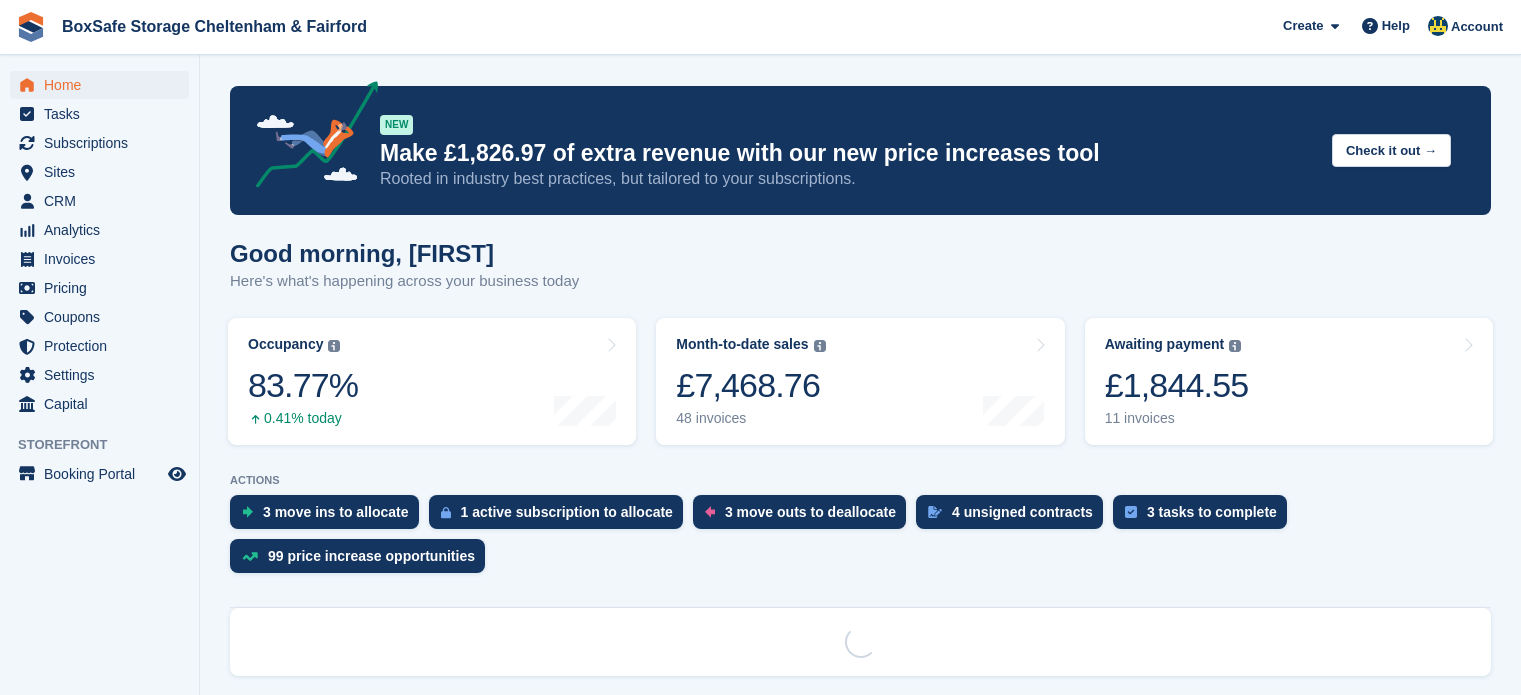 scroll, scrollTop: 0, scrollLeft: 0, axis: both 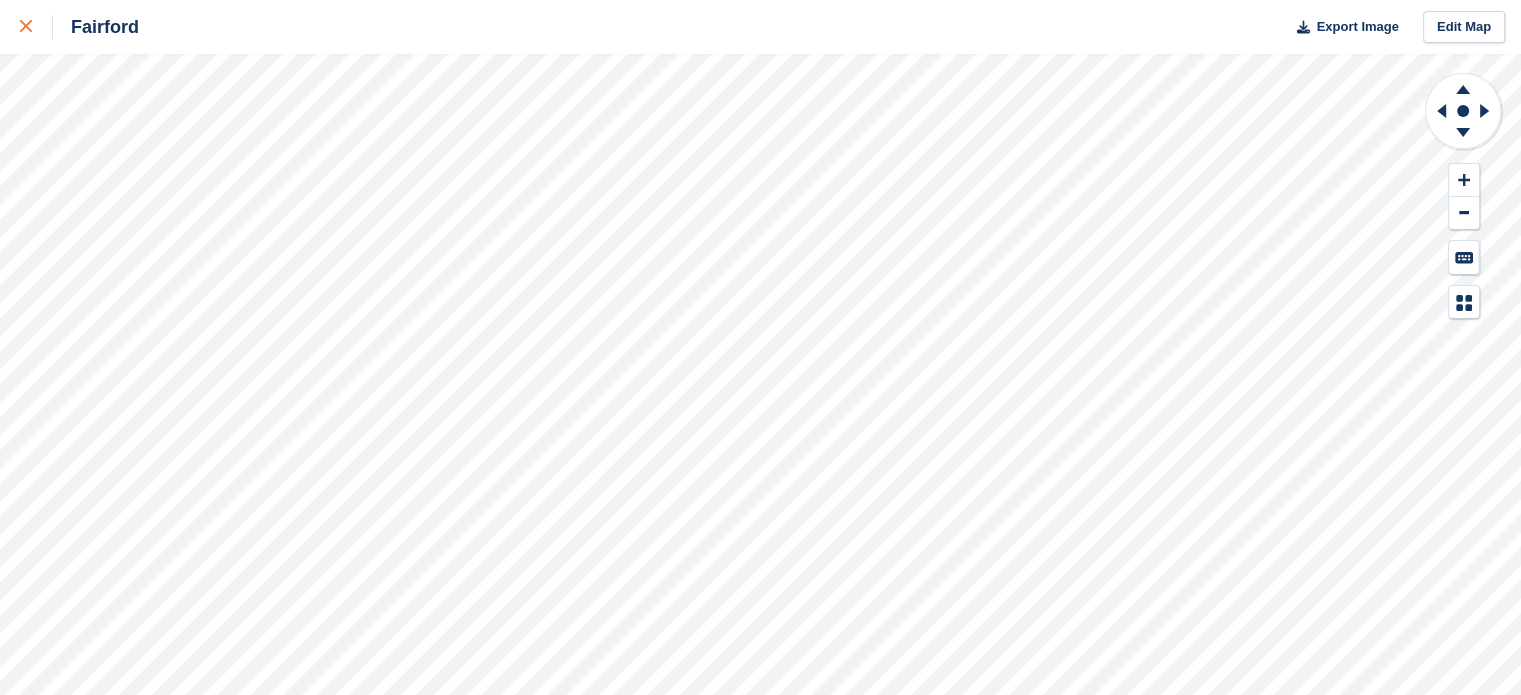 click at bounding box center [26, 27] 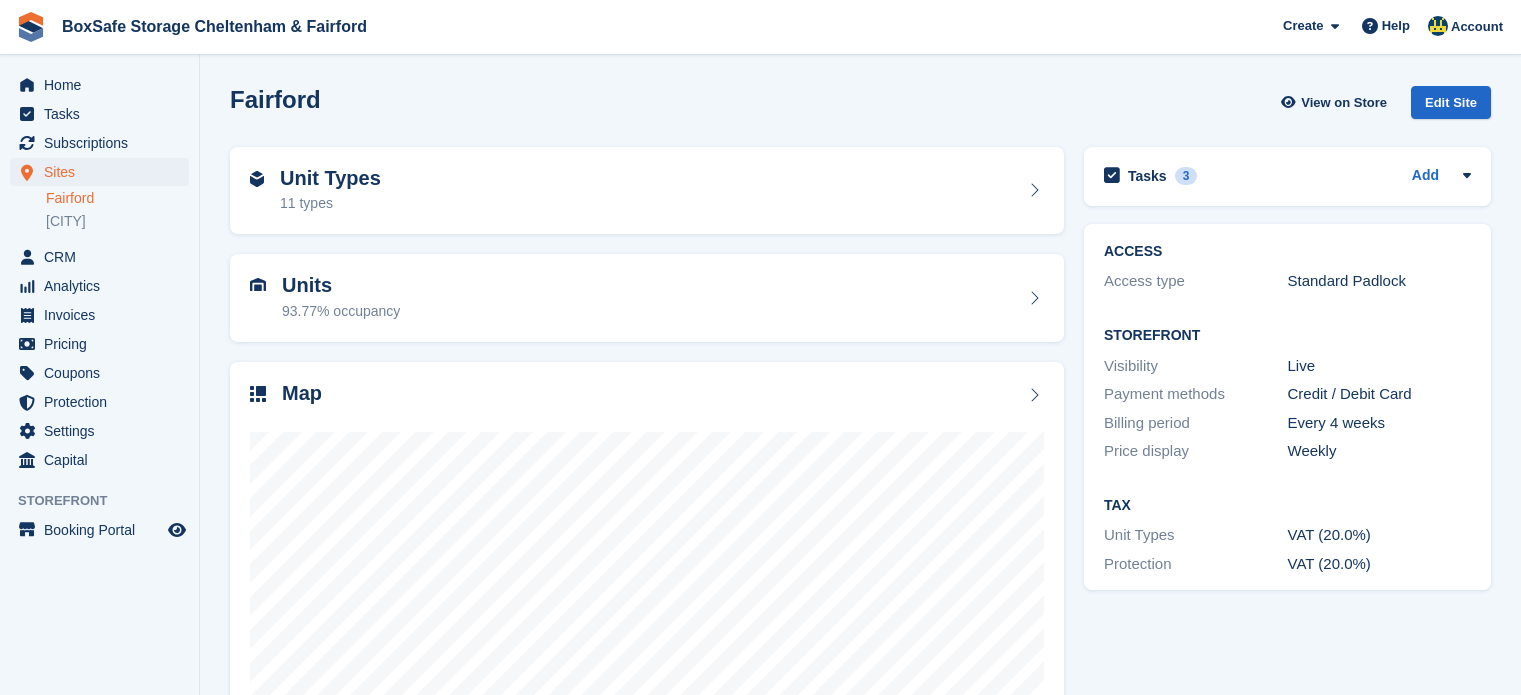 scroll, scrollTop: 0, scrollLeft: 0, axis: both 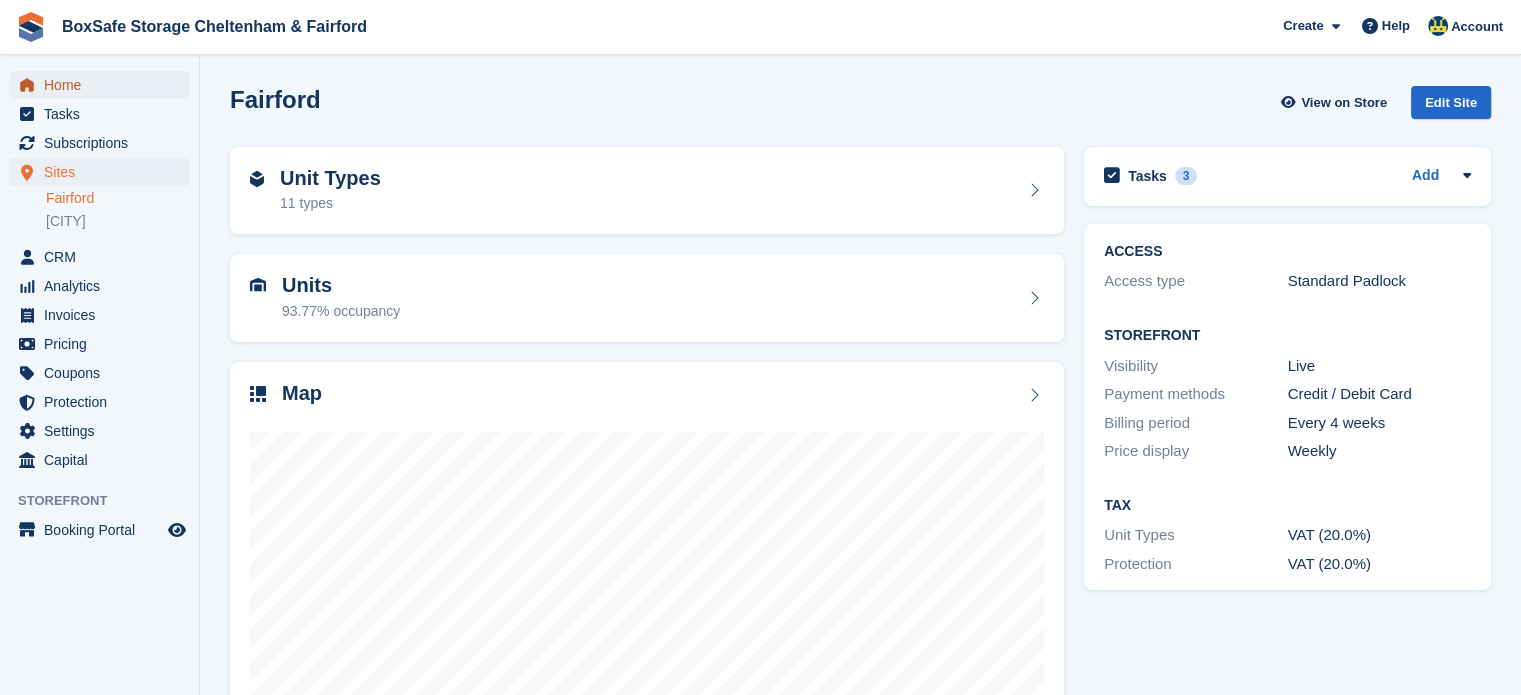 click on "Home" at bounding box center (104, 85) 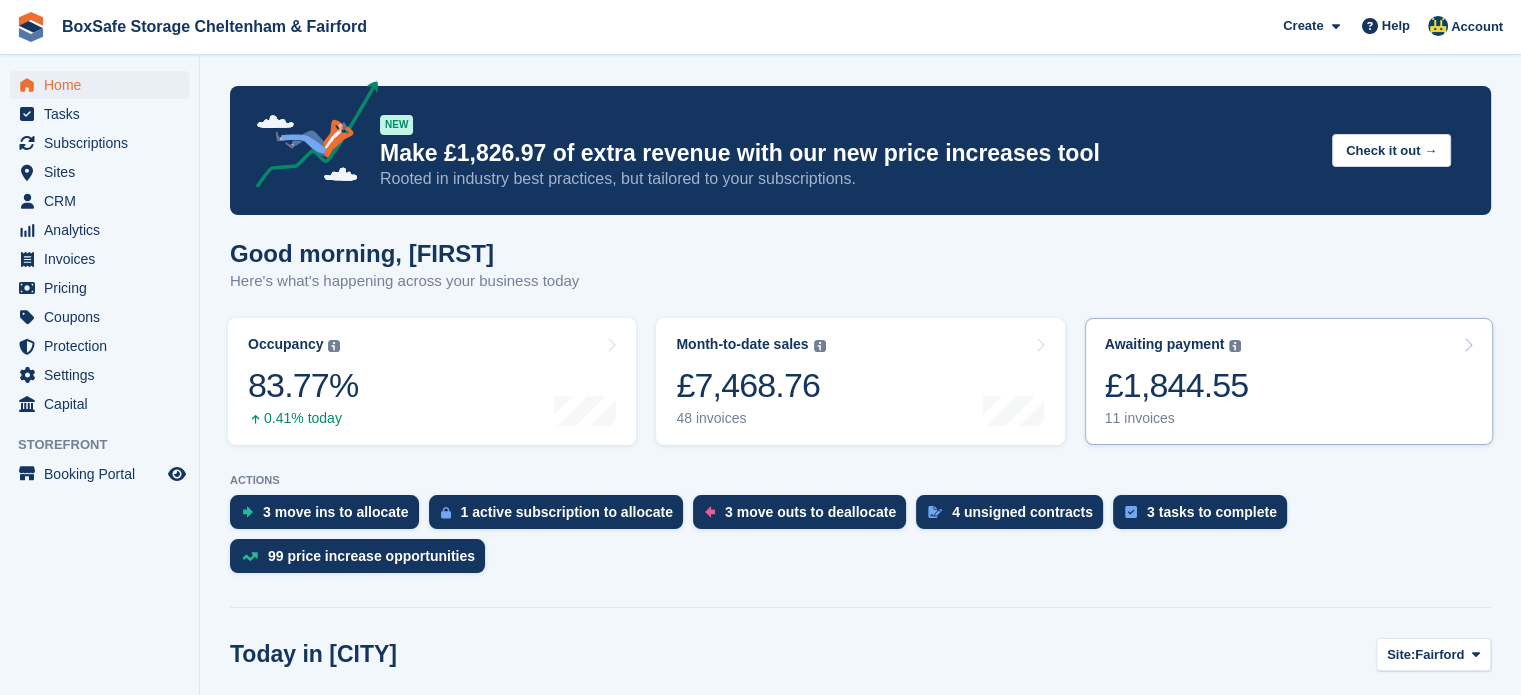click on "£1,844.55" at bounding box center [1177, 385] 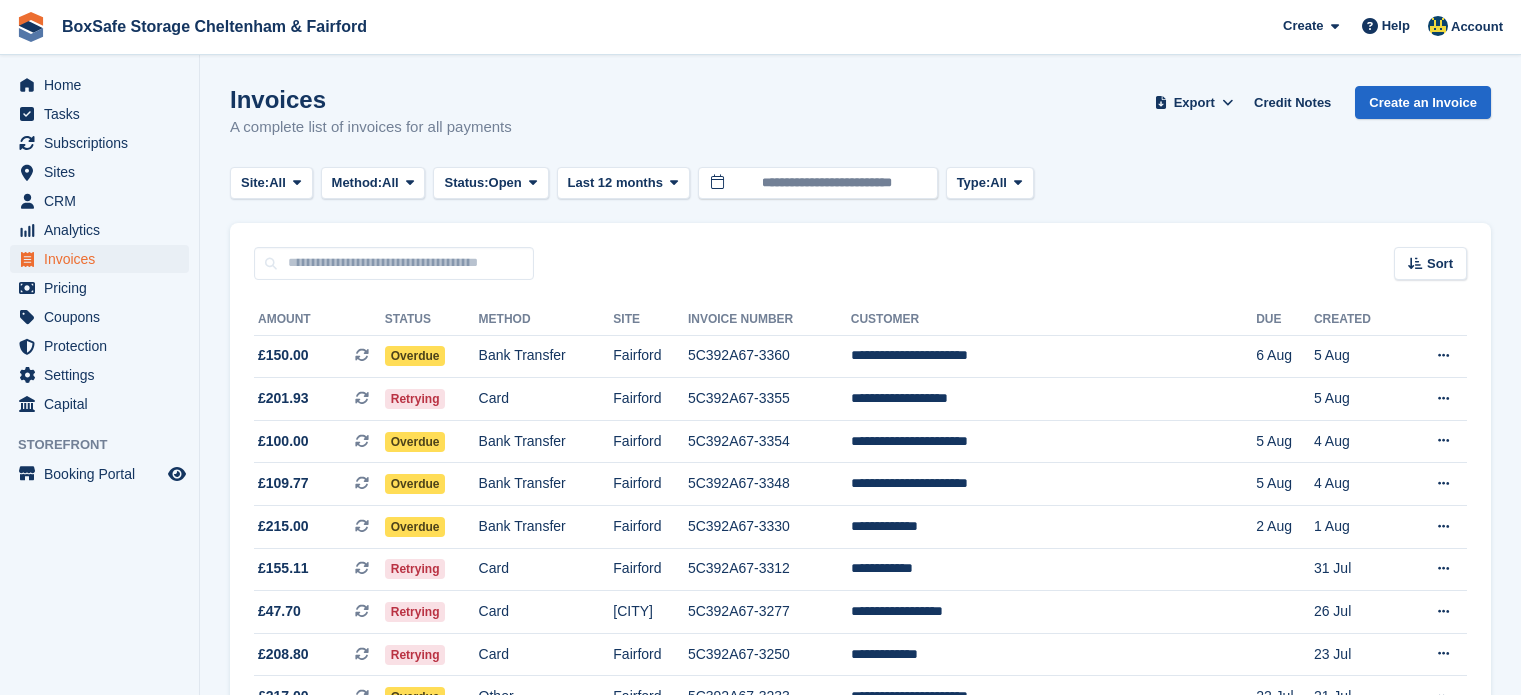 scroll, scrollTop: 0, scrollLeft: 0, axis: both 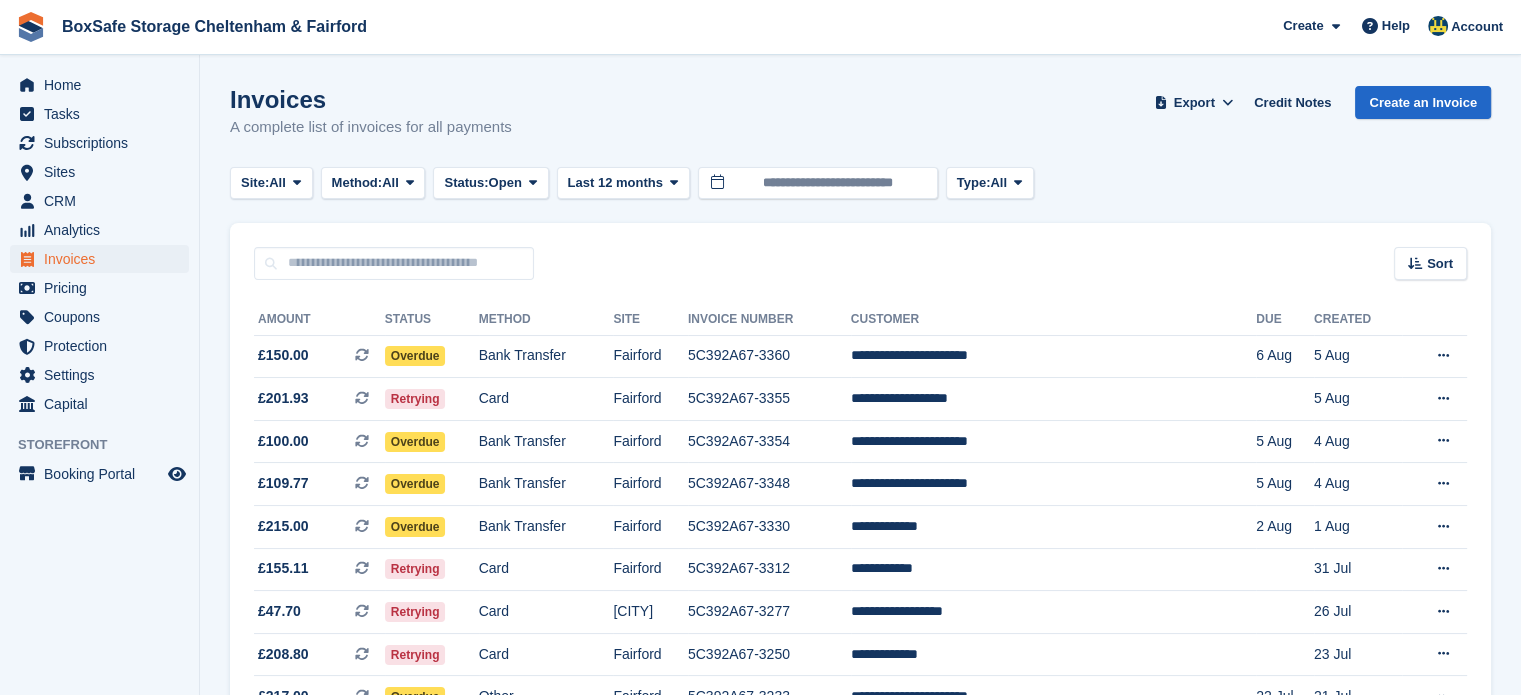 click on "Invoices
A complete list of invoices for all payments
Export
Export Invoices
Export a CSV of all Invoices which match the current filters.
Please allow time for large exports.
Export Formatted for Sage 50
Export Formatted for Xero
Start Export
Credit Notes
Create an Invoice
Site:
All
All
[CITY]
[CITY]
Method:
All
All
Bank Transfer
Cash Cheque" at bounding box center (860, 451) 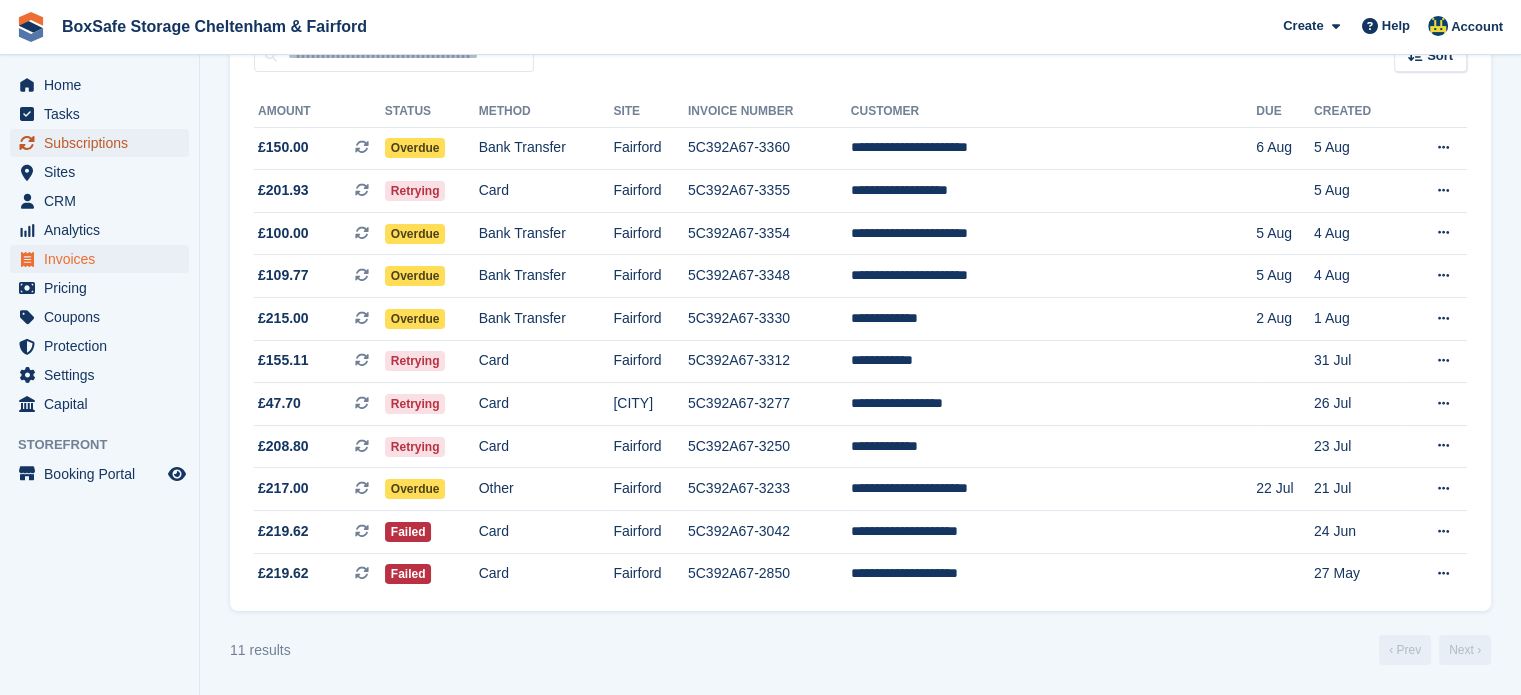 click on "Subscriptions" at bounding box center [104, 143] 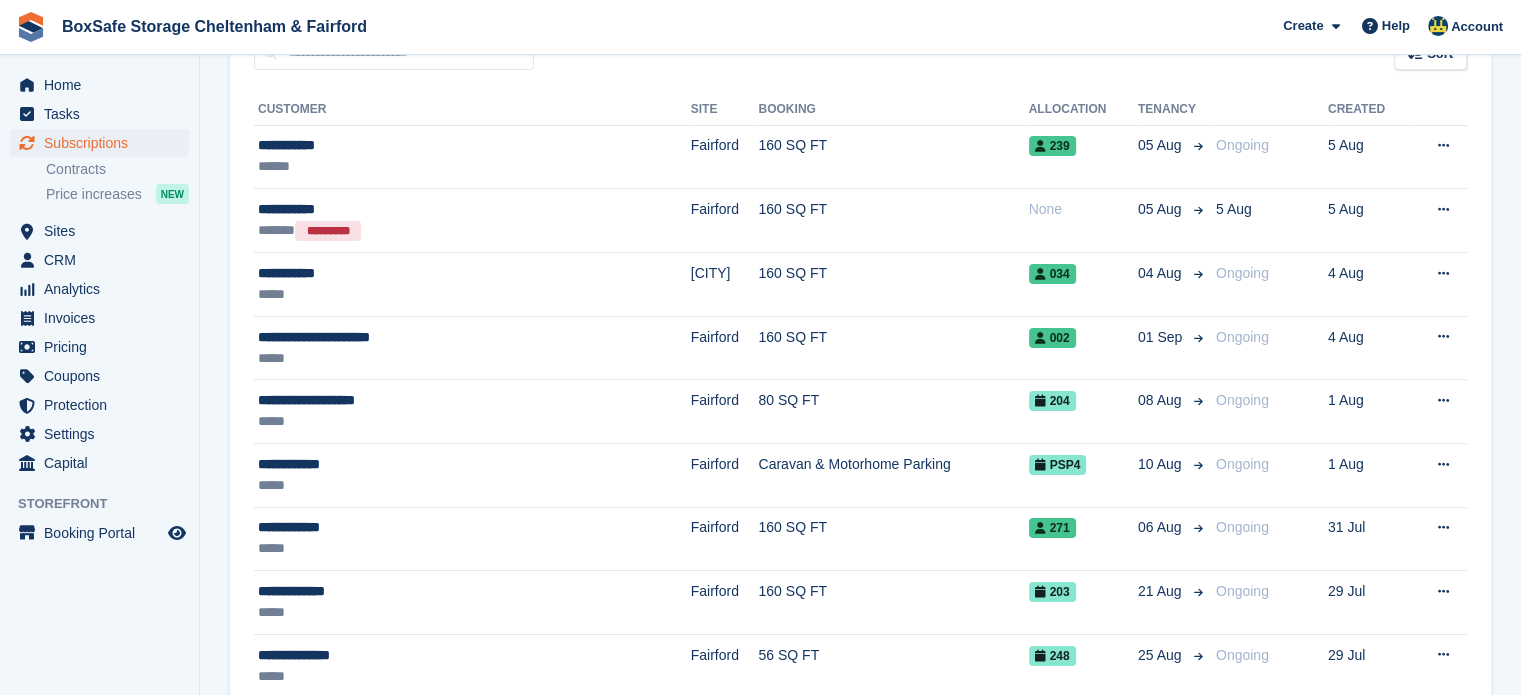 scroll, scrollTop: 0, scrollLeft: 0, axis: both 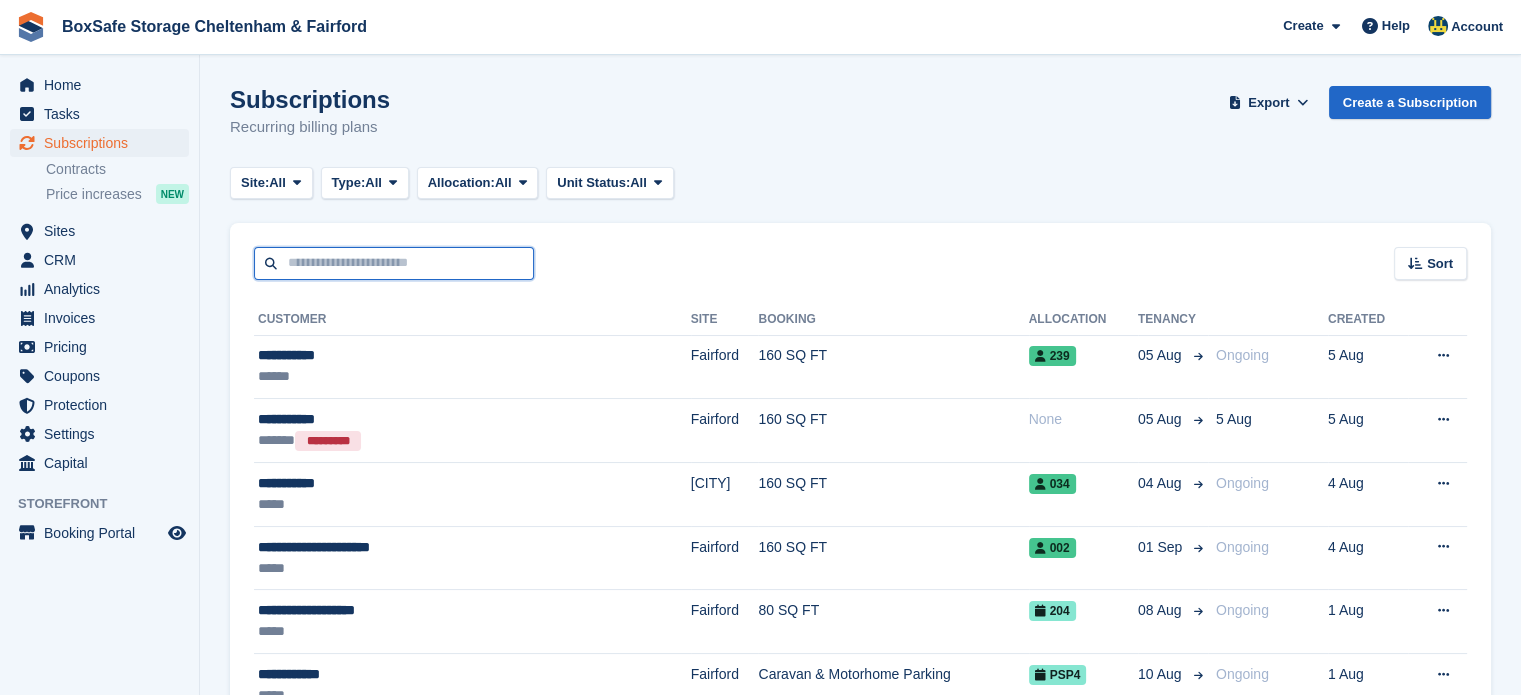 click at bounding box center [394, 263] 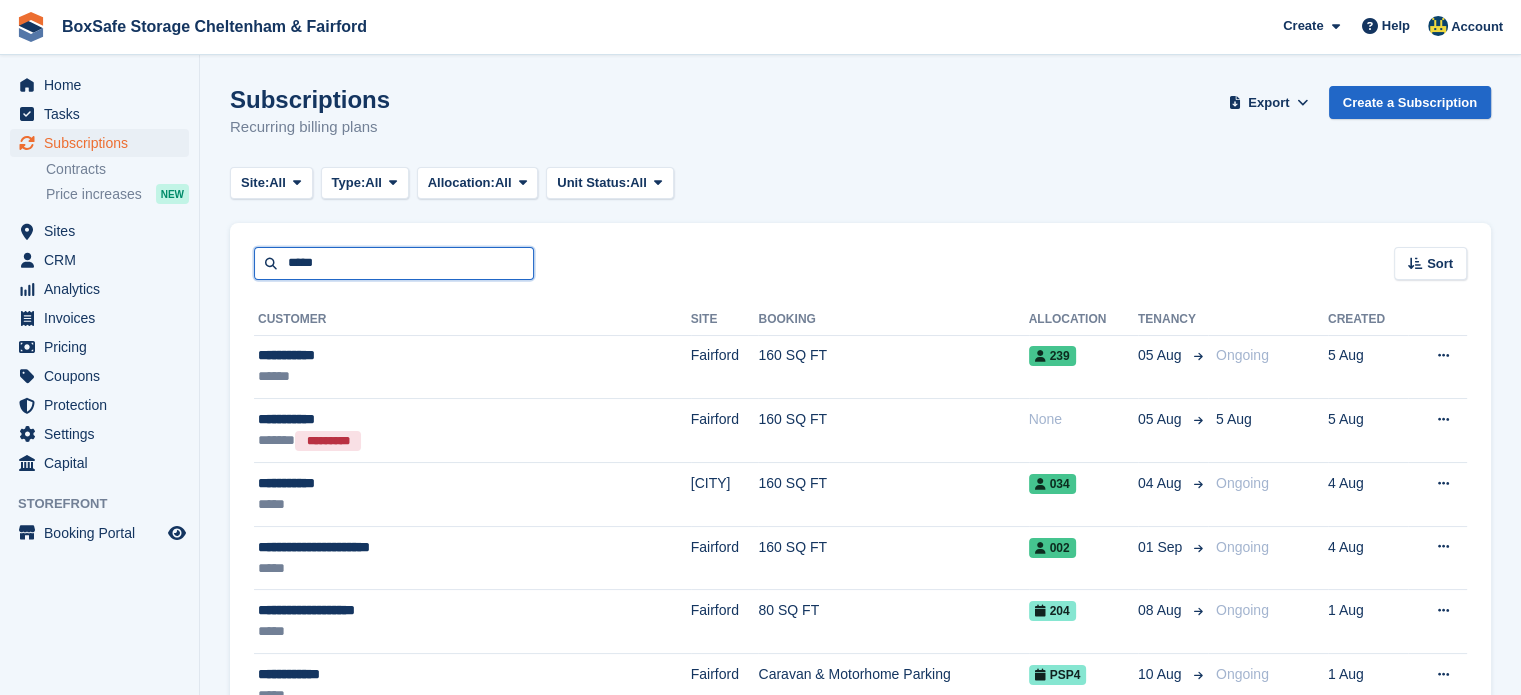 type on "*****" 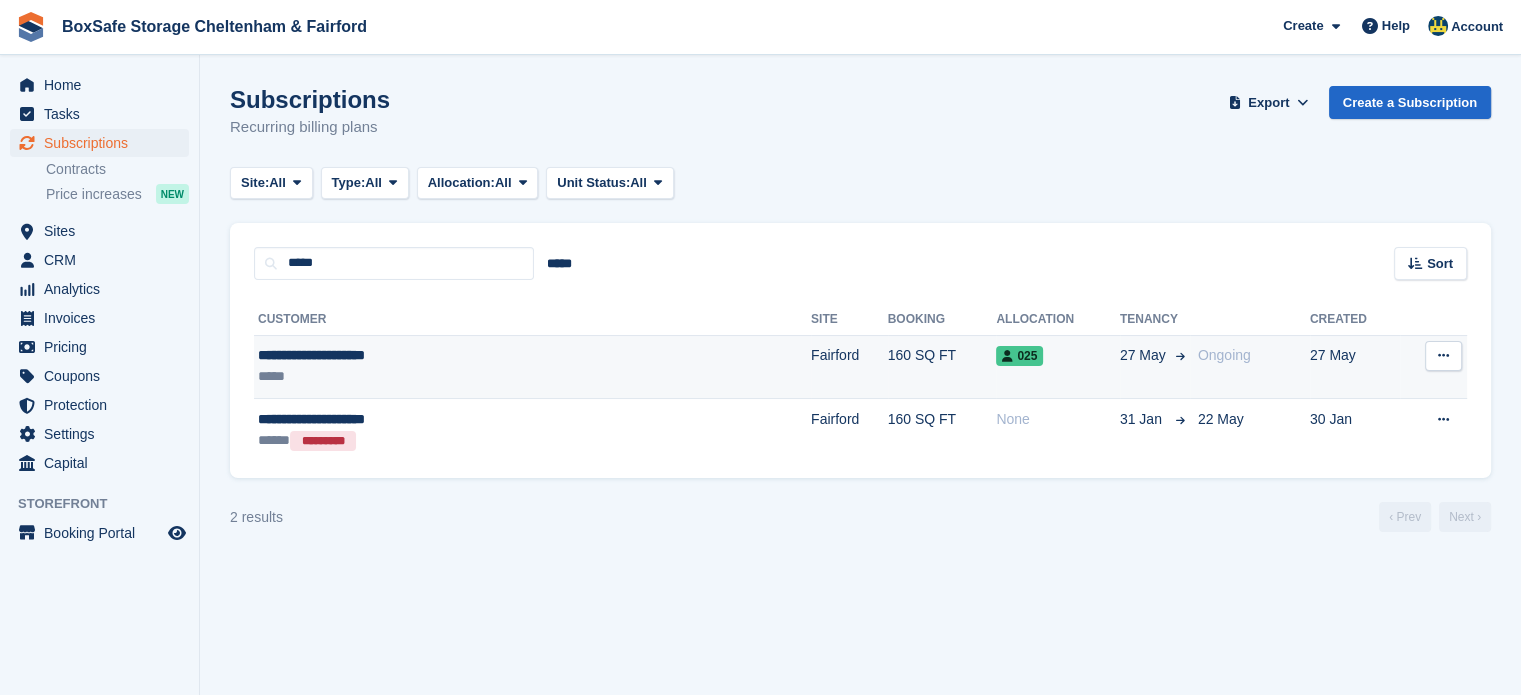 click on "160 SQ FT" at bounding box center (942, 367) 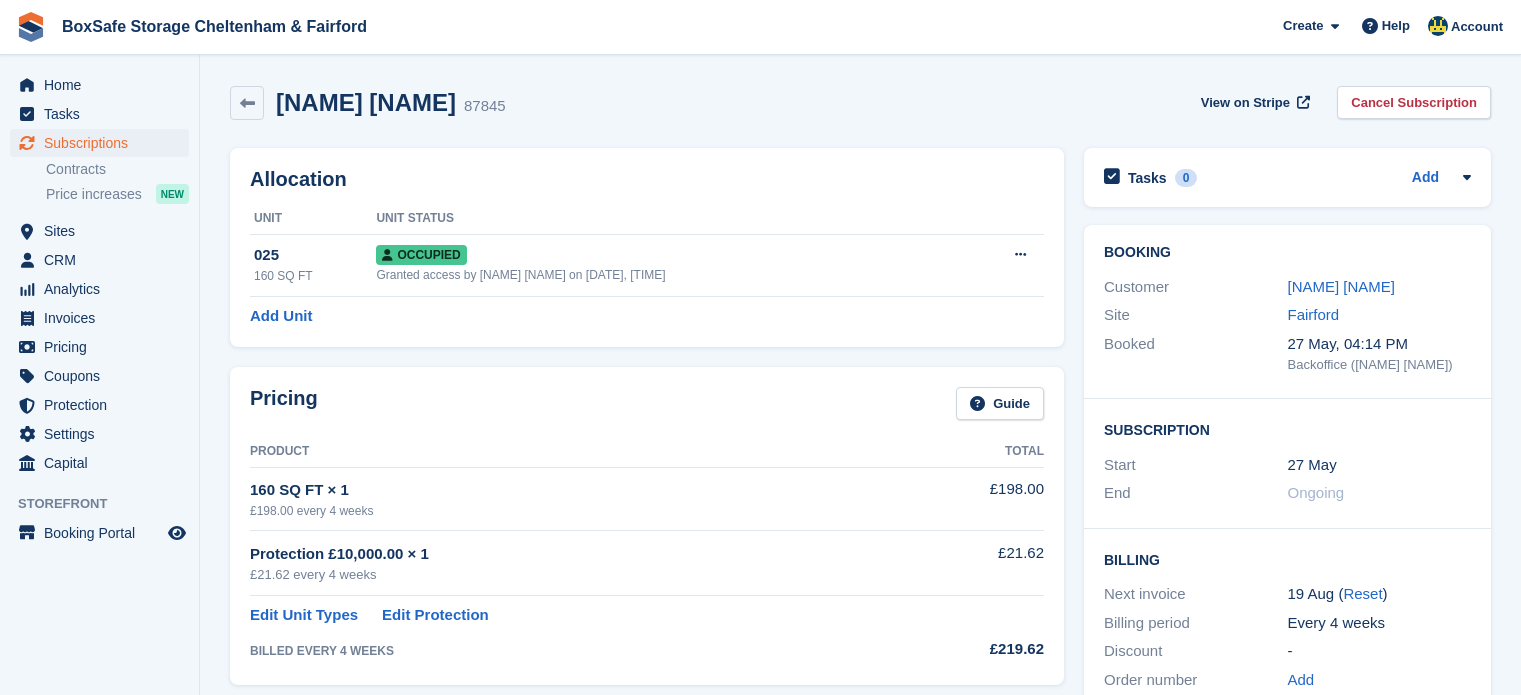 scroll, scrollTop: 0, scrollLeft: 0, axis: both 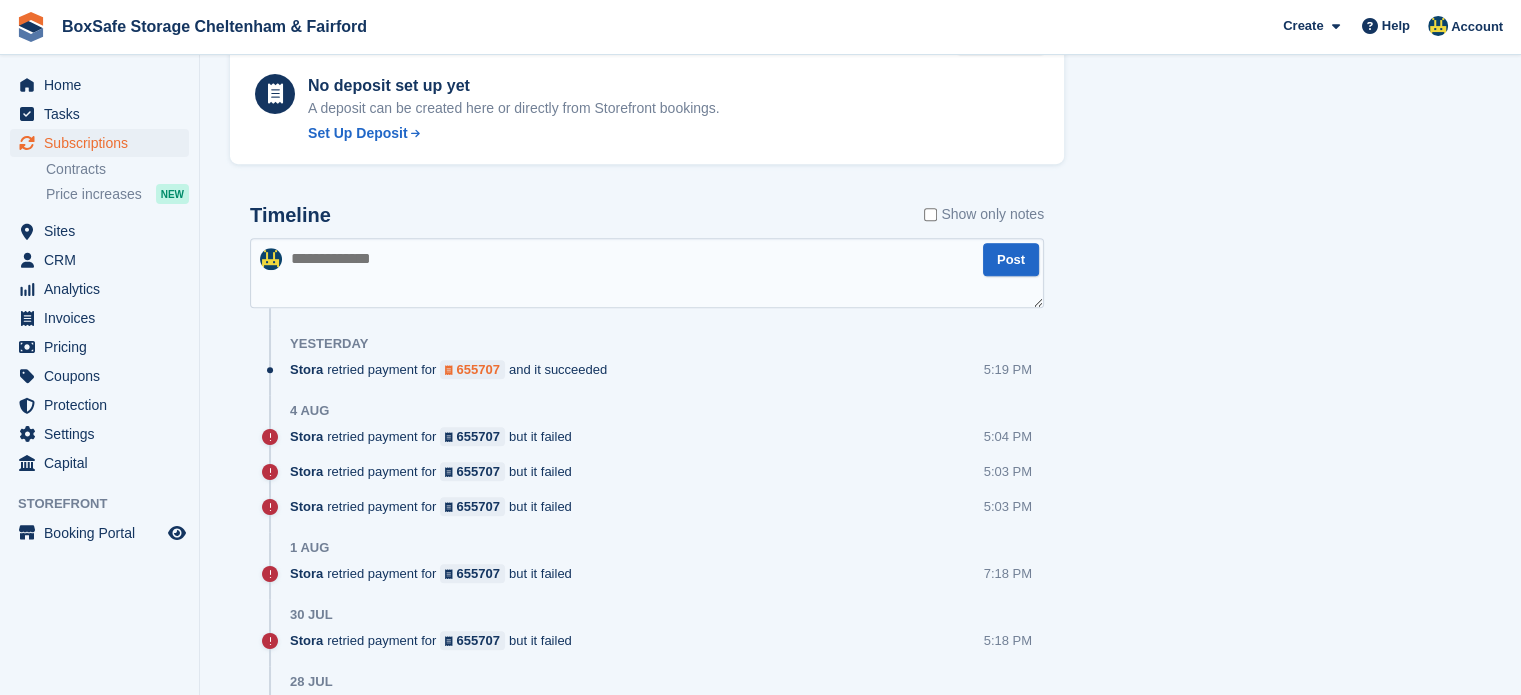 click on "655707" at bounding box center (478, 369) 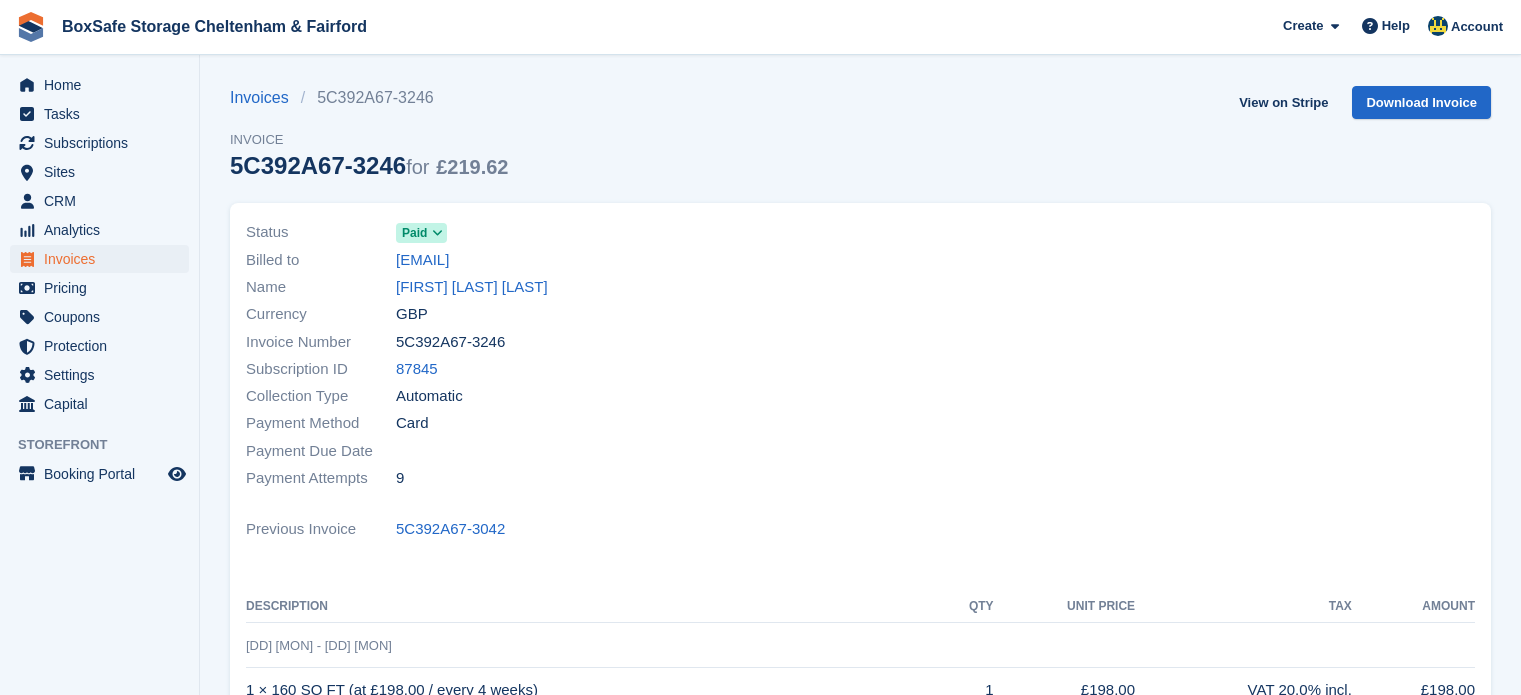 scroll, scrollTop: 0, scrollLeft: 0, axis: both 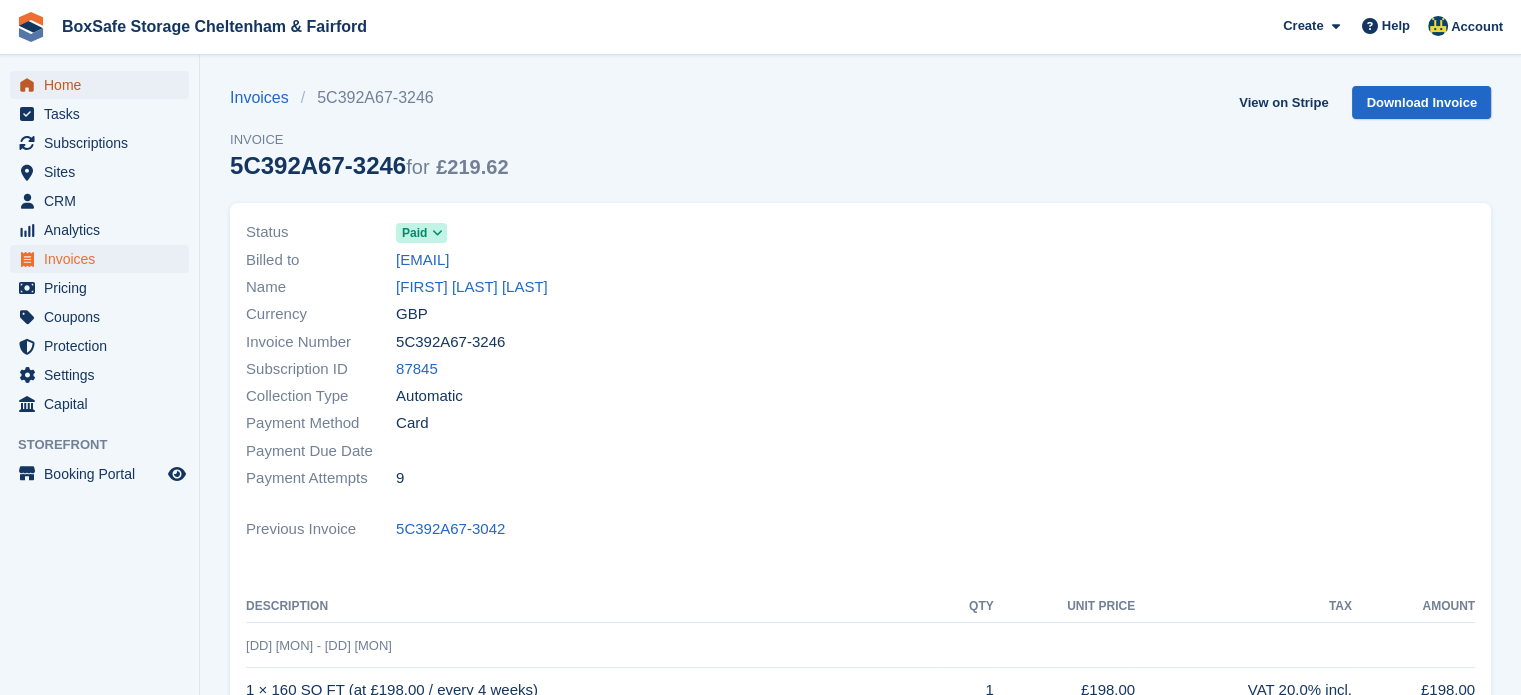 click at bounding box center (27, 85) 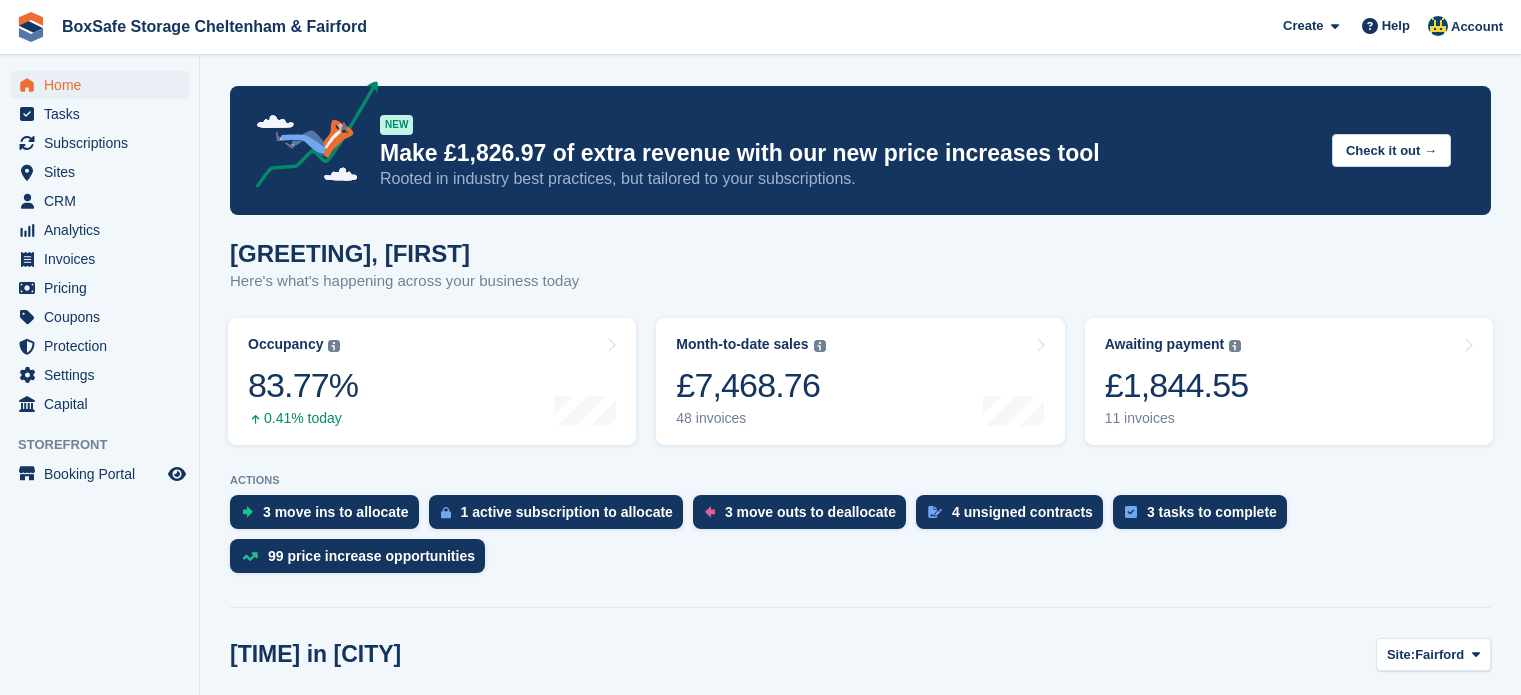 scroll, scrollTop: 0, scrollLeft: 0, axis: both 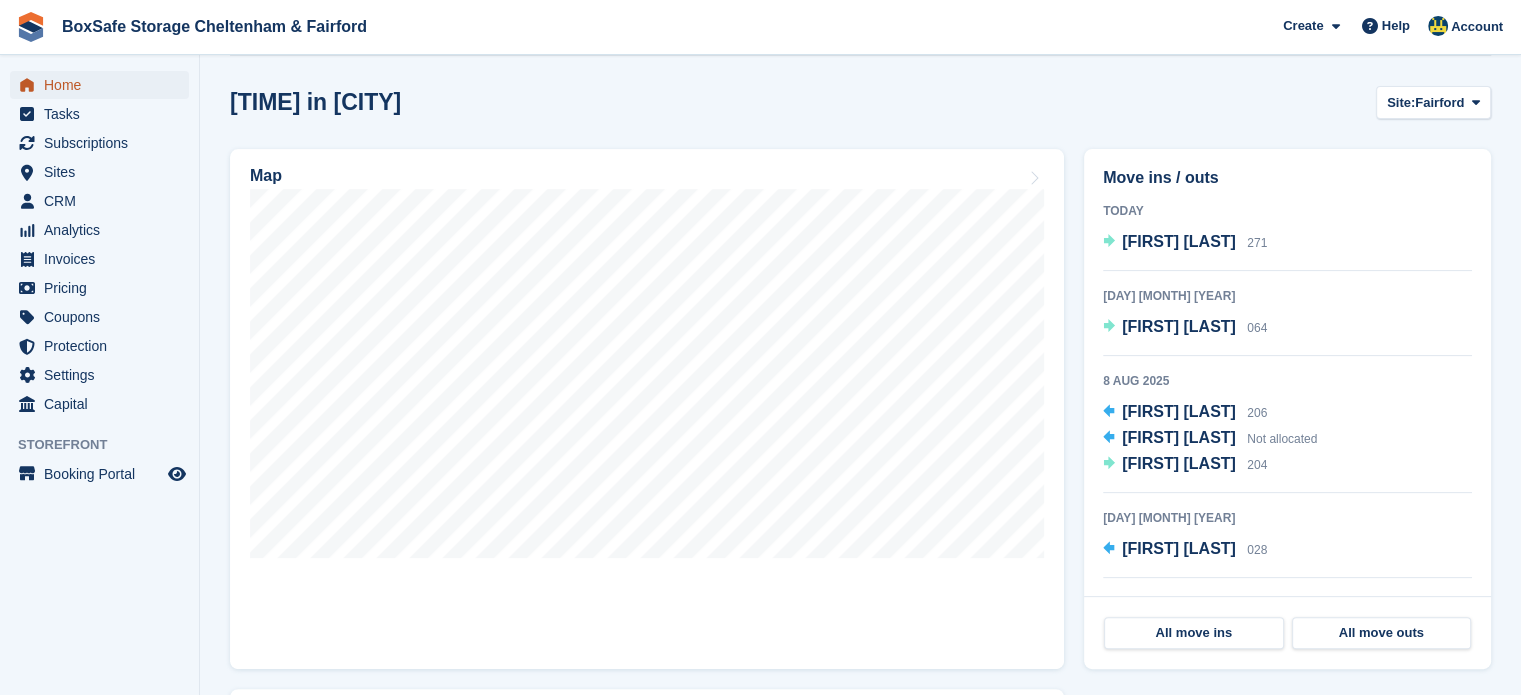click on "Home" at bounding box center (104, 85) 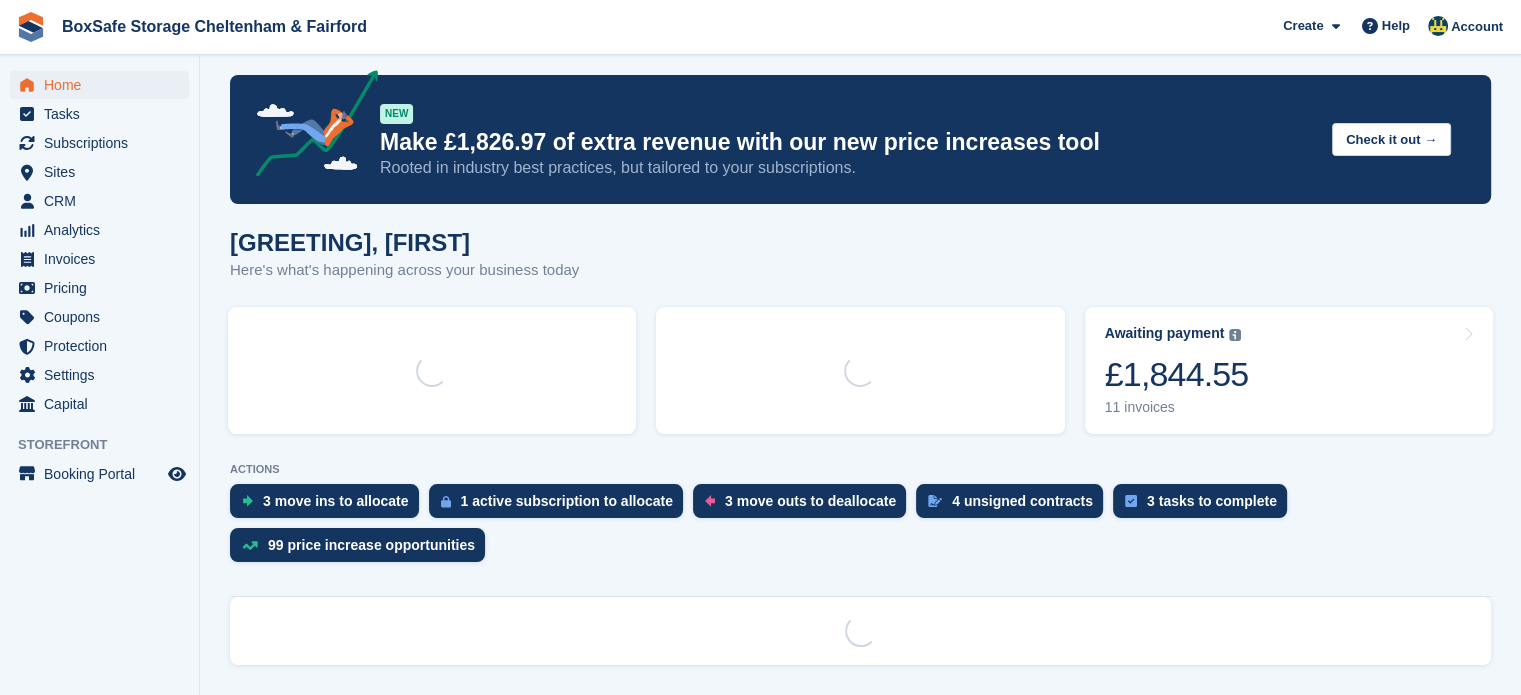 scroll, scrollTop: 0, scrollLeft: 0, axis: both 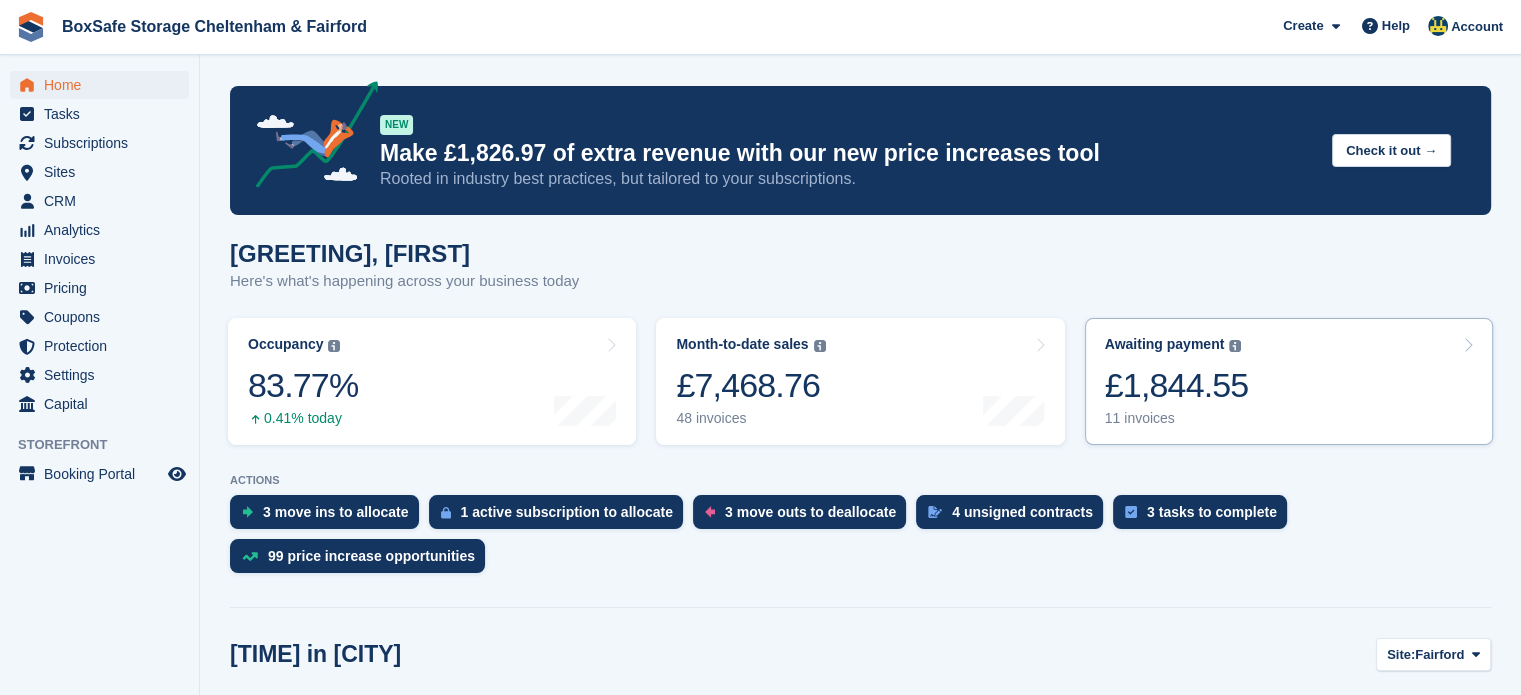 click on "Awaiting payment
The total outstanding balance on all open invoices.
£1,844.55
11 invoices" at bounding box center (1289, 381) 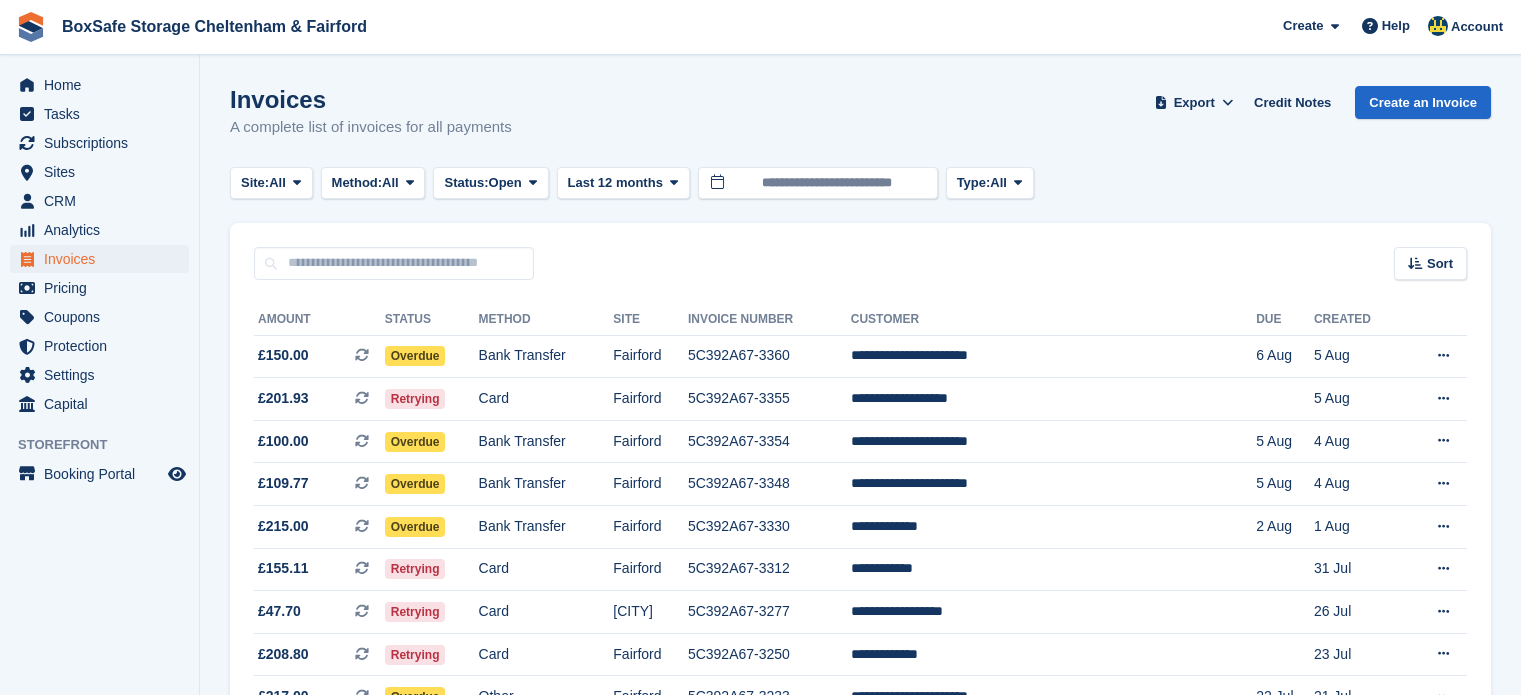 scroll, scrollTop: 0, scrollLeft: 0, axis: both 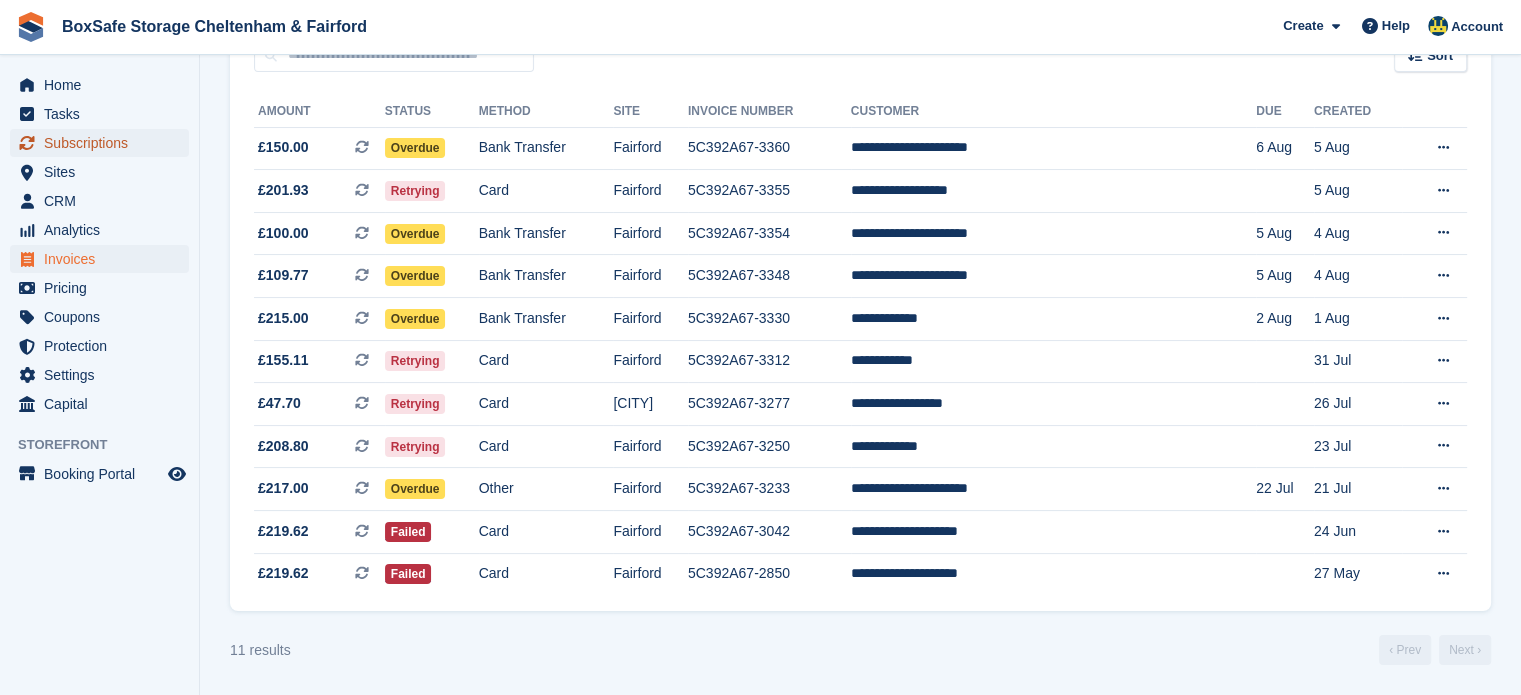 click on "Subscriptions" at bounding box center [104, 143] 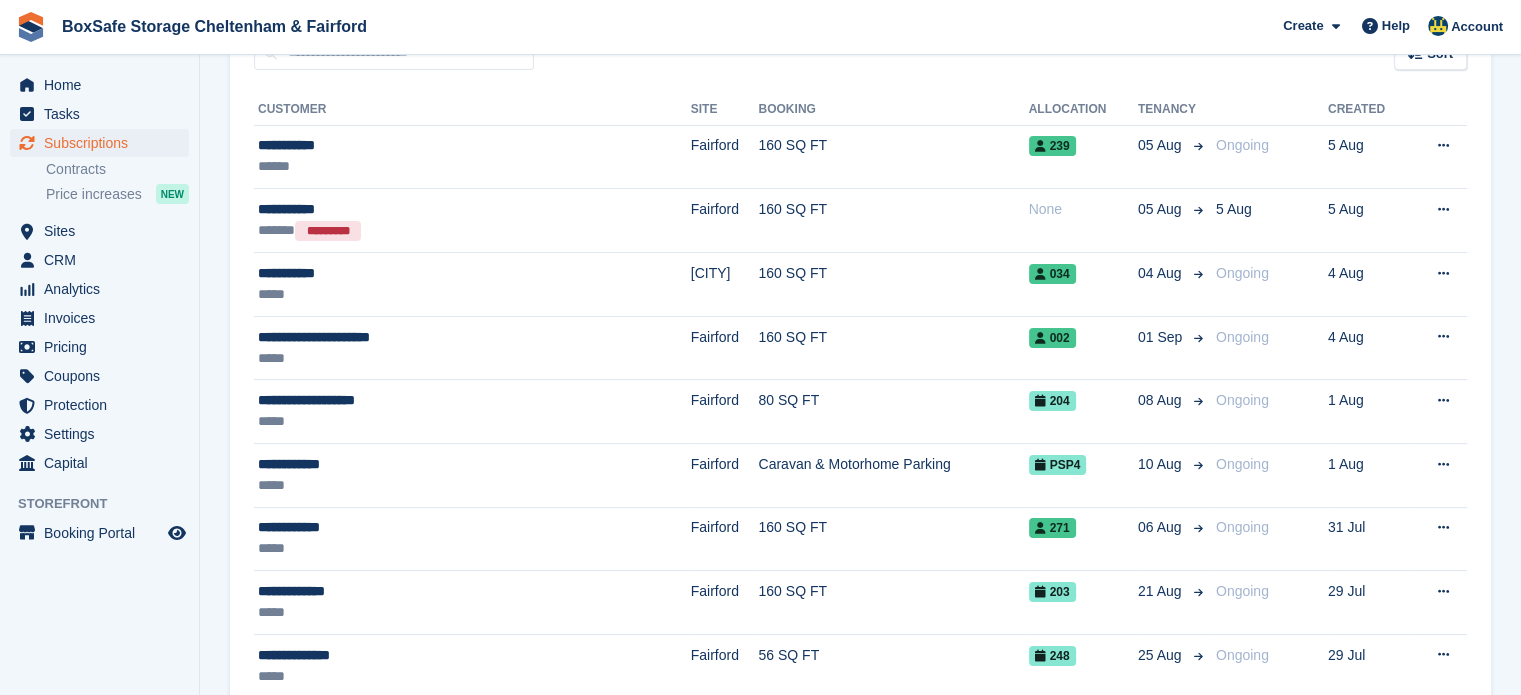 scroll, scrollTop: 0, scrollLeft: 0, axis: both 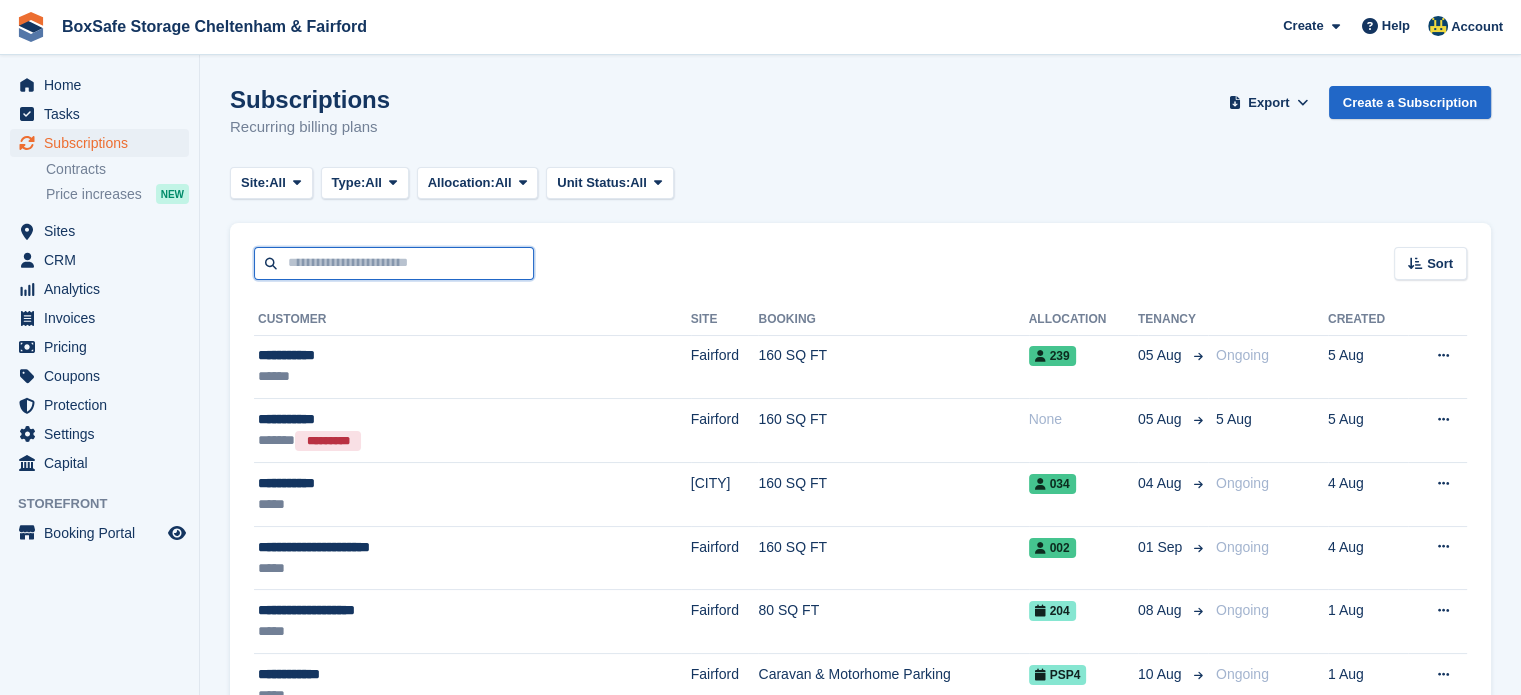 click at bounding box center [394, 263] 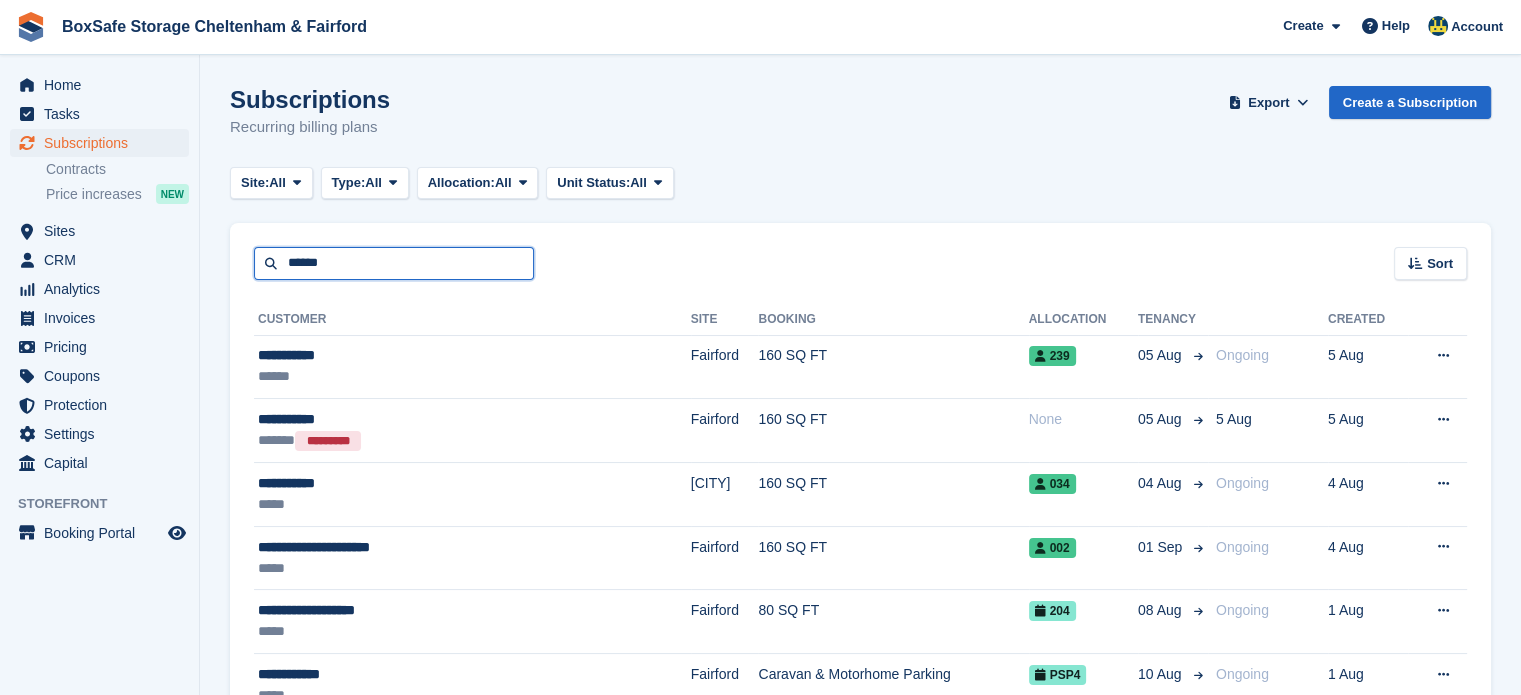 type on "******" 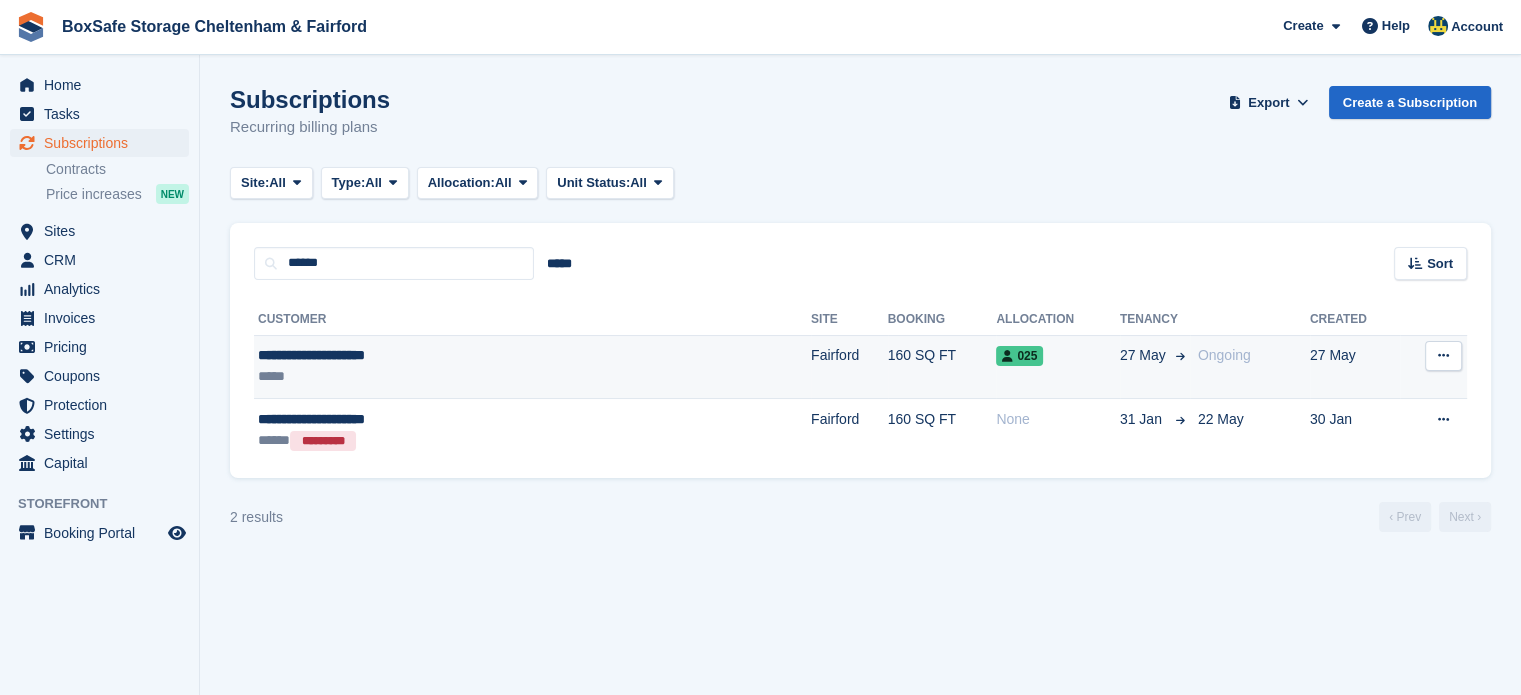 click on "160 SQ FT" at bounding box center (942, 367) 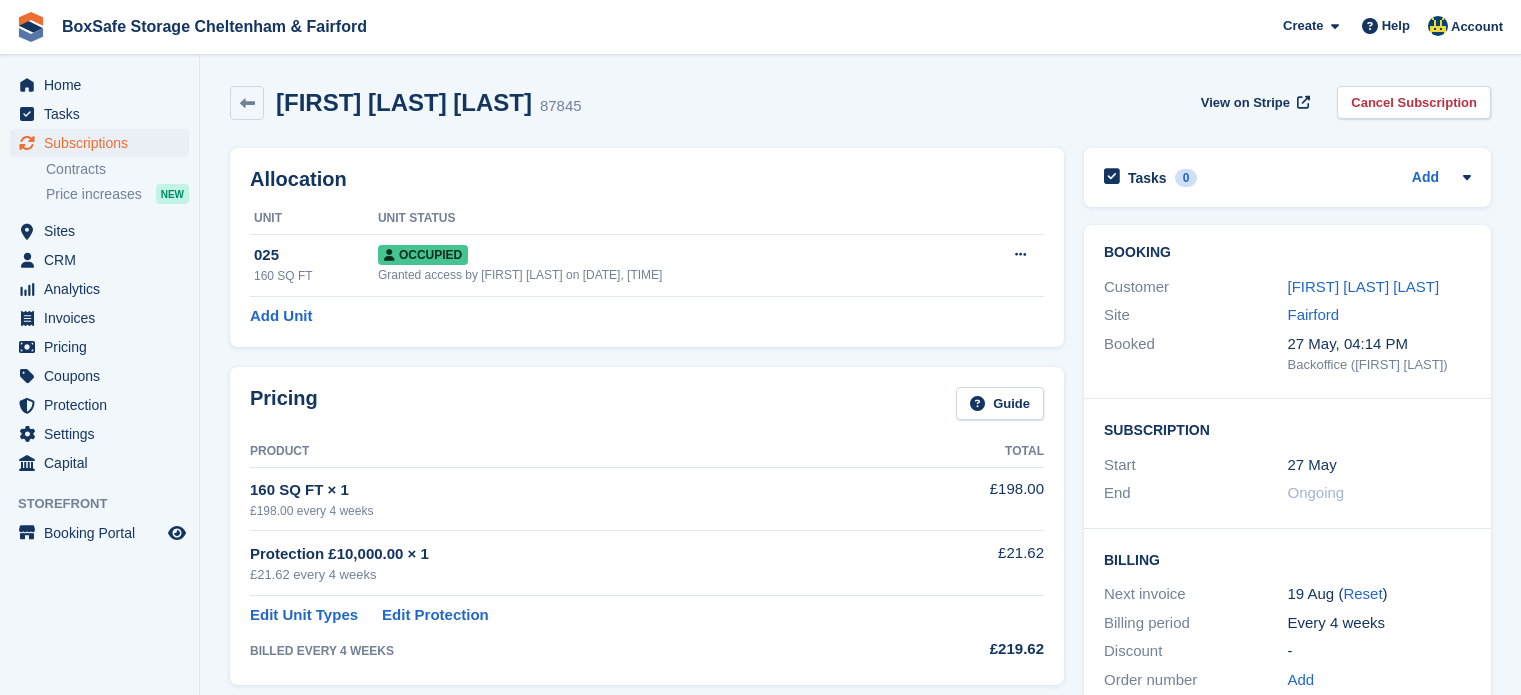 scroll, scrollTop: 0, scrollLeft: 0, axis: both 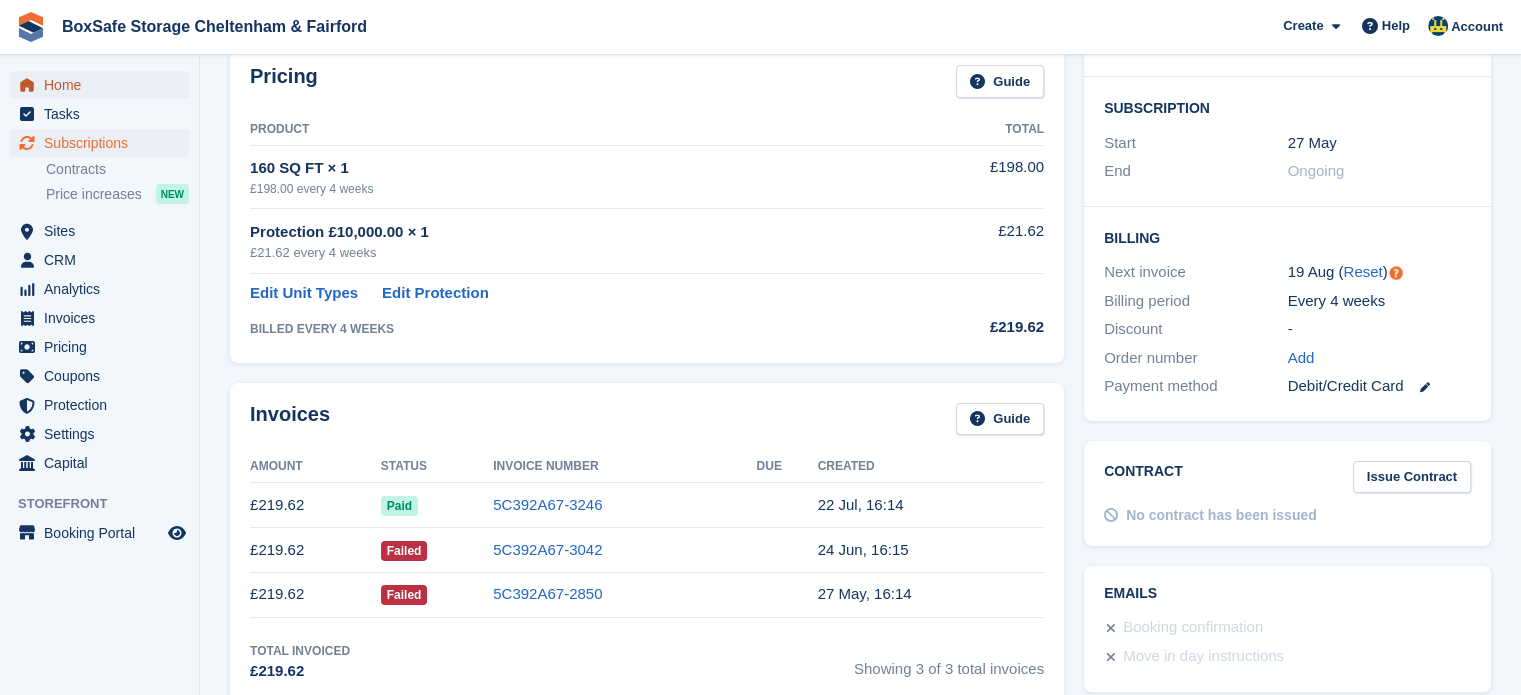 click on "Home" at bounding box center (104, 85) 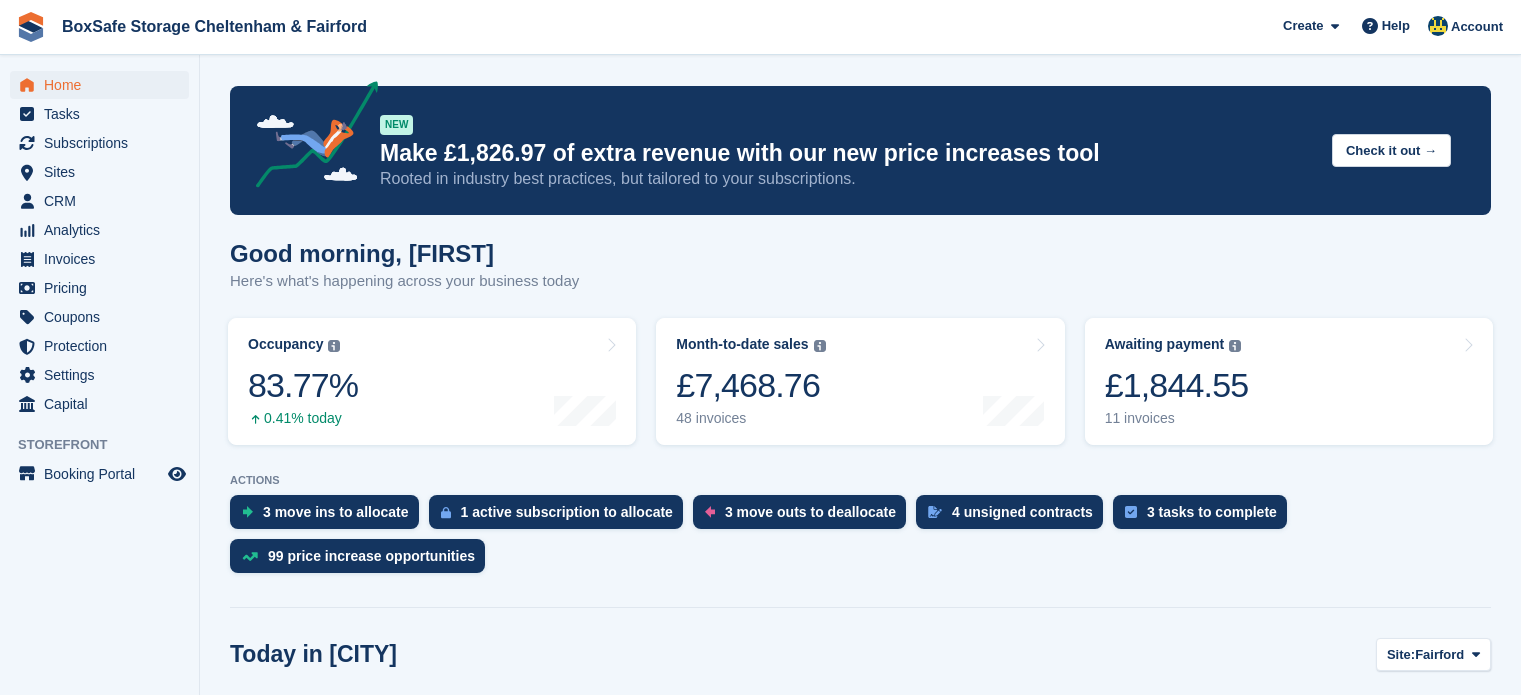 scroll, scrollTop: 0, scrollLeft: 0, axis: both 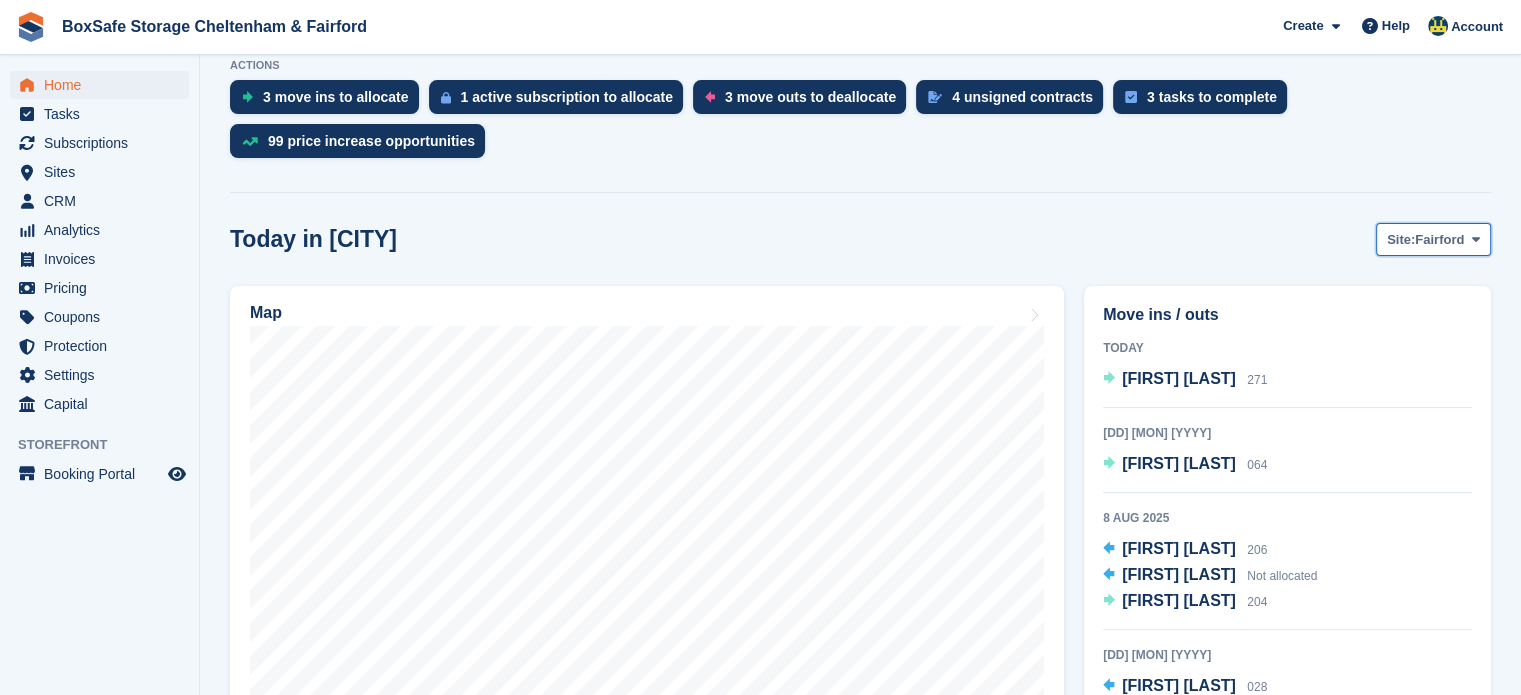 click on "Site:
[CITY]" at bounding box center (1433, 239) 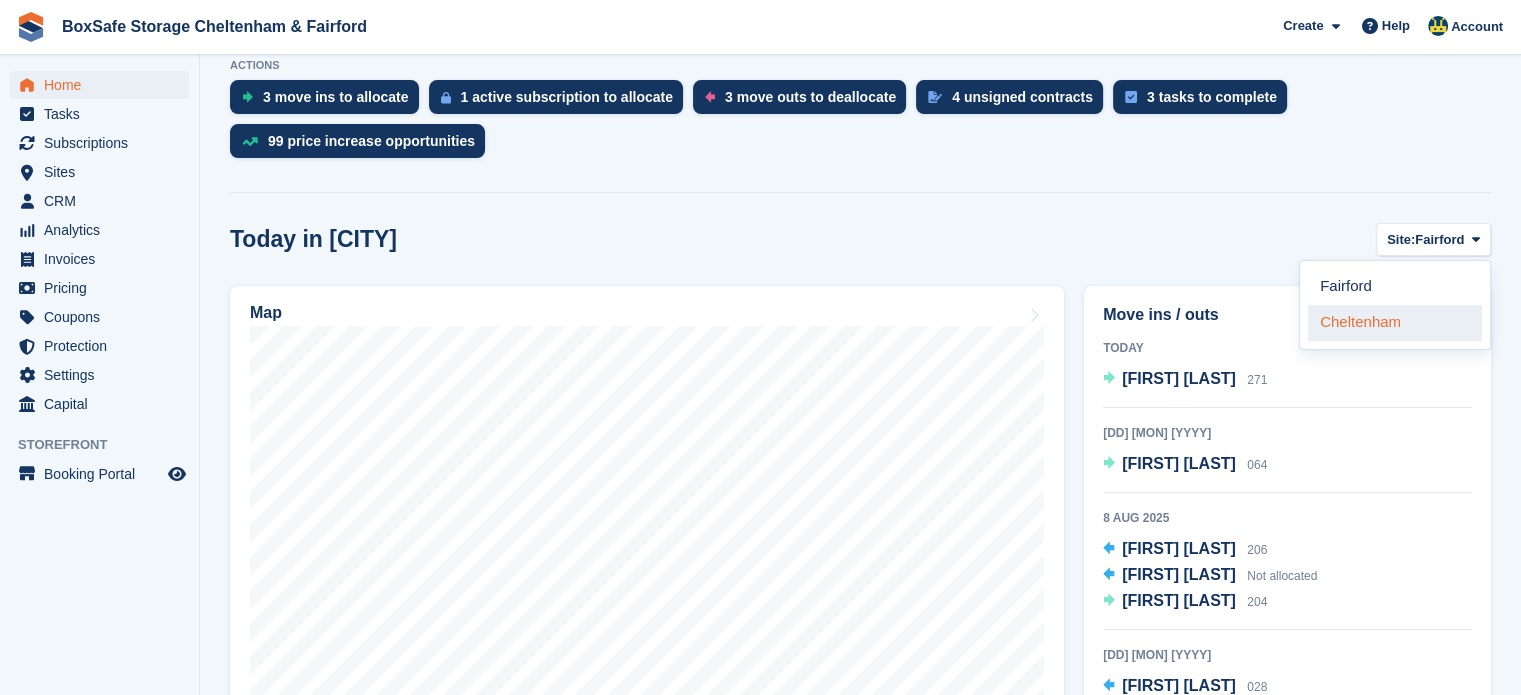 click on "Cheltenham" at bounding box center [1395, 323] 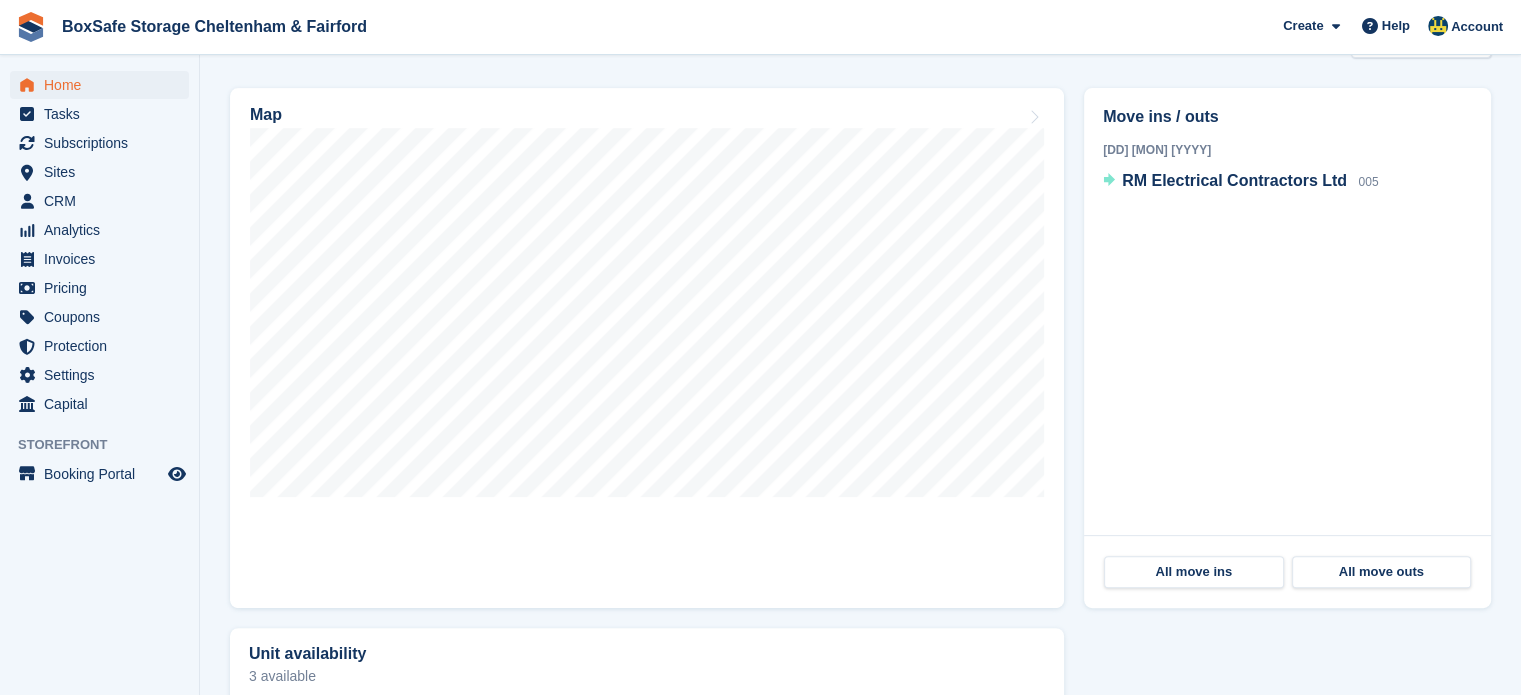 scroll, scrollTop: 617, scrollLeft: 0, axis: vertical 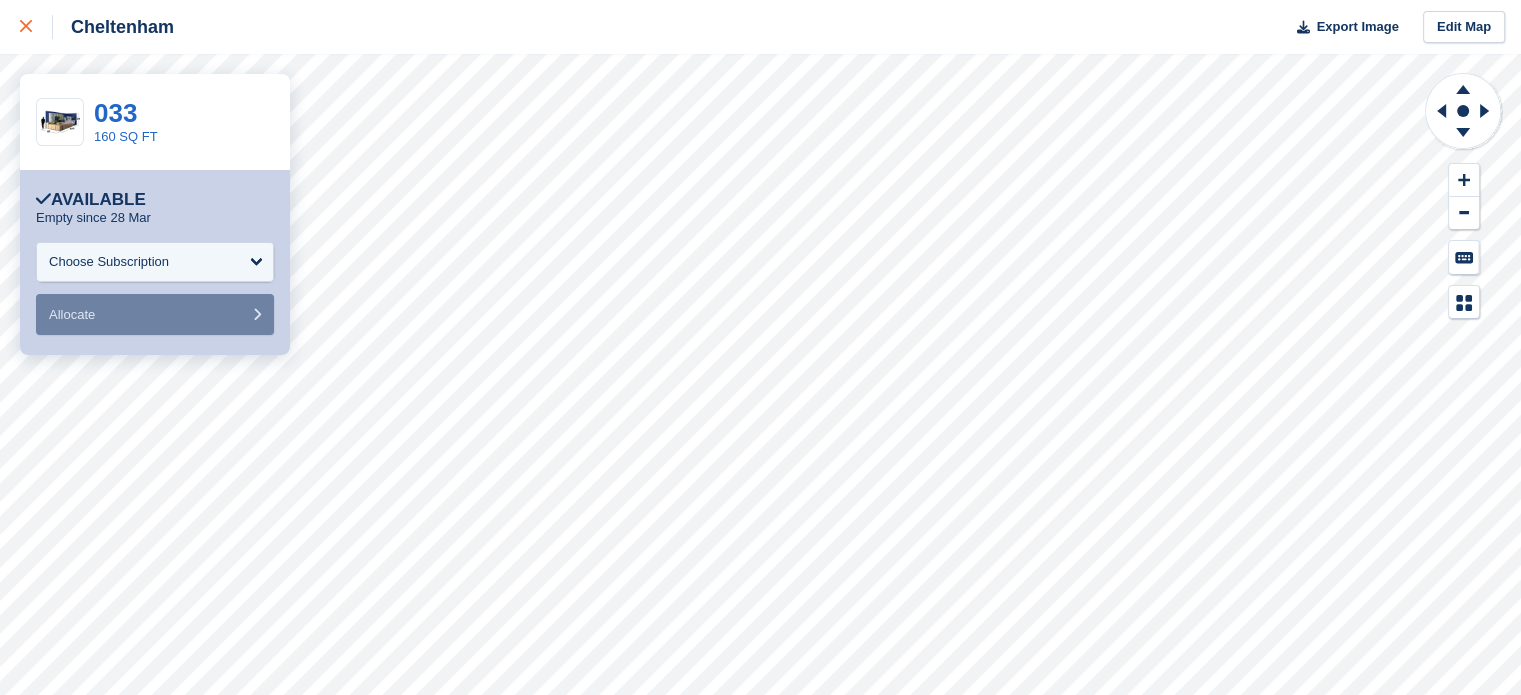 click 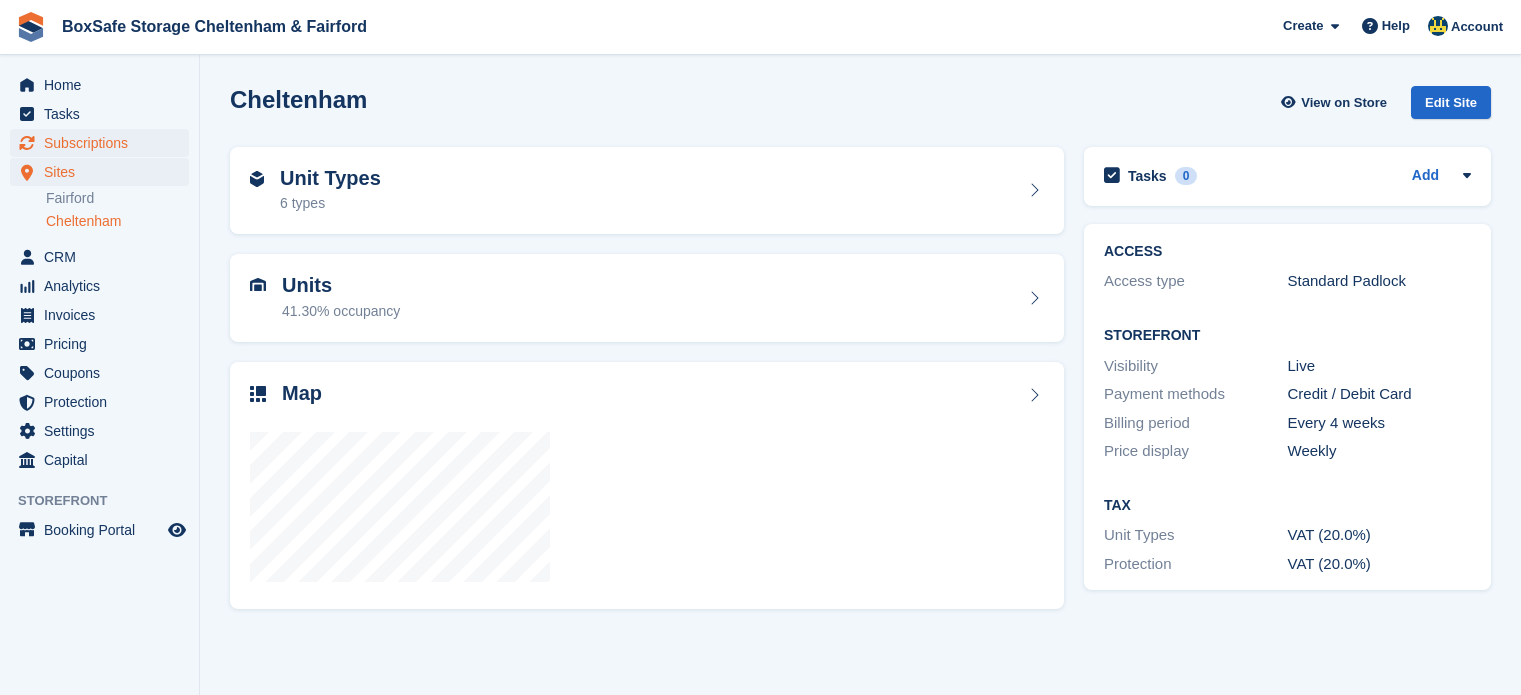 scroll, scrollTop: 0, scrollLeft: 0, axis: both 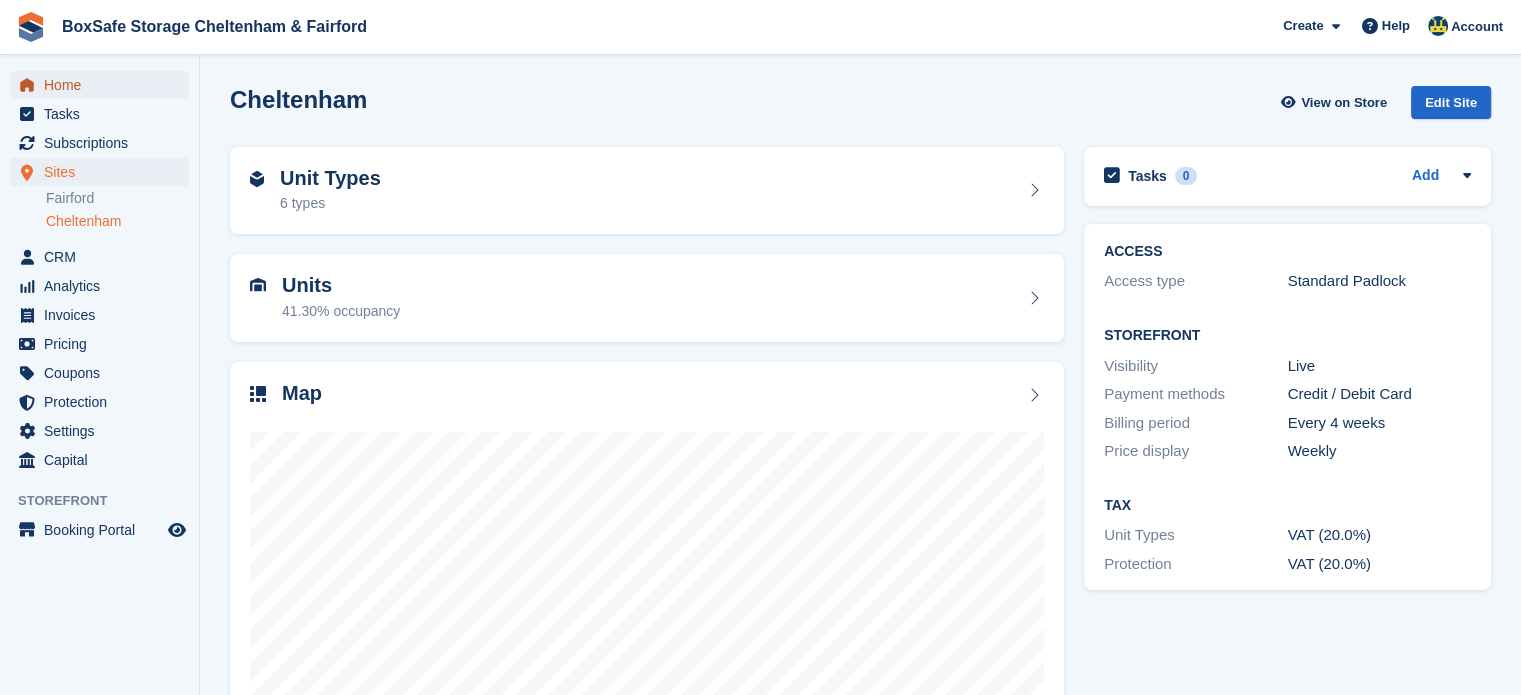 click on "Home" at bounding box center [104, 85] 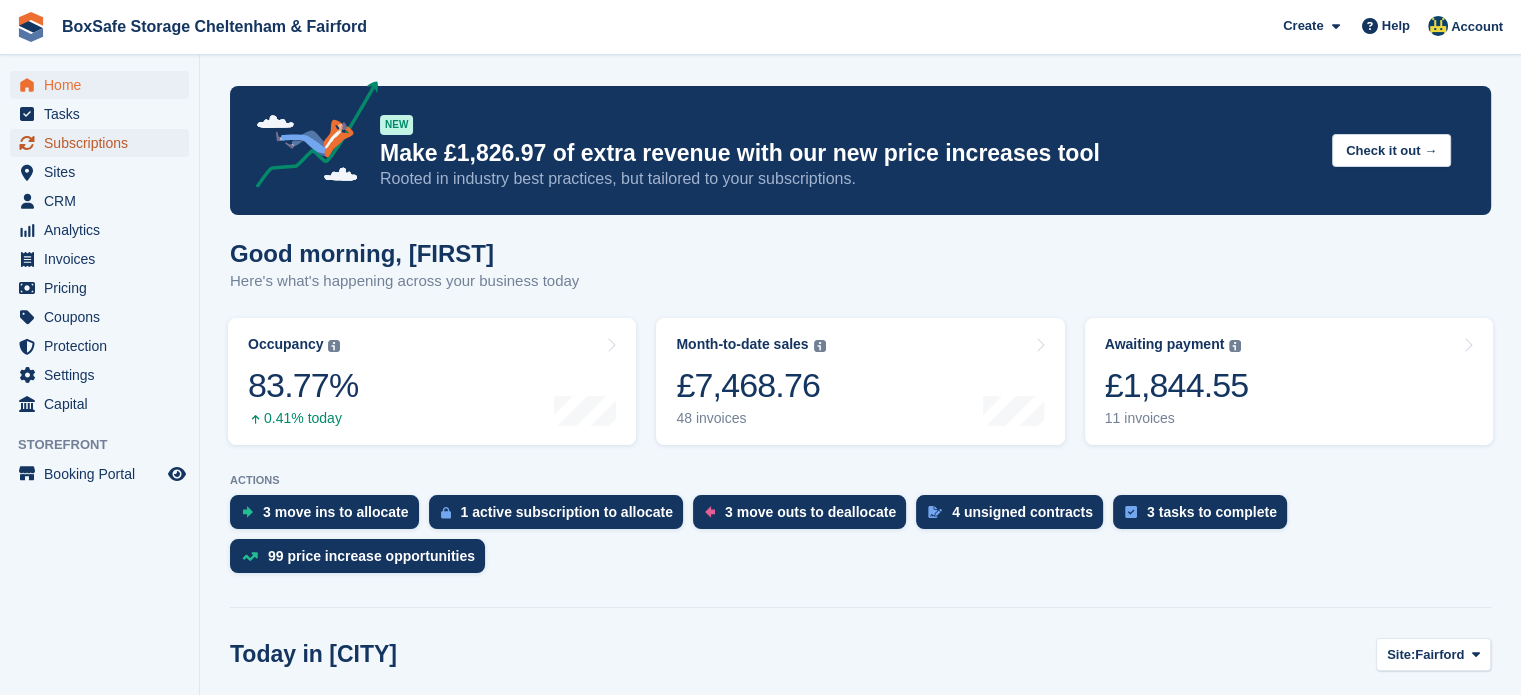 click on "Subscriptions" at bounding box center [104, 143] 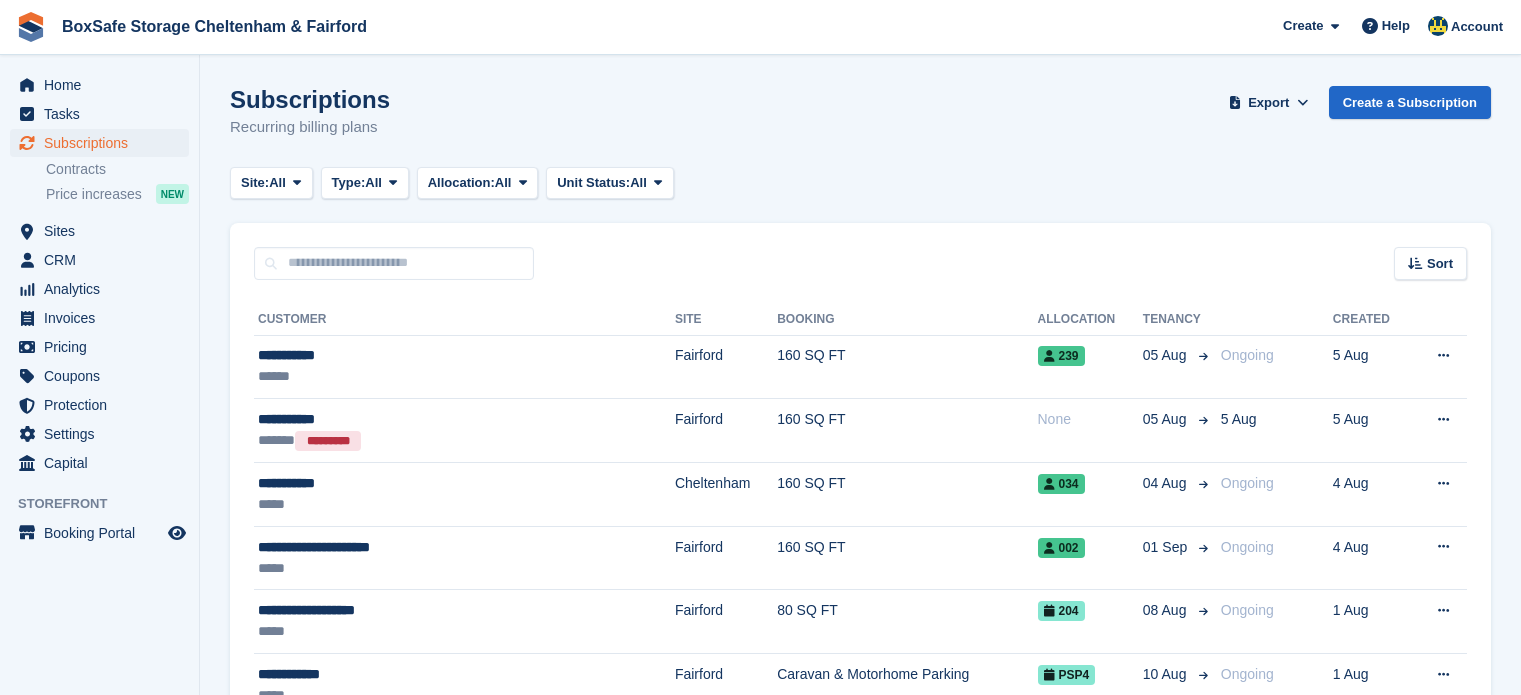 scroll, scrollTop: 0, scrollLeft: 0, axis: both 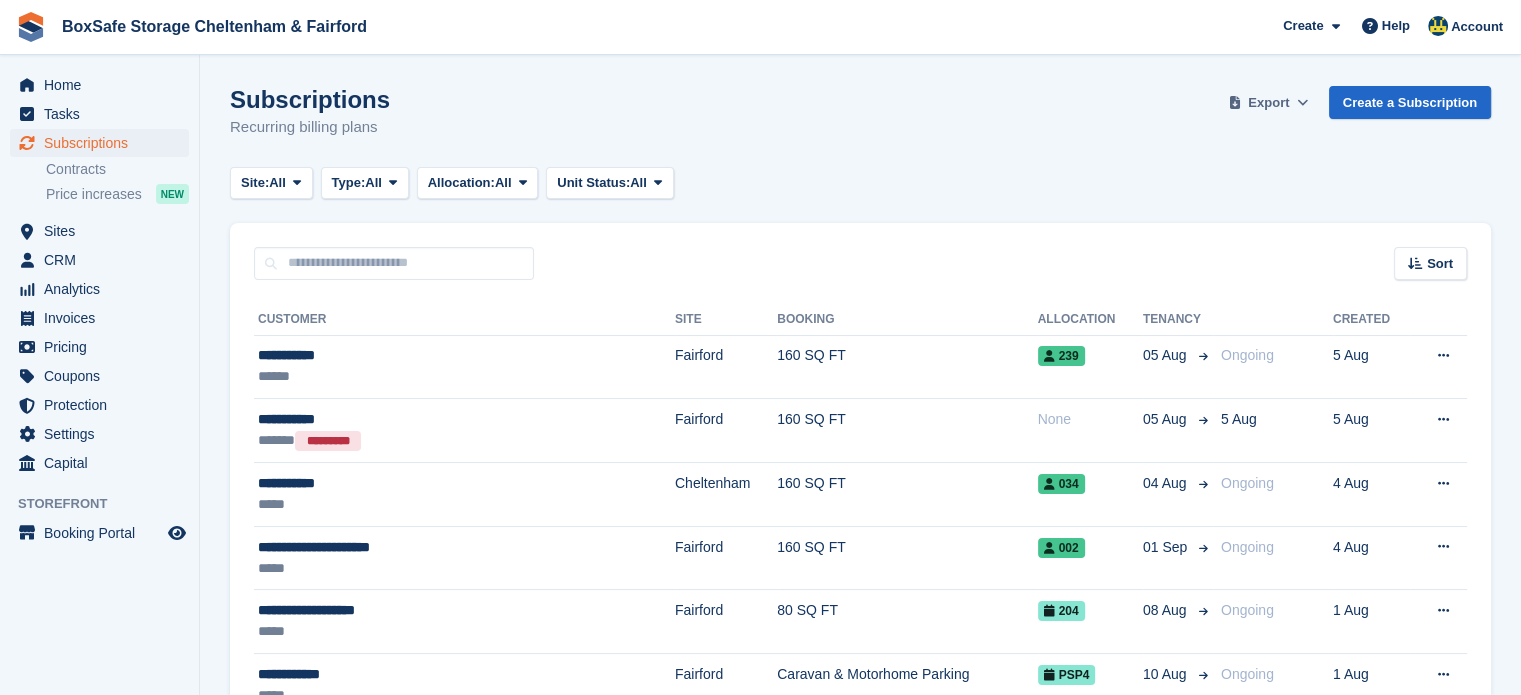 click on "Export" at bounding box center [1268, 103] 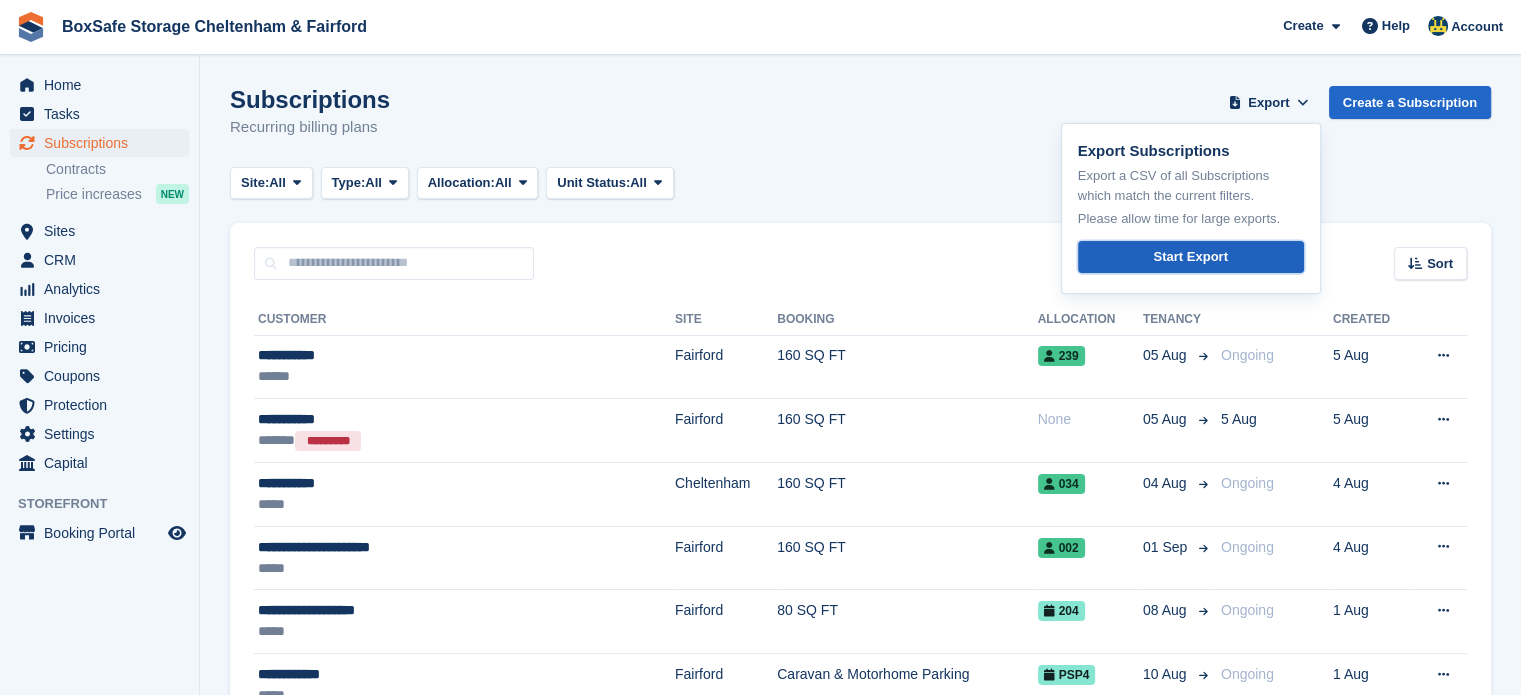 click on "Start Export" at bounding box center (1190, 257) 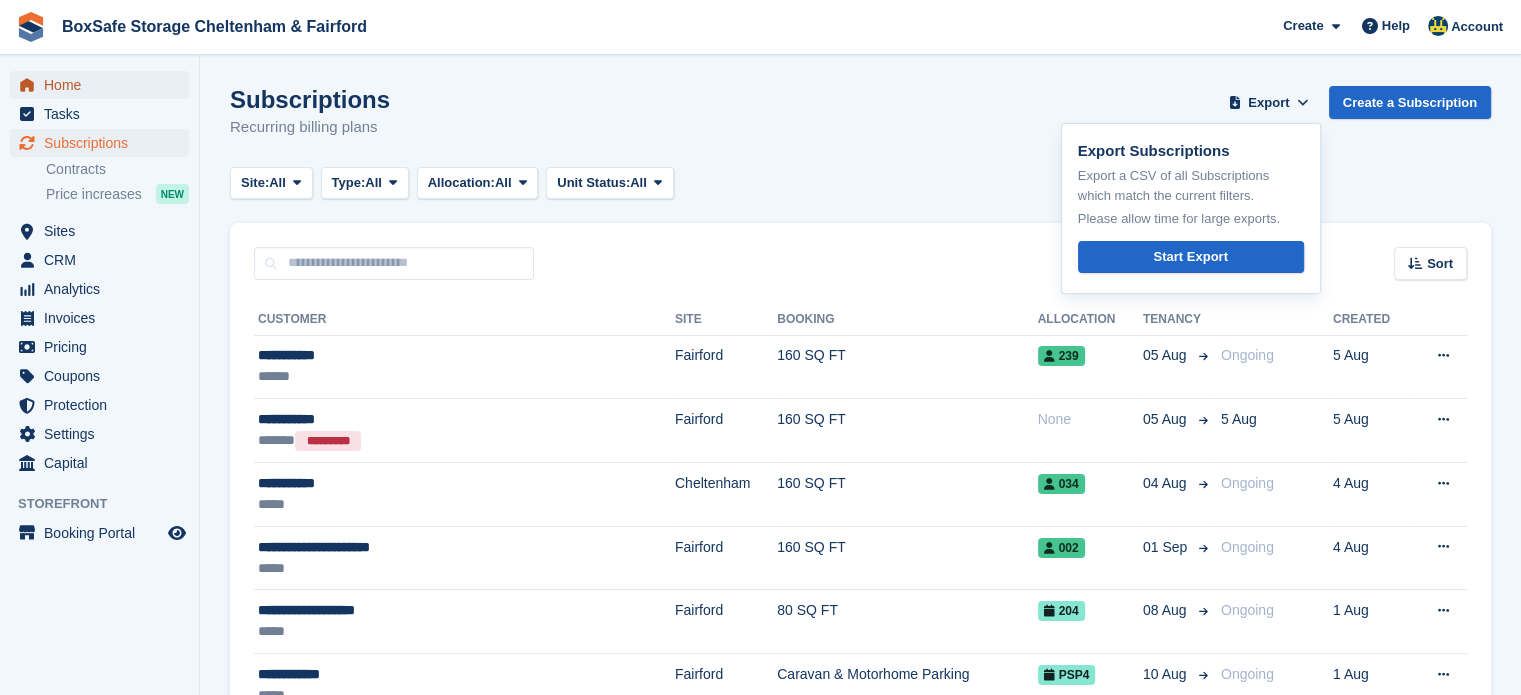 click on "Home" at bounding box center [104, 85] 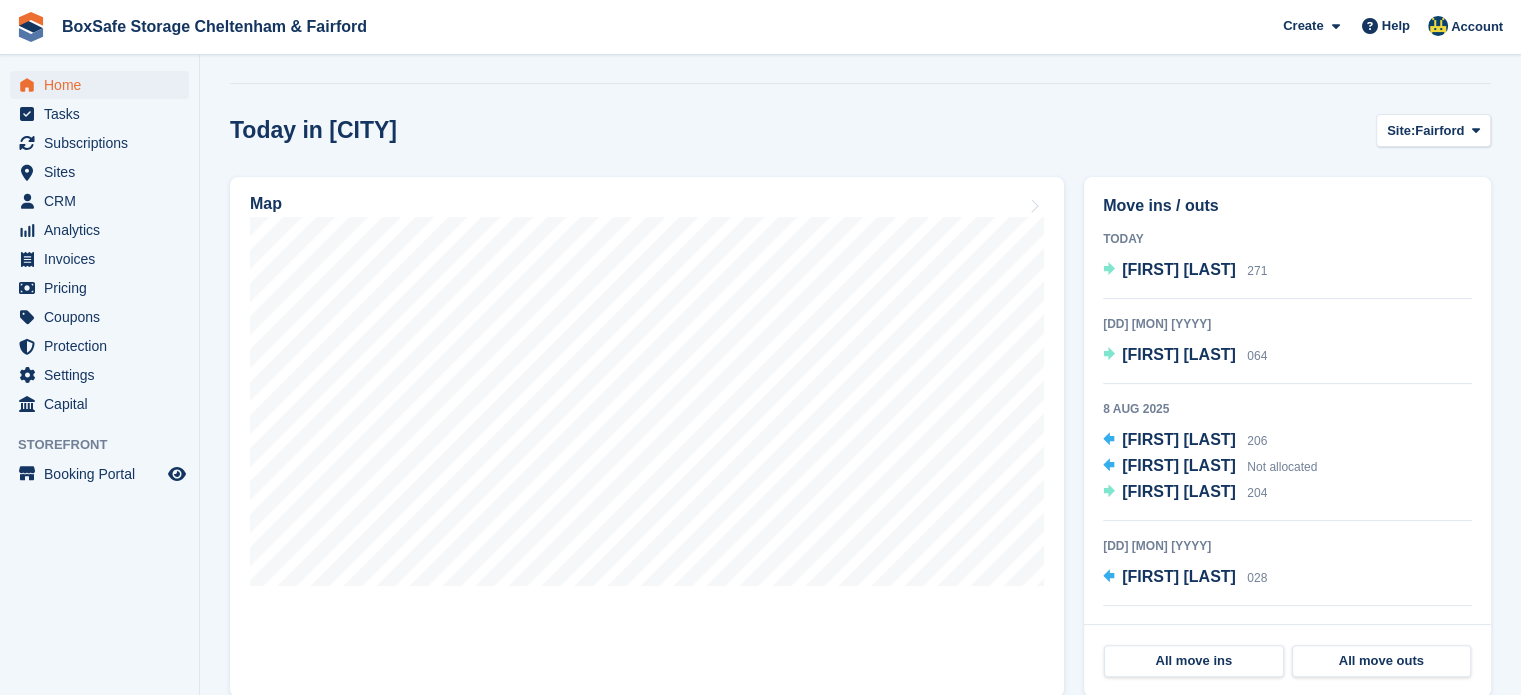 scroll, scrollTop: 527, scrollLeft: 0, axis: vertical 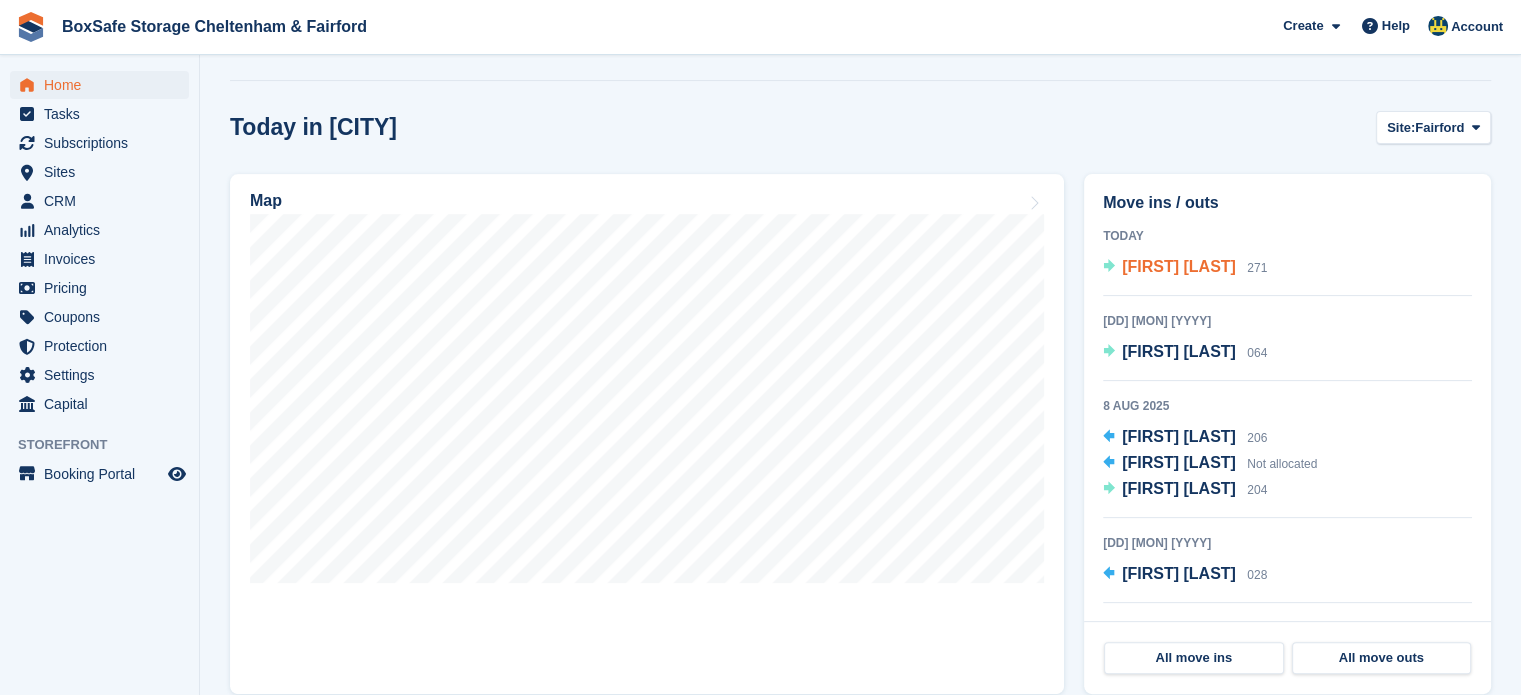 click on "[NAME] [NAME]" at bounding box center [1179, 266] 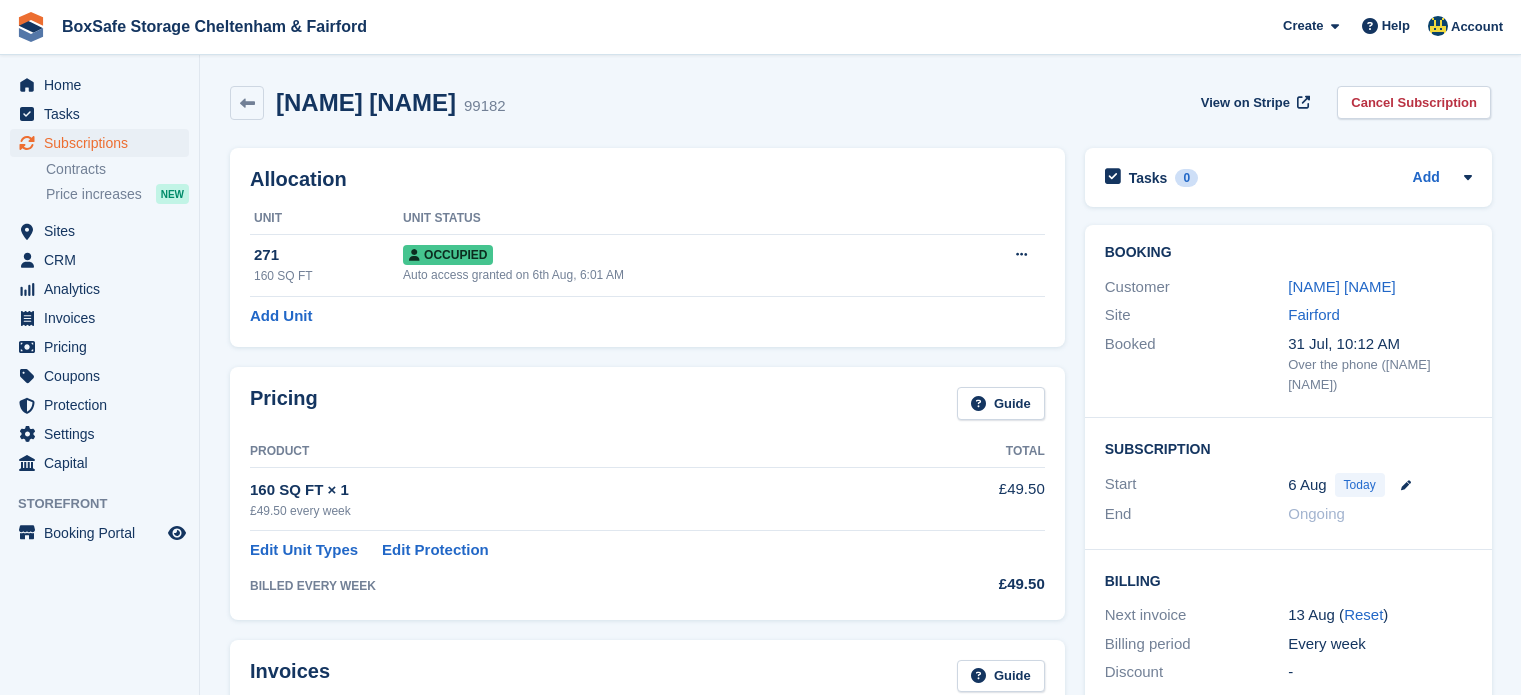 scroll, scrollTop: 0, scrollLeft: 0, axis: both 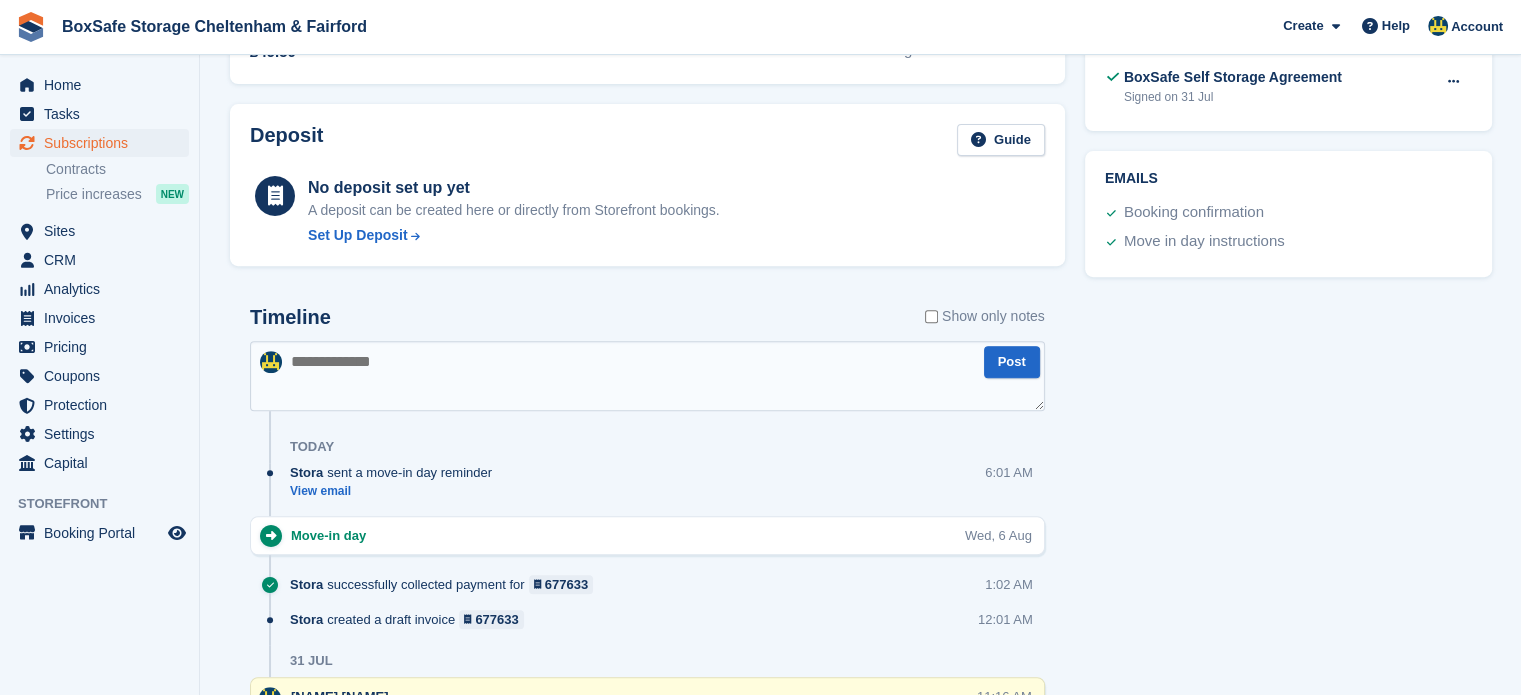 click at bounding box center [647, 376] 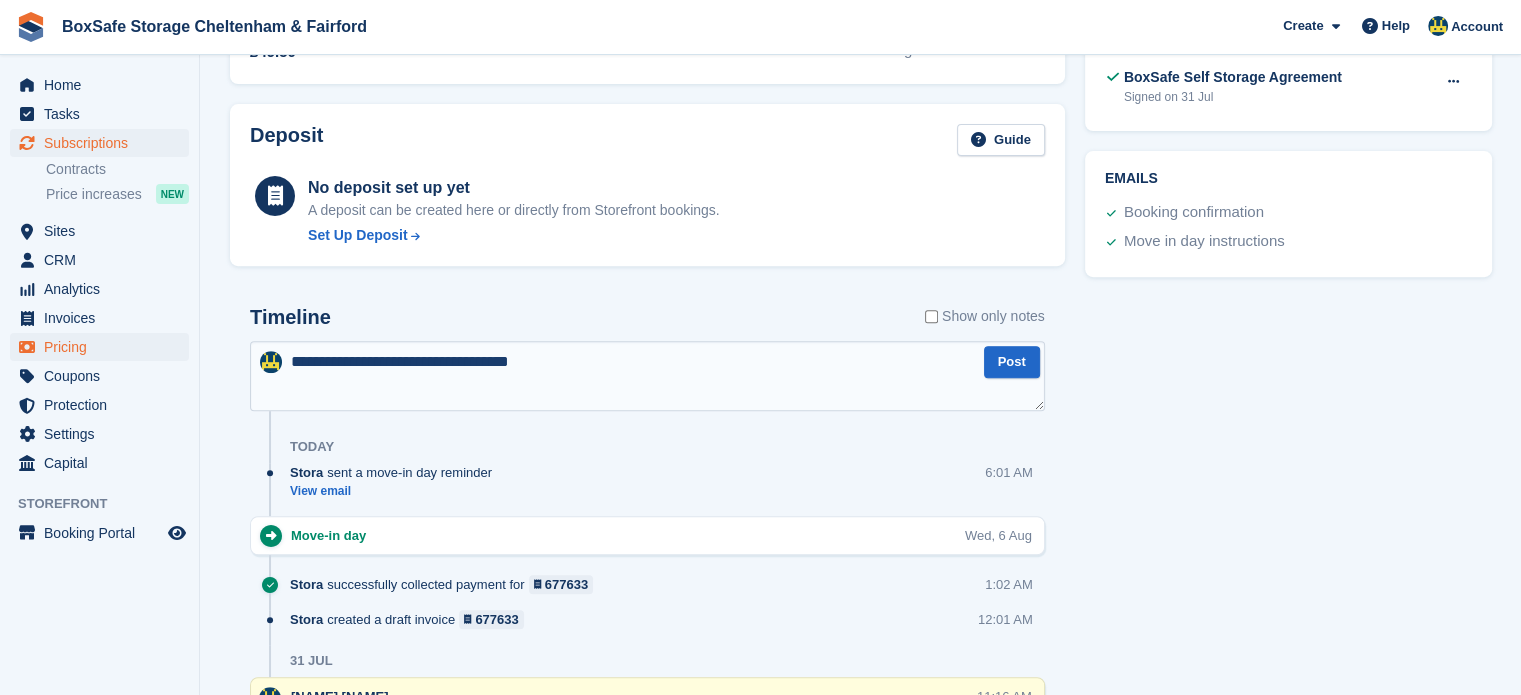 drag, startPoint x: 633, startPoint y: 359, endPoint x: 184, endPoint y: 335, distance: 449.64096 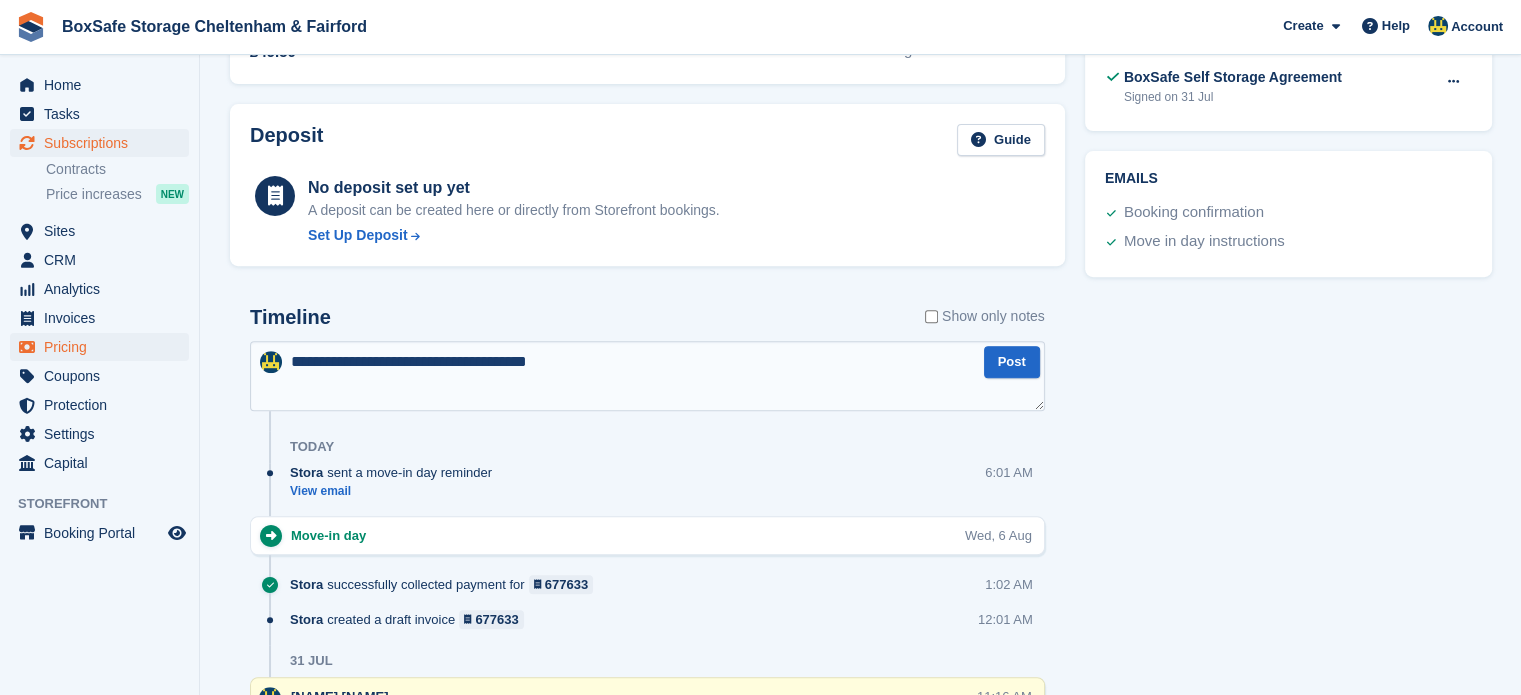 type on "**********" 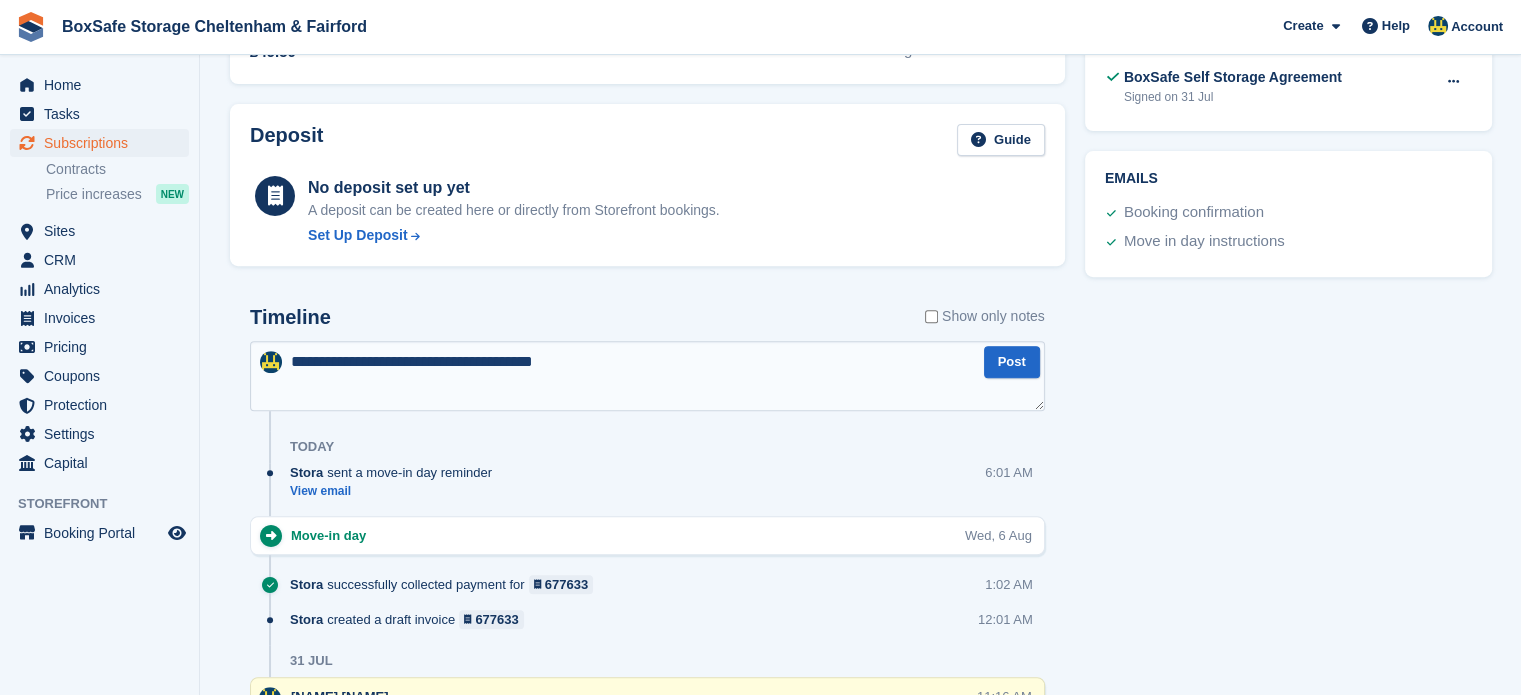 drag, startPoint x: 599, startPoint y: 361, endPoint x: 240, endPoint y: 334, distance: 360.0139 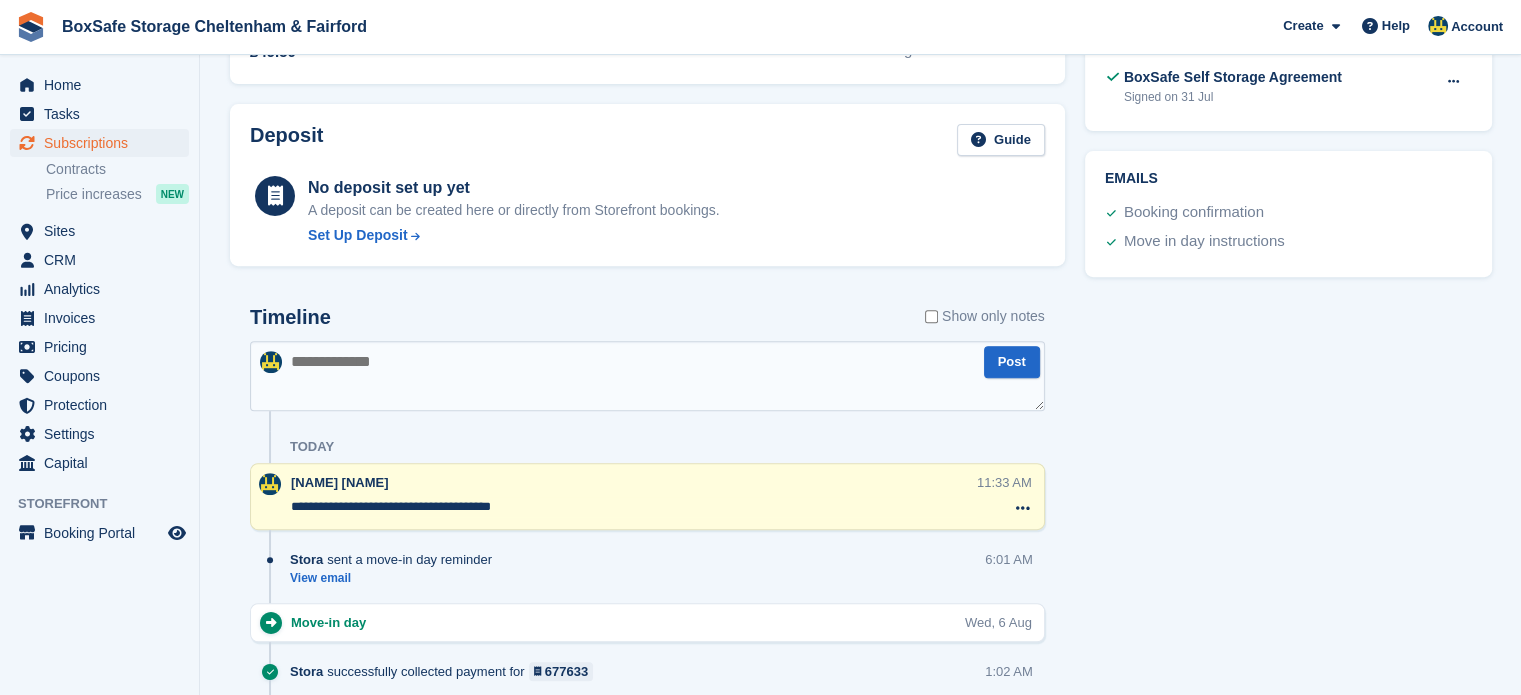scroll, scrollTop: 112, scrollLeft: 0, axis: vertical 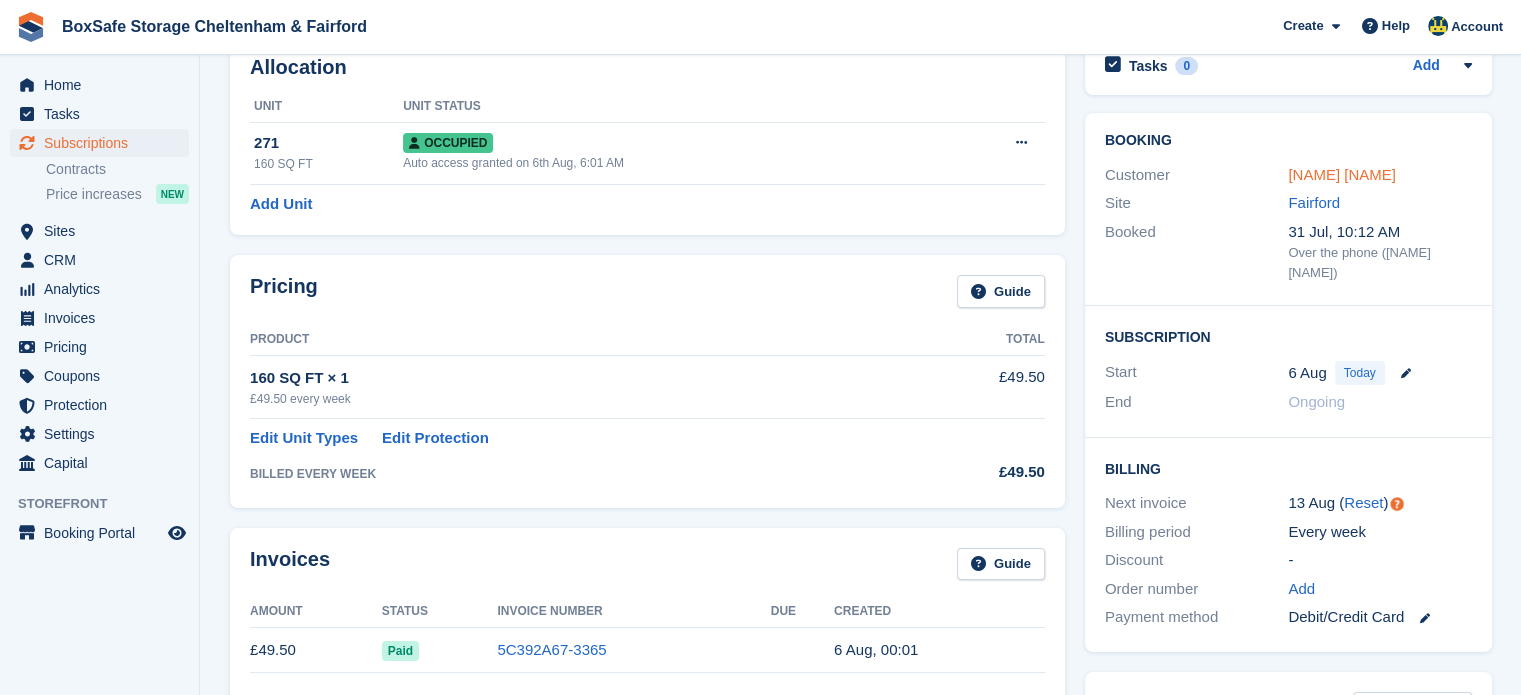 click on "[NAME] [NAME]" at bounding box center [1342, 174] 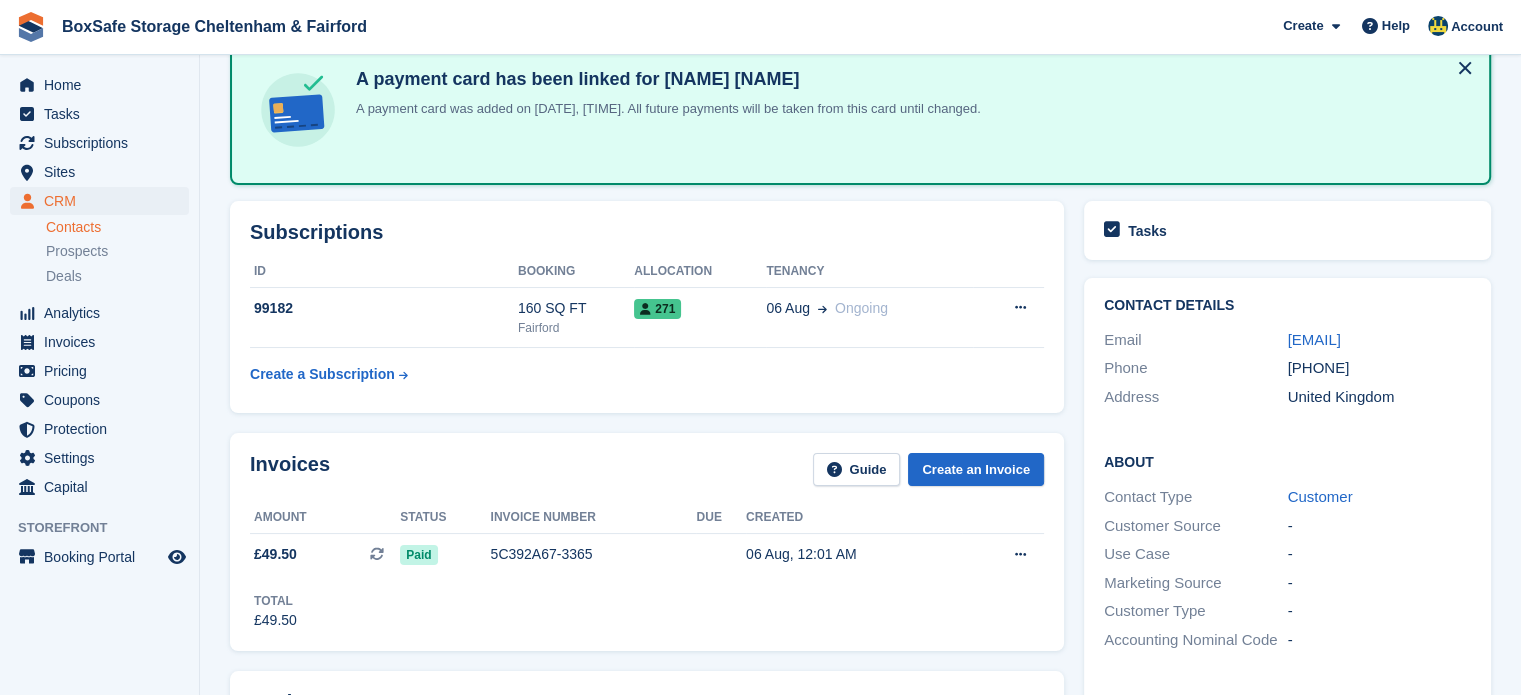 scroll, scrollTop: 0, scrollLeft: 0, axis: both 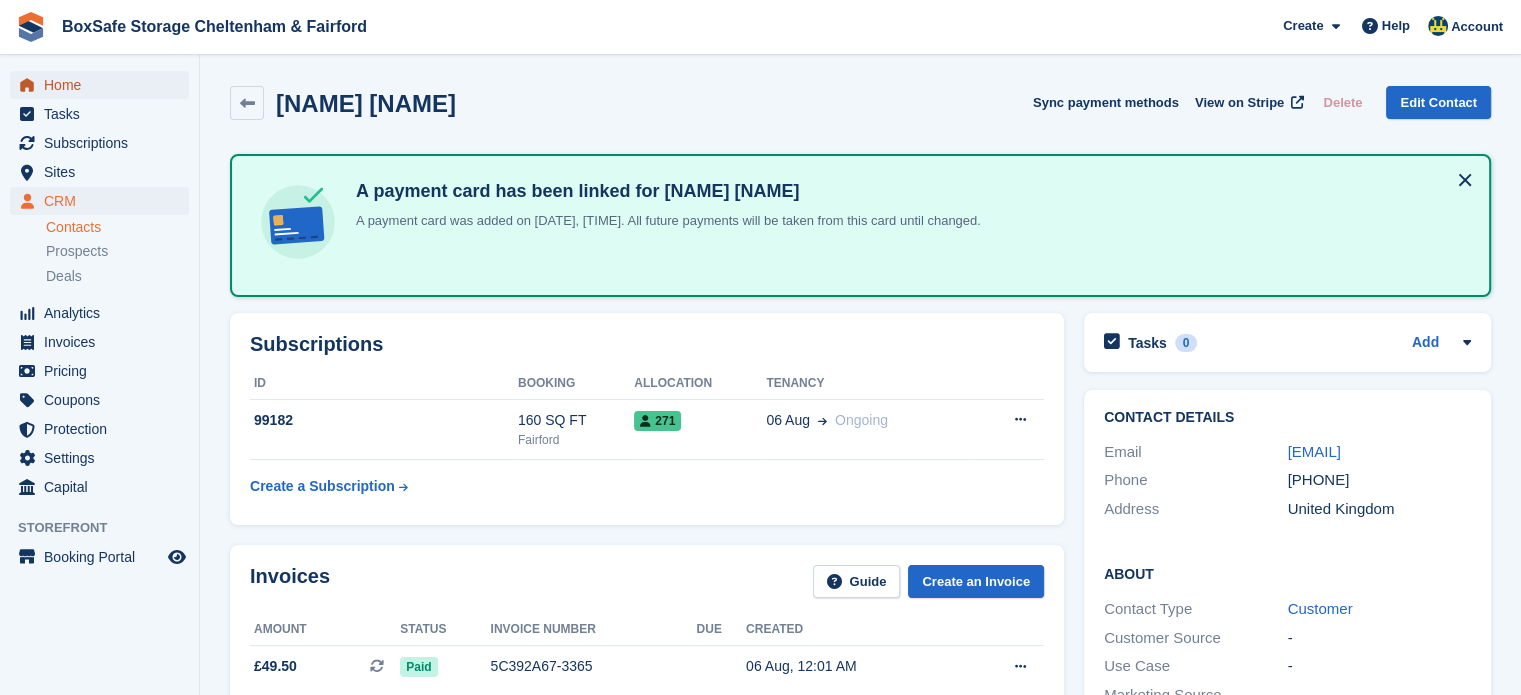 click on "Home" at bounding box center [104, 85] 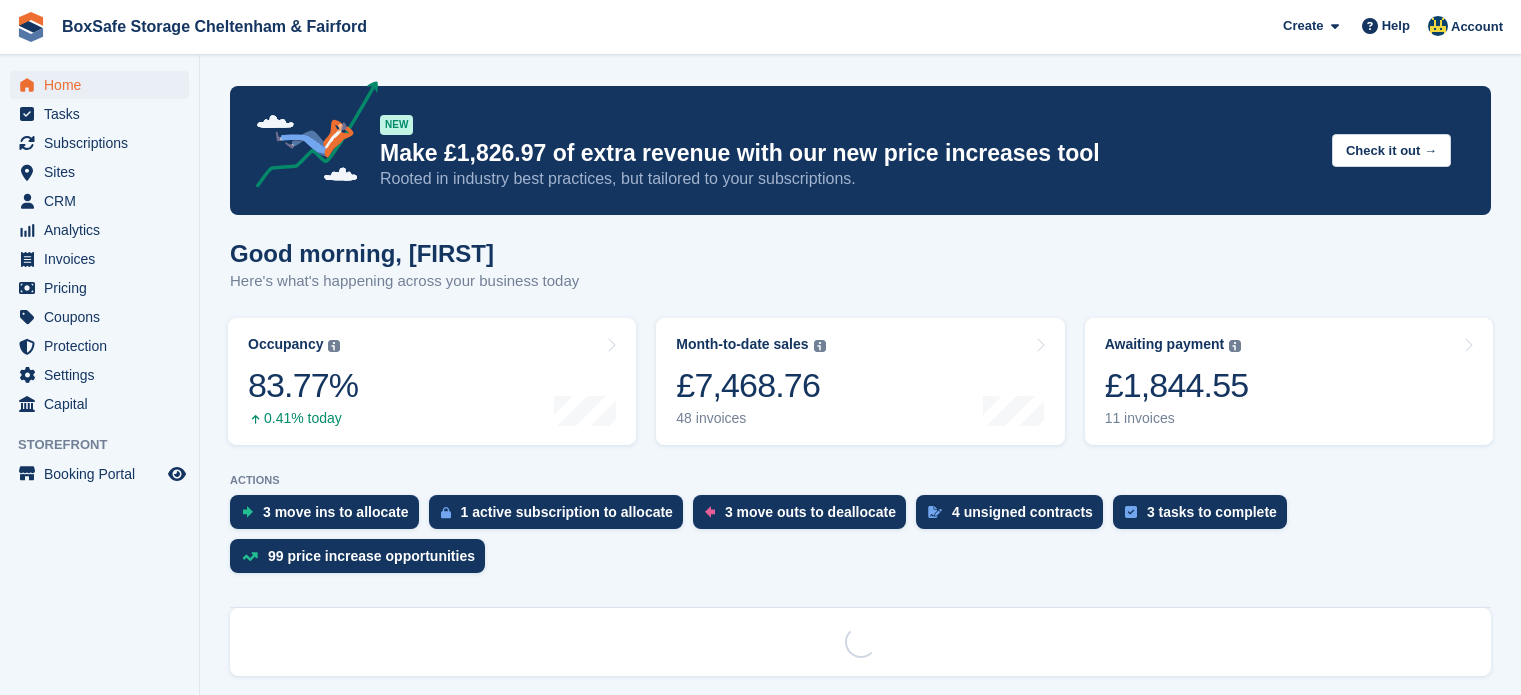 scroll, scrollTop: 0, scrollLeft: 0, axis: both 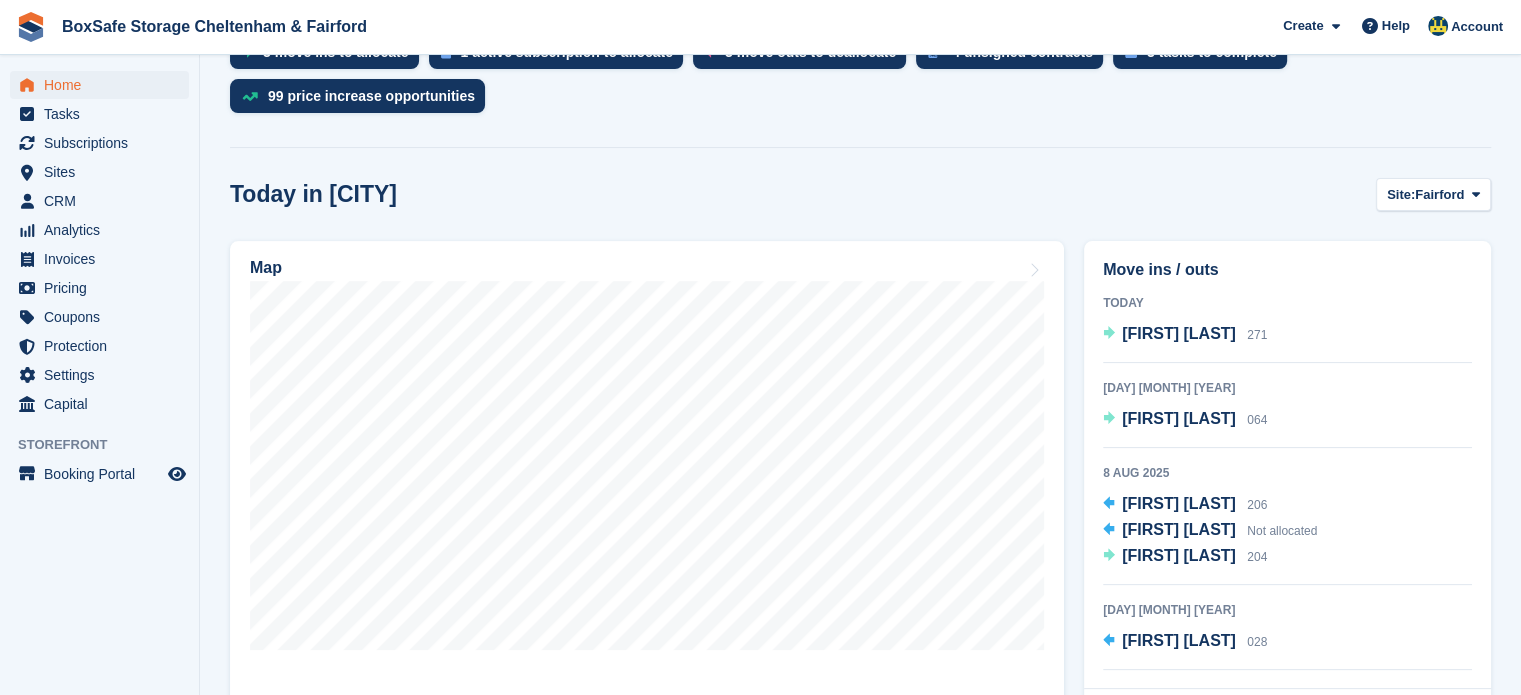 drag, startPoint x: 1529, startPoint y: 99, endPoint x: 1535, endPoint y: 245, distance: 146.12323 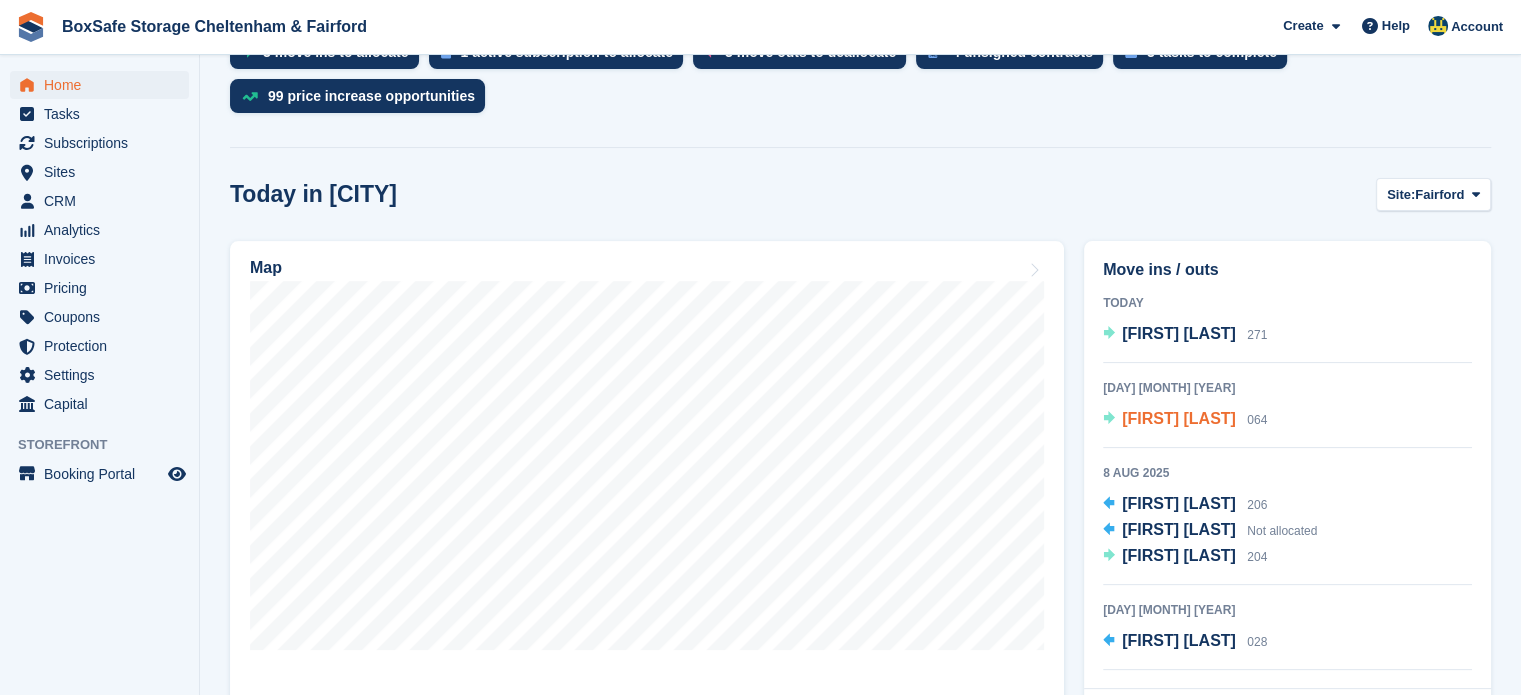 click on "Elissa Rasnussen" at bounding box center [1179, 418] 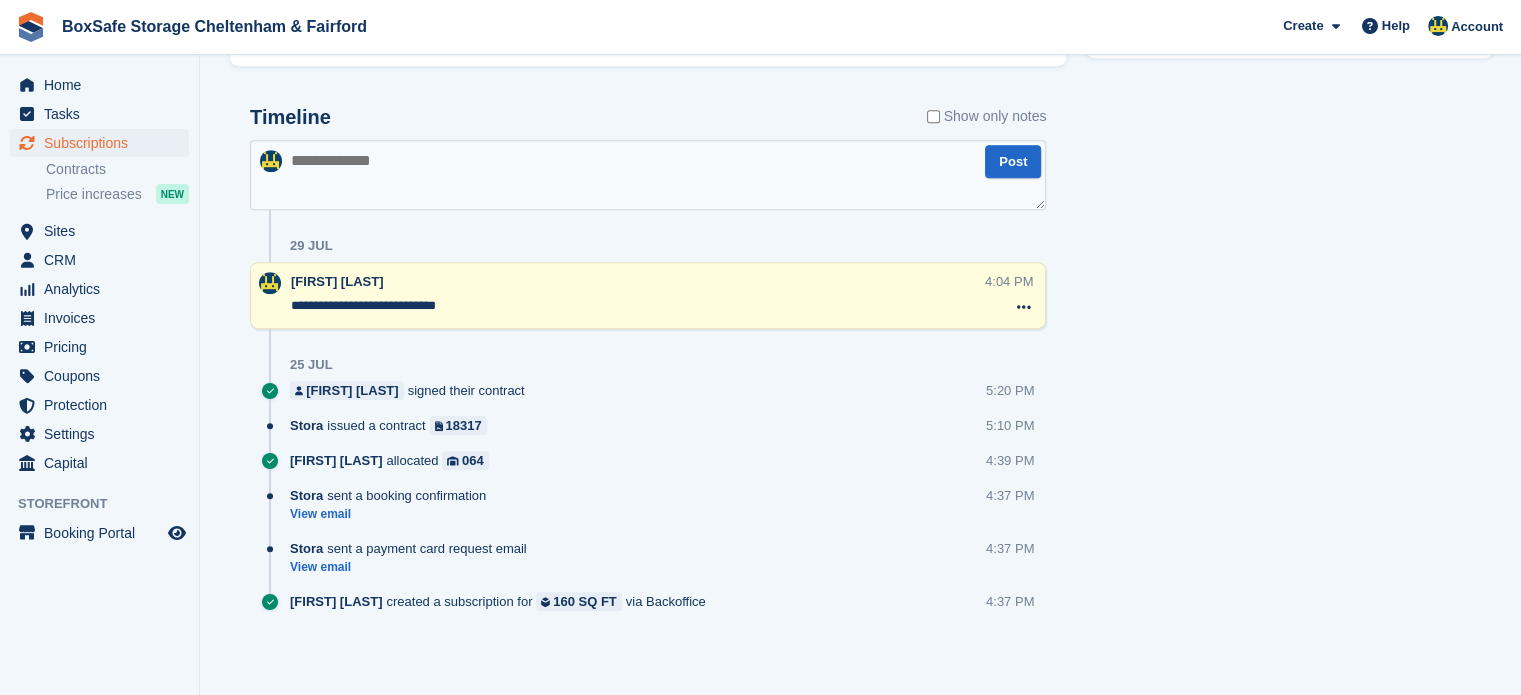 scroll, scrollTop: 0, scrollLeft: 0, axis: both 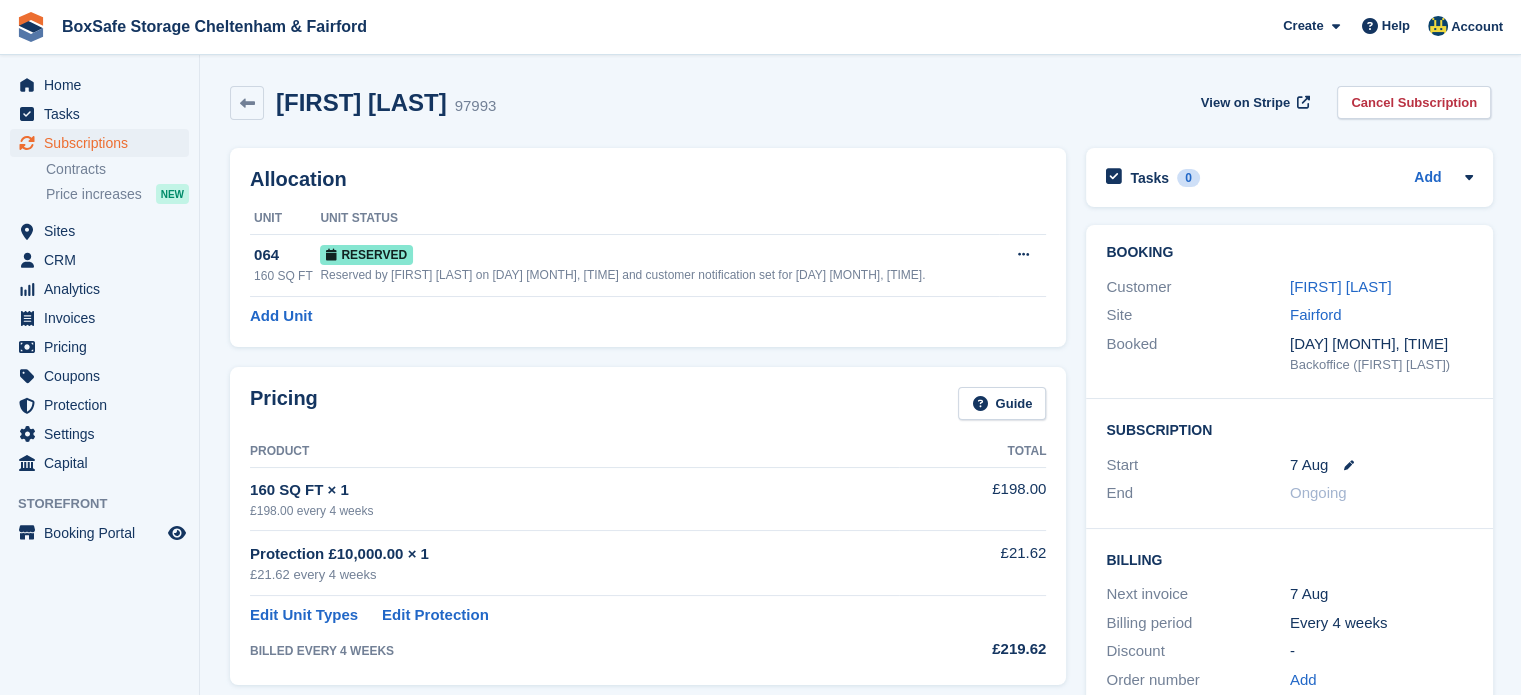click on "BoxSafe Storage Cheltenham & Fairford
Create
Subscription
Invoice
Contact
Deal
Discount
Page
Help
Chat Support
Submit a support request
Help Center
Get answers to Stora questions" at bounding box center (760, 347) 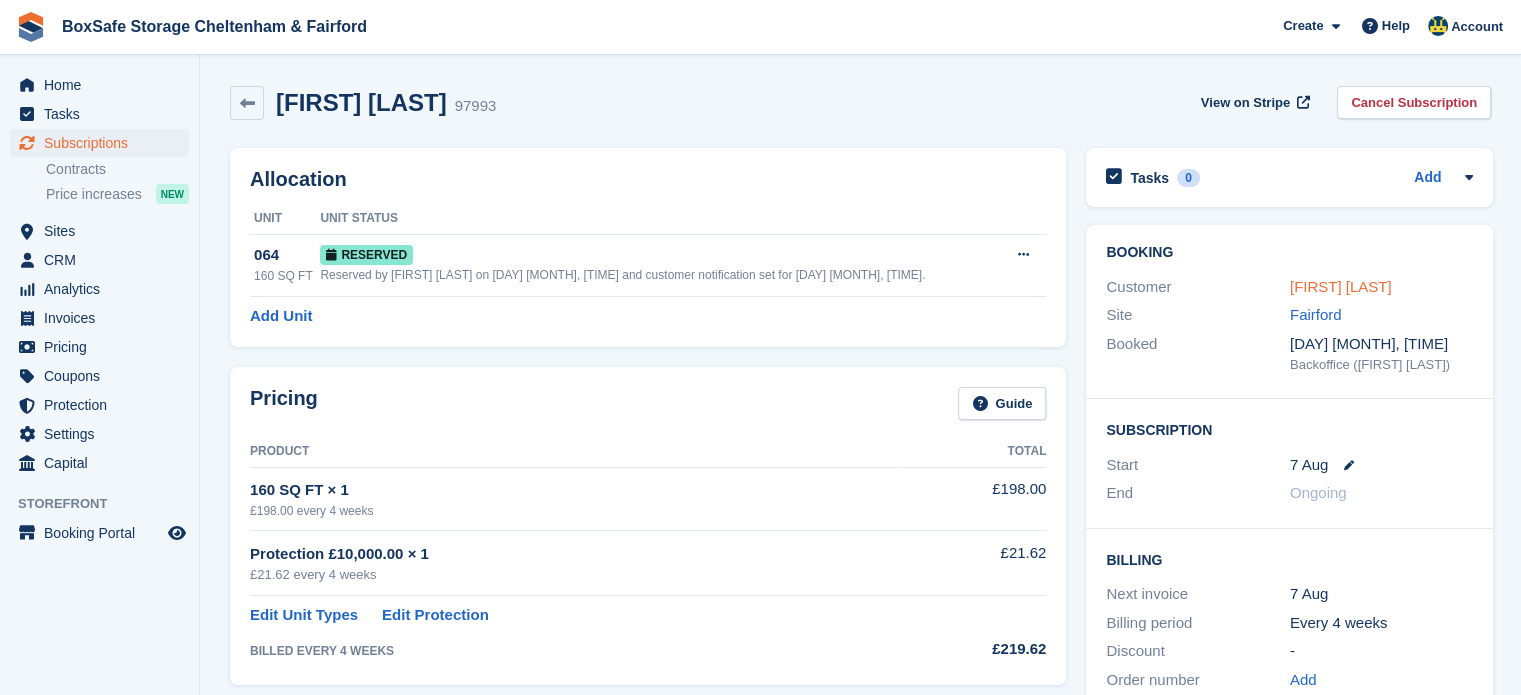 click on "[FIRST] [LAST]" at bounding box center [1341, 286] 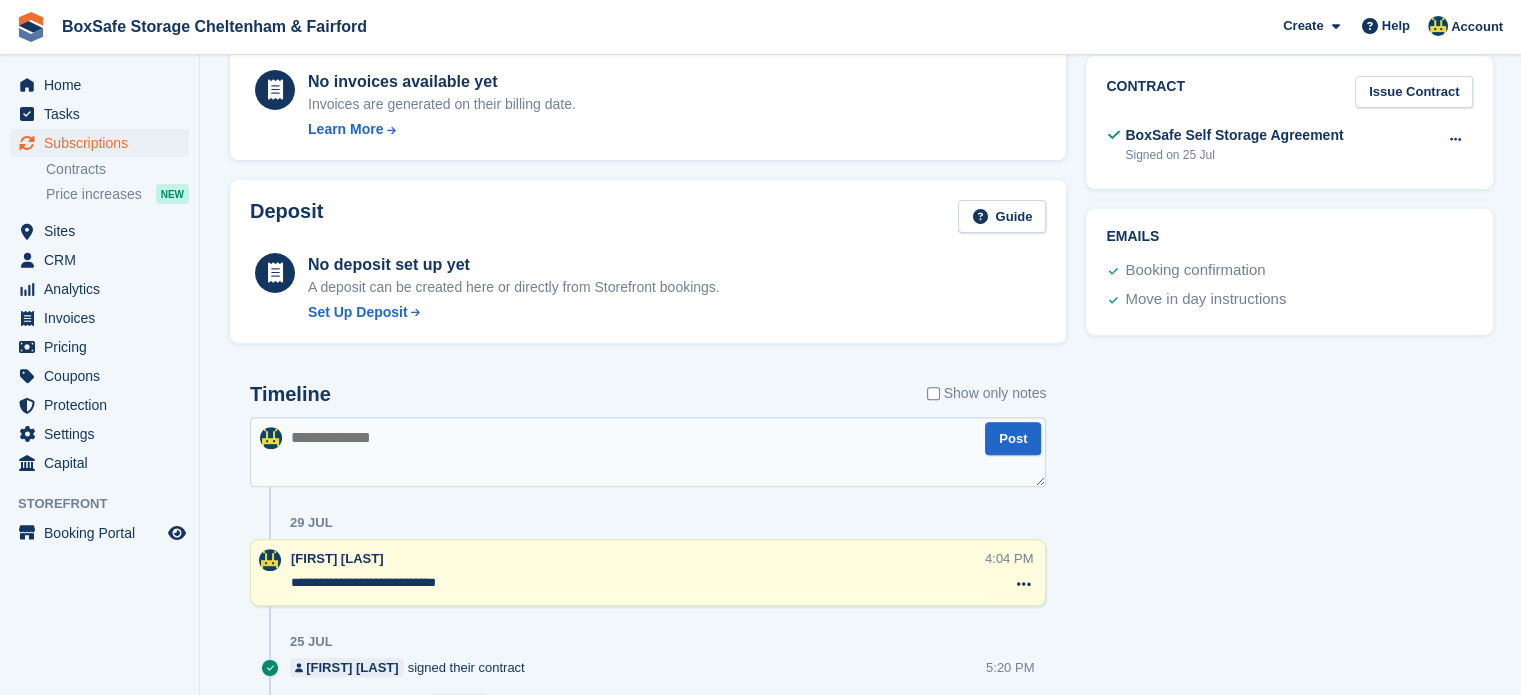 scroll, scrollTop: 720, scrollLeft: 0, axis: vertical 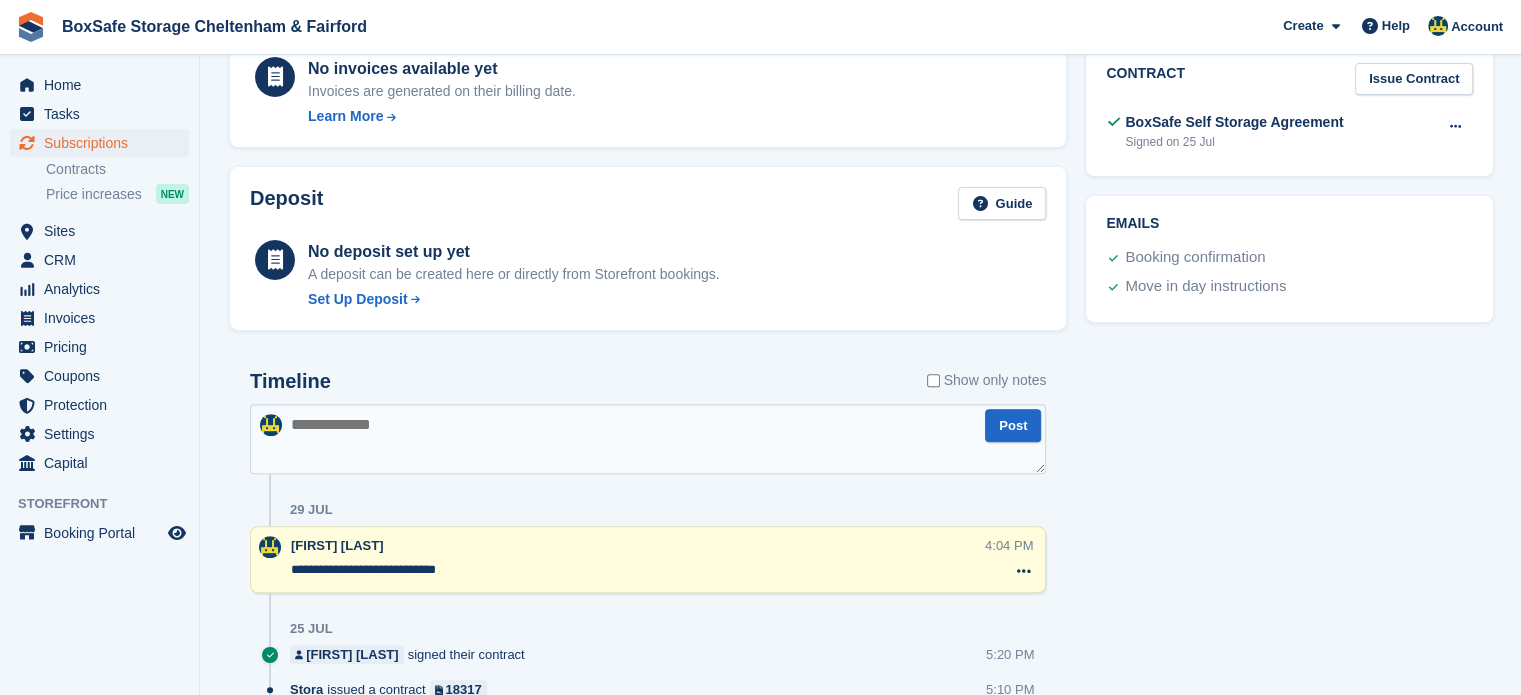 click at bounding box center [648, 439] 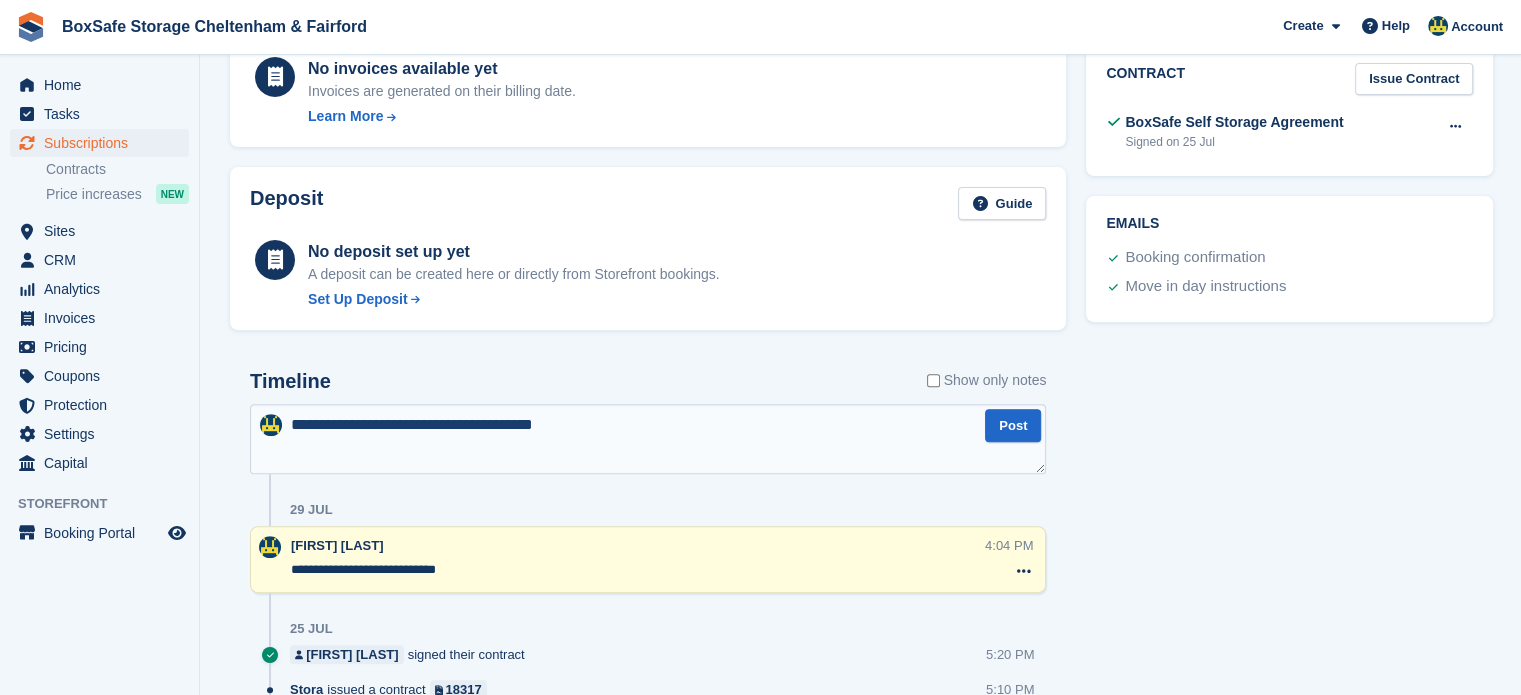 type 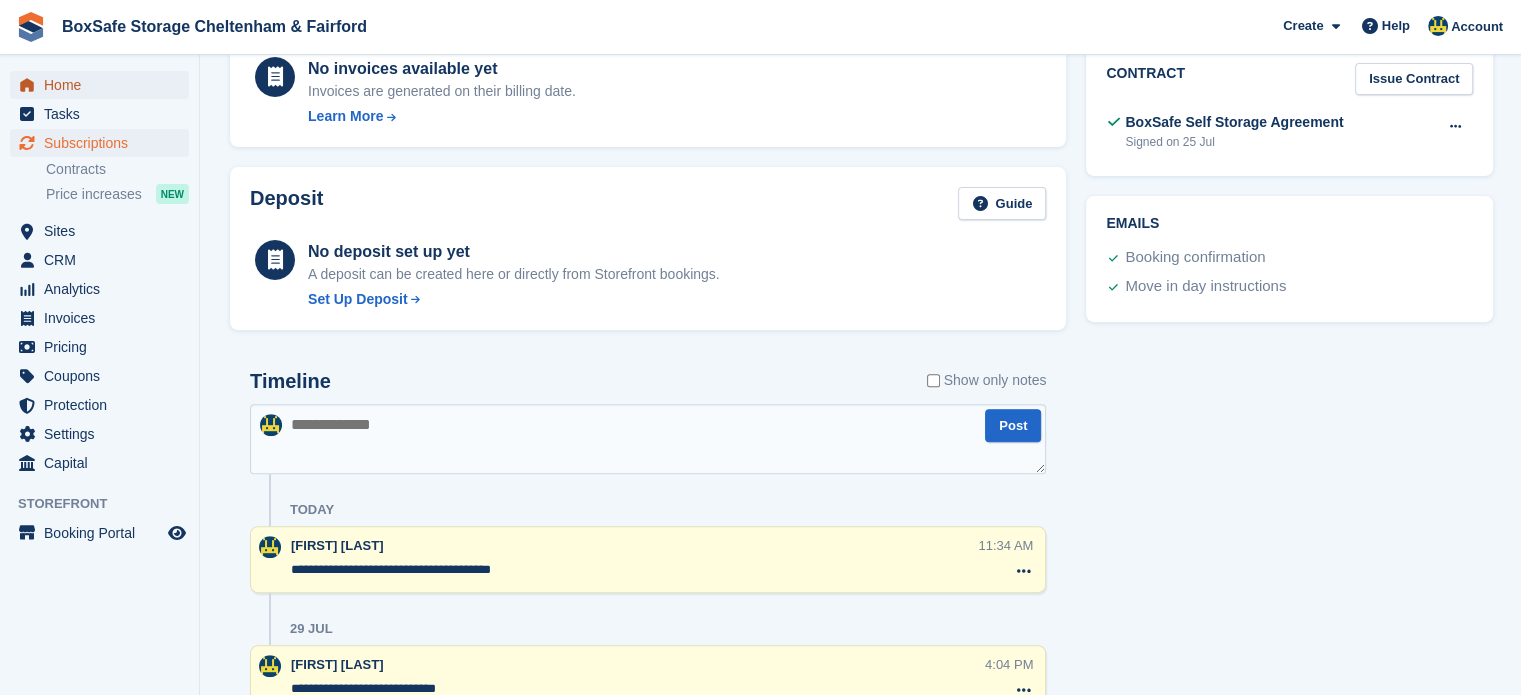 click on "Home" at bounding box center [104, 85] 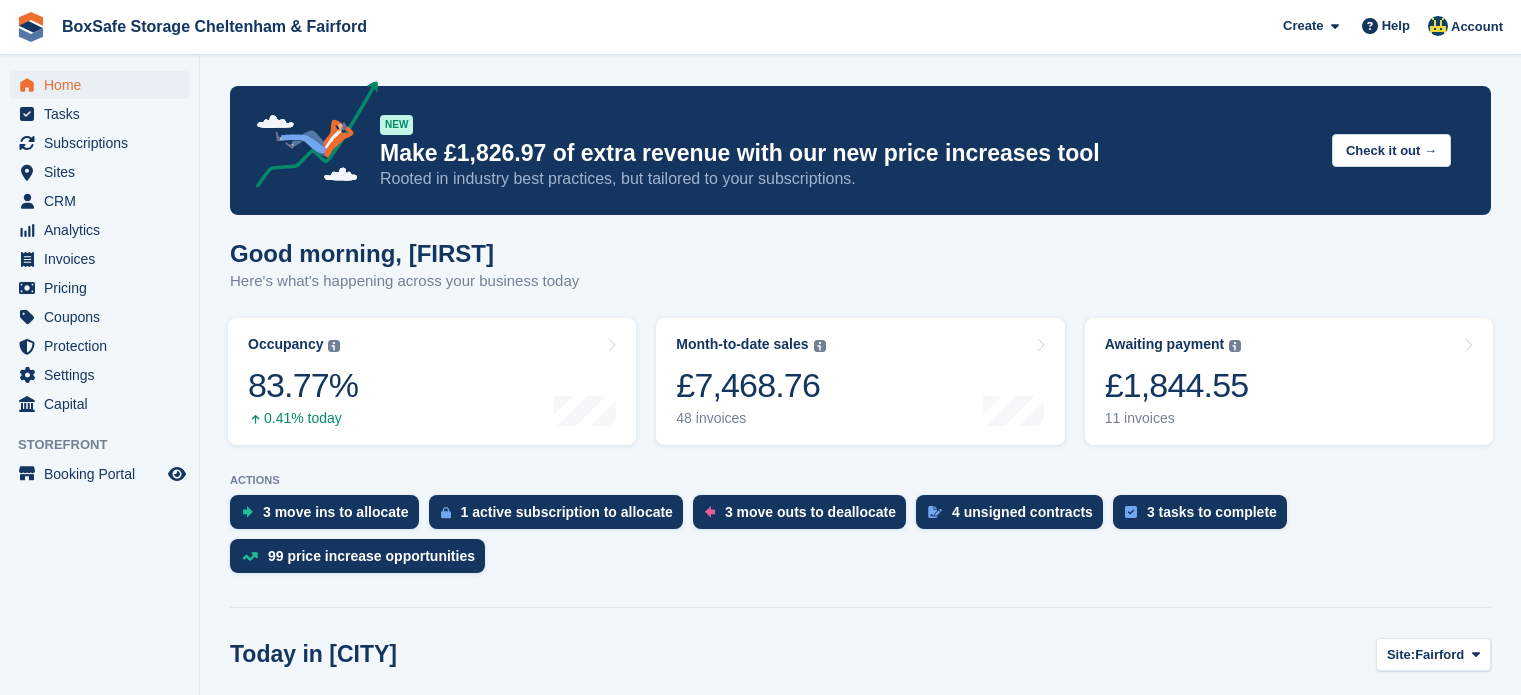 scroll, scrollTop: 0, scrollLeft: 0, axis: both 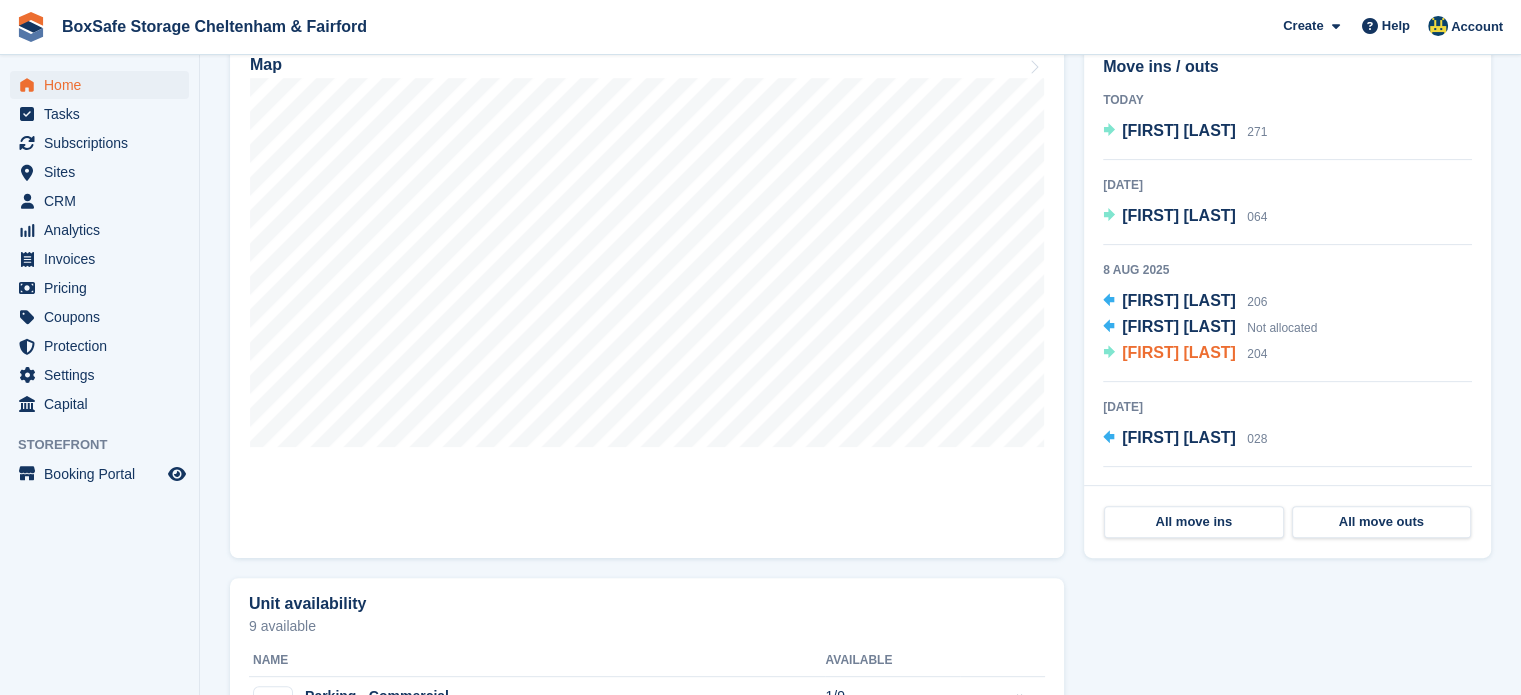 click on "[FIRST] [LAST]" at bounding box center [1179, 352] 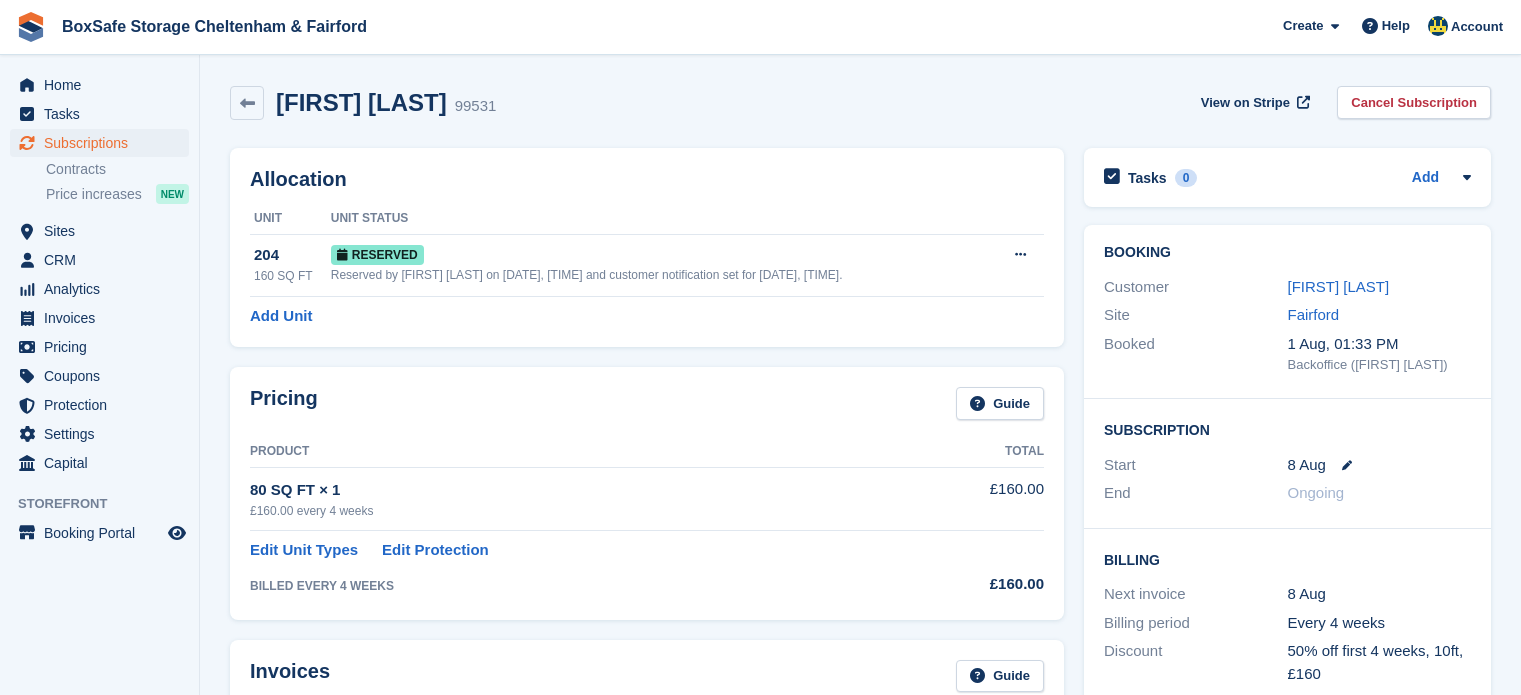 scroll, scrollTop: 0, scrollLeft: 0, axis: both 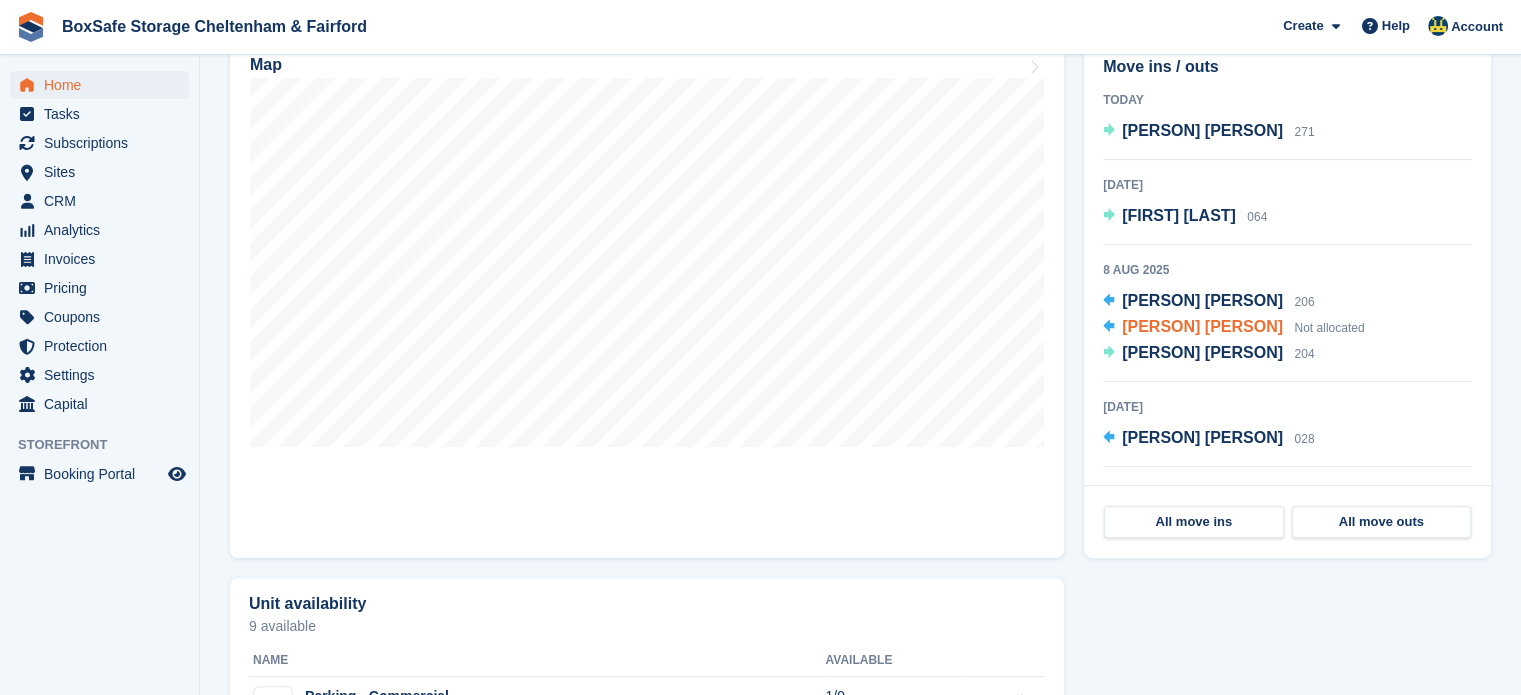 click on "[PERSON] [PERSON]" at bounding box center [1202, 326] 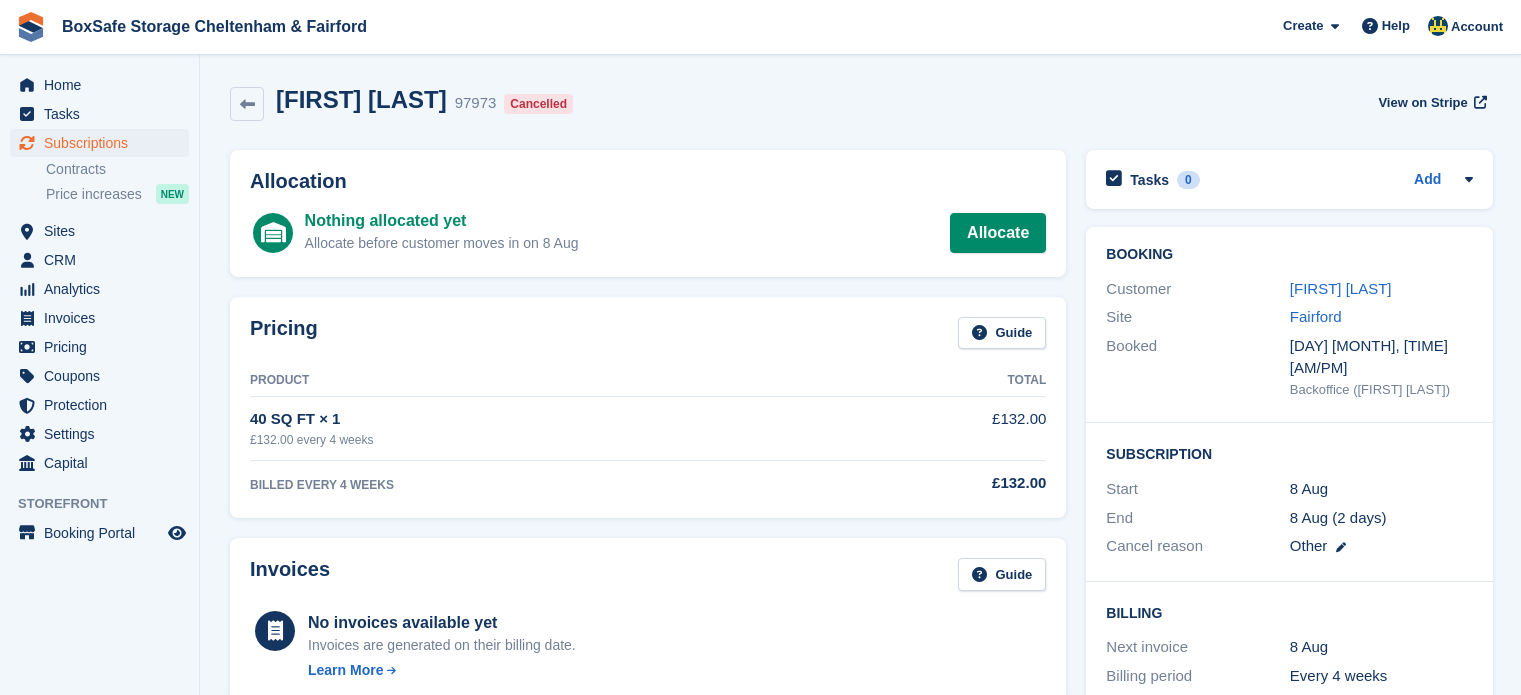 scroll, scrollTop: 0, scrollLeft: 0, axis: both 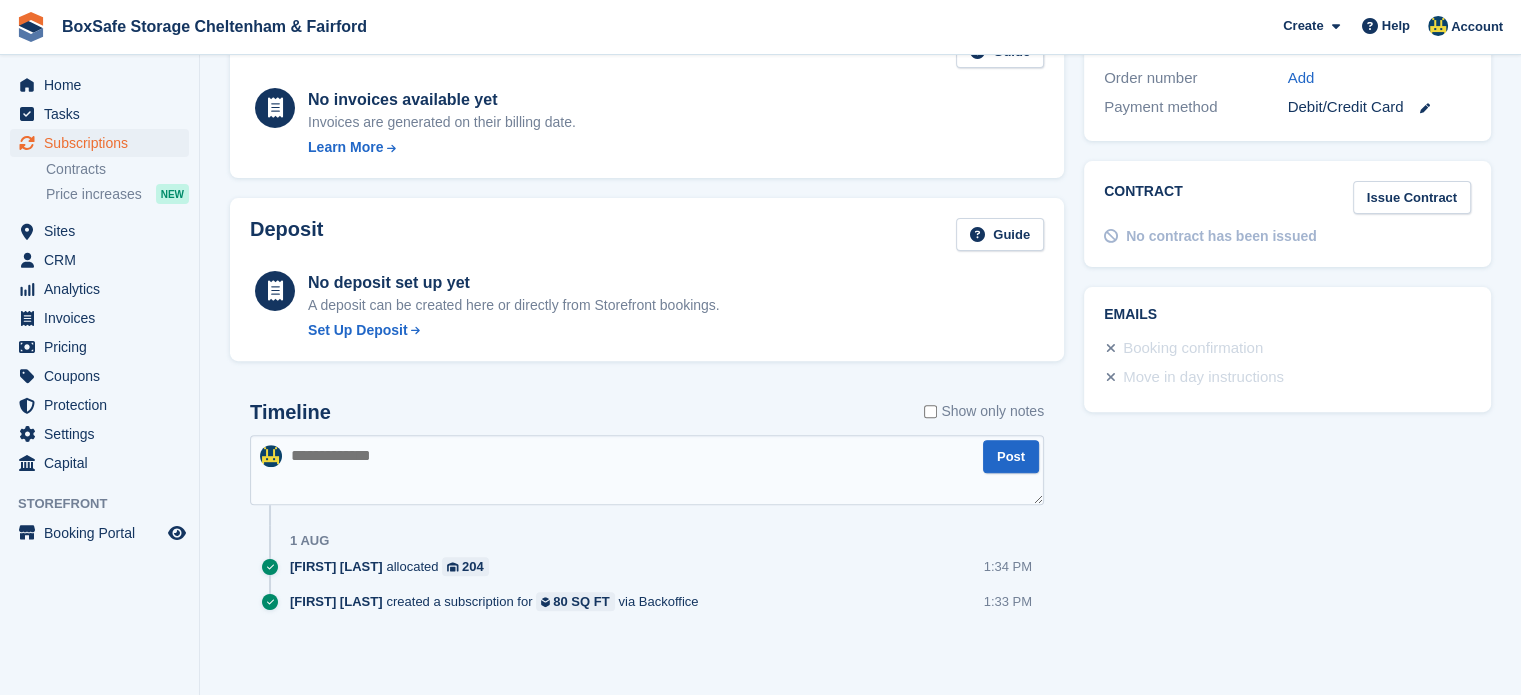 click at bounding box center [647, 470] 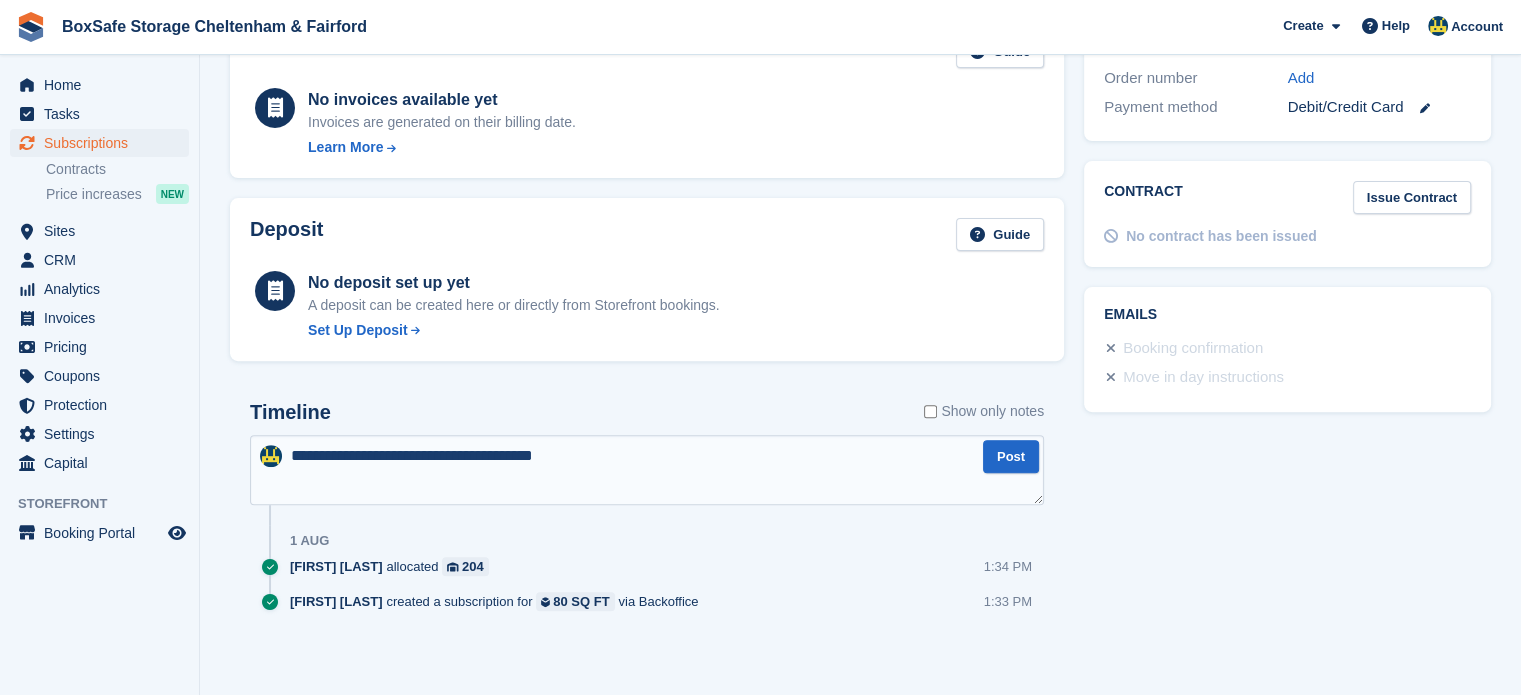 click on "**********" at bounding box center (647, 470) 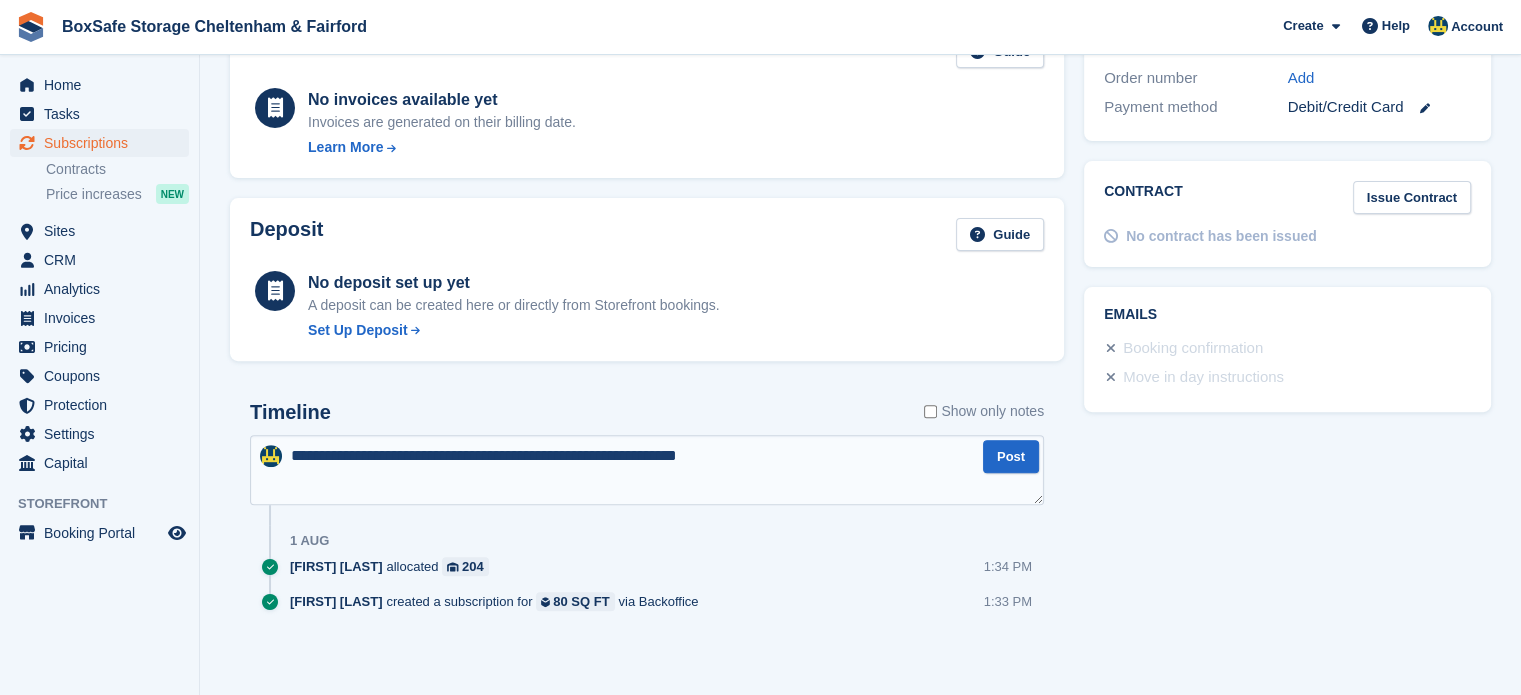 type on "**********" 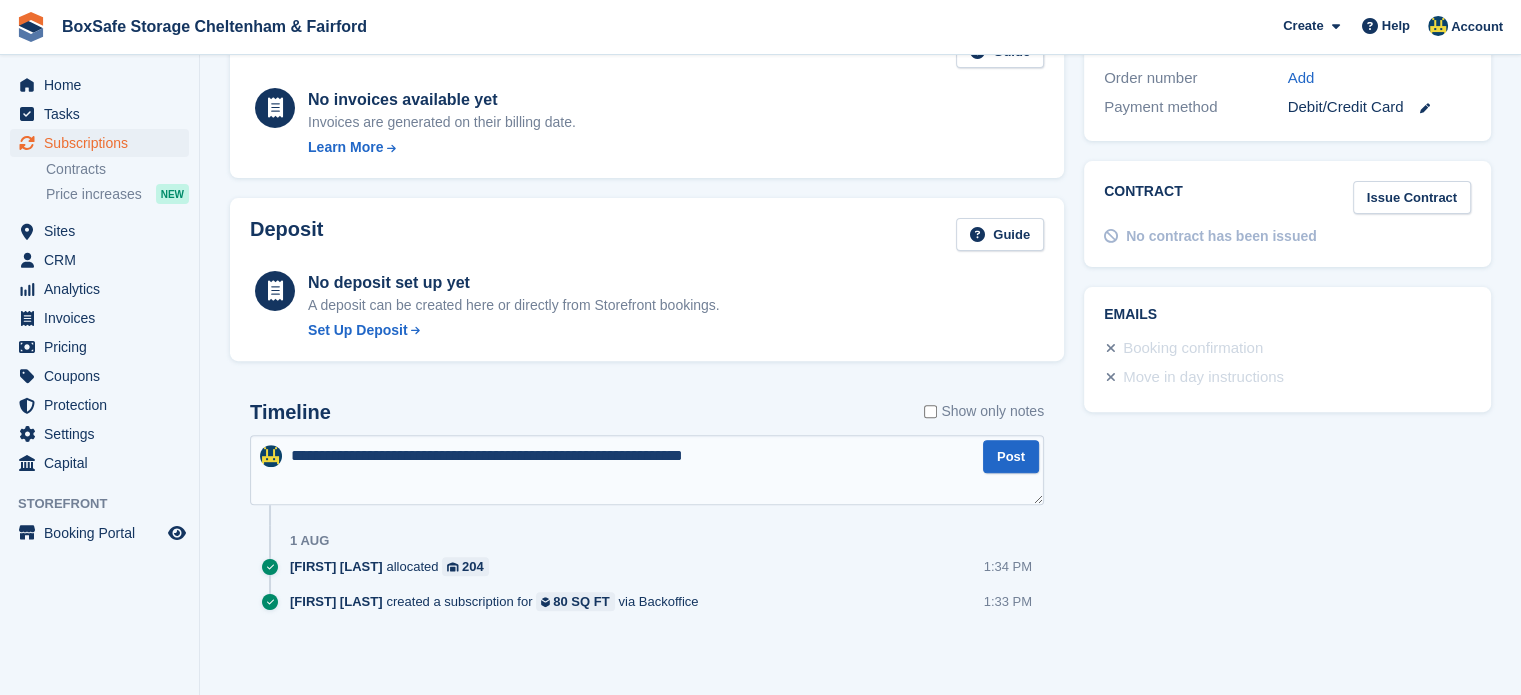 type 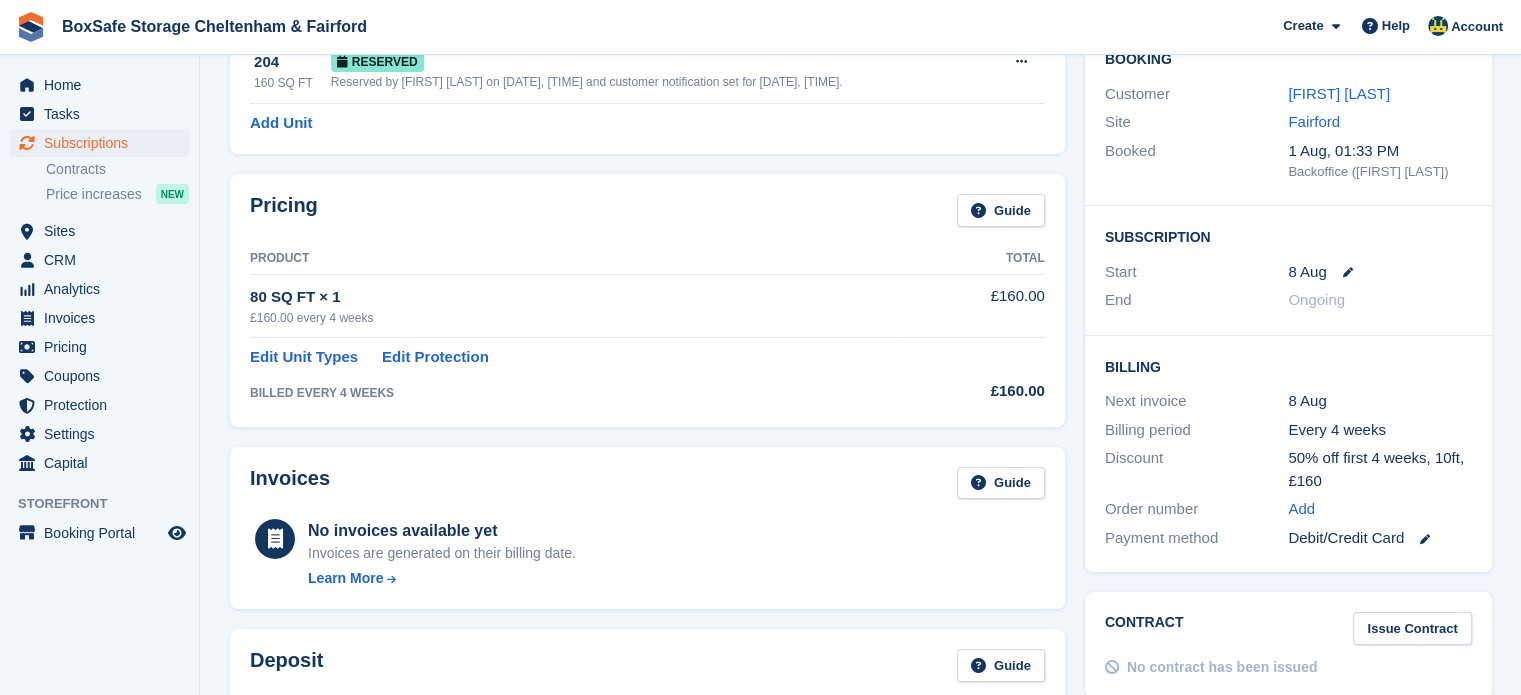 scroll, scrollTop: 0, scrollLeft: 0, axis: both 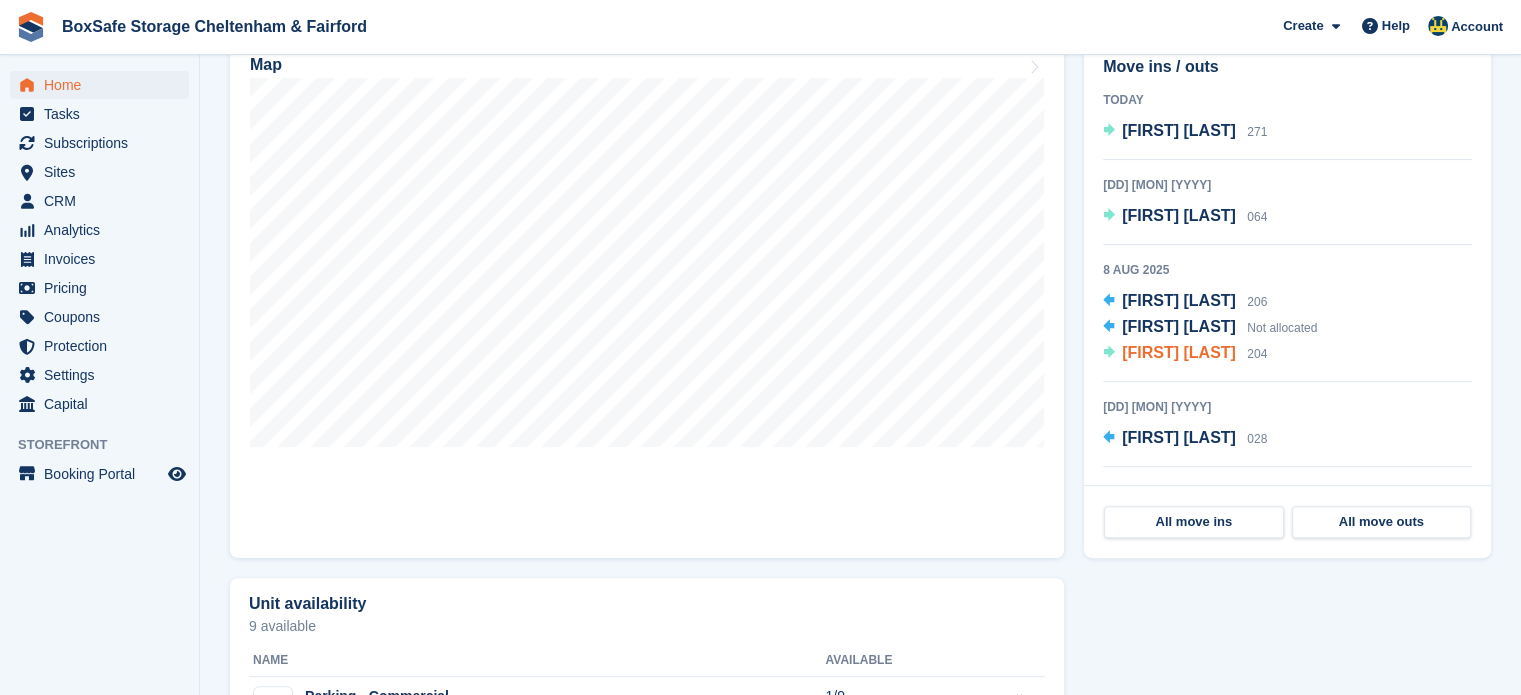 click on "[FIRST] [LAST]" at bounding box center (1179, 352) 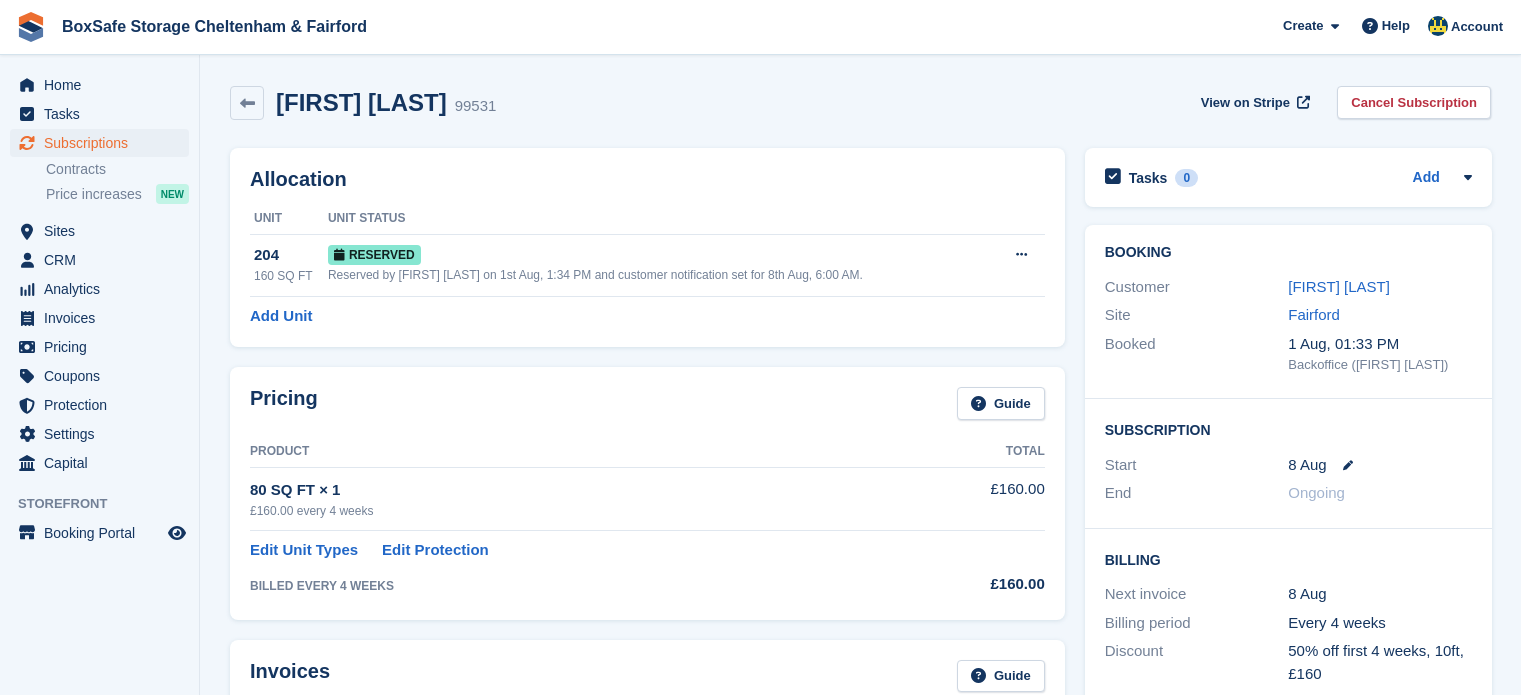 scroll, scrollTop: 0, scrollLeft: 0, axis: both 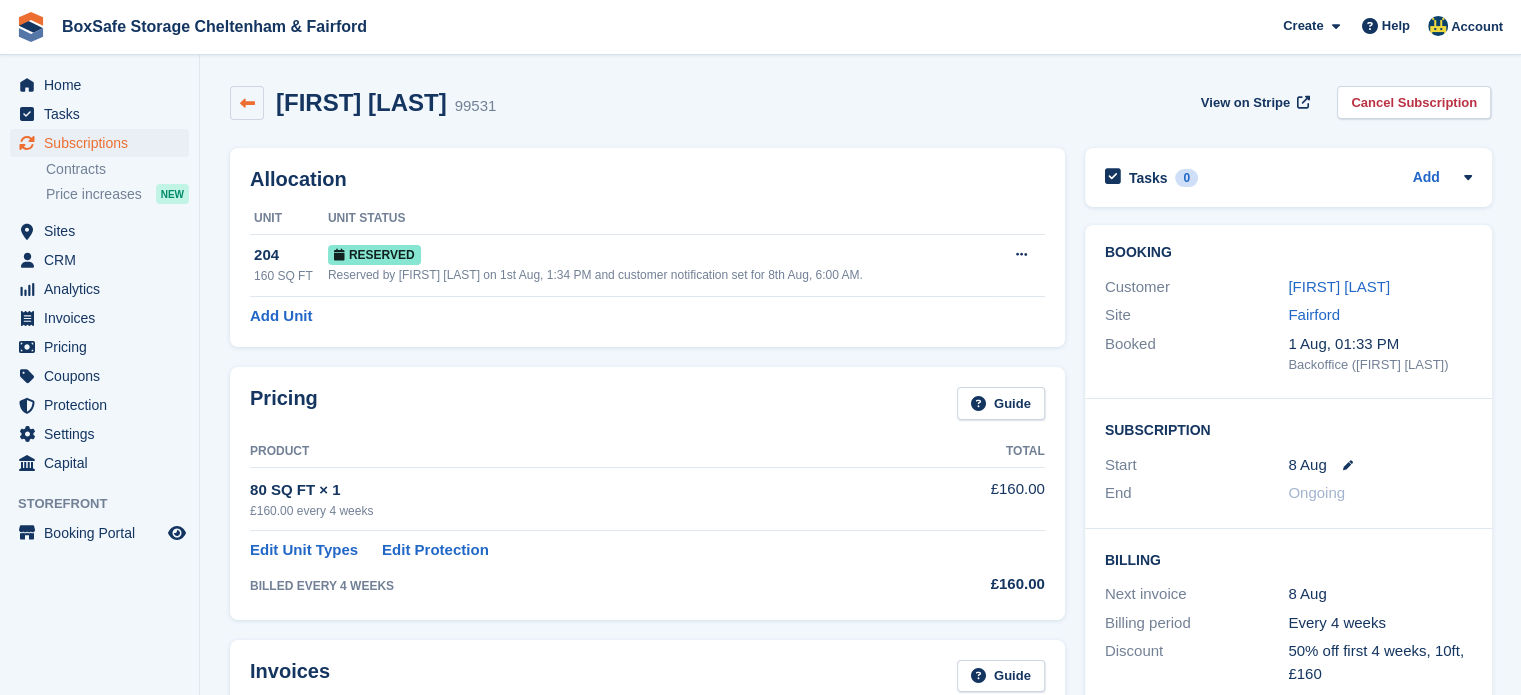click at bounding box center (247, 103) 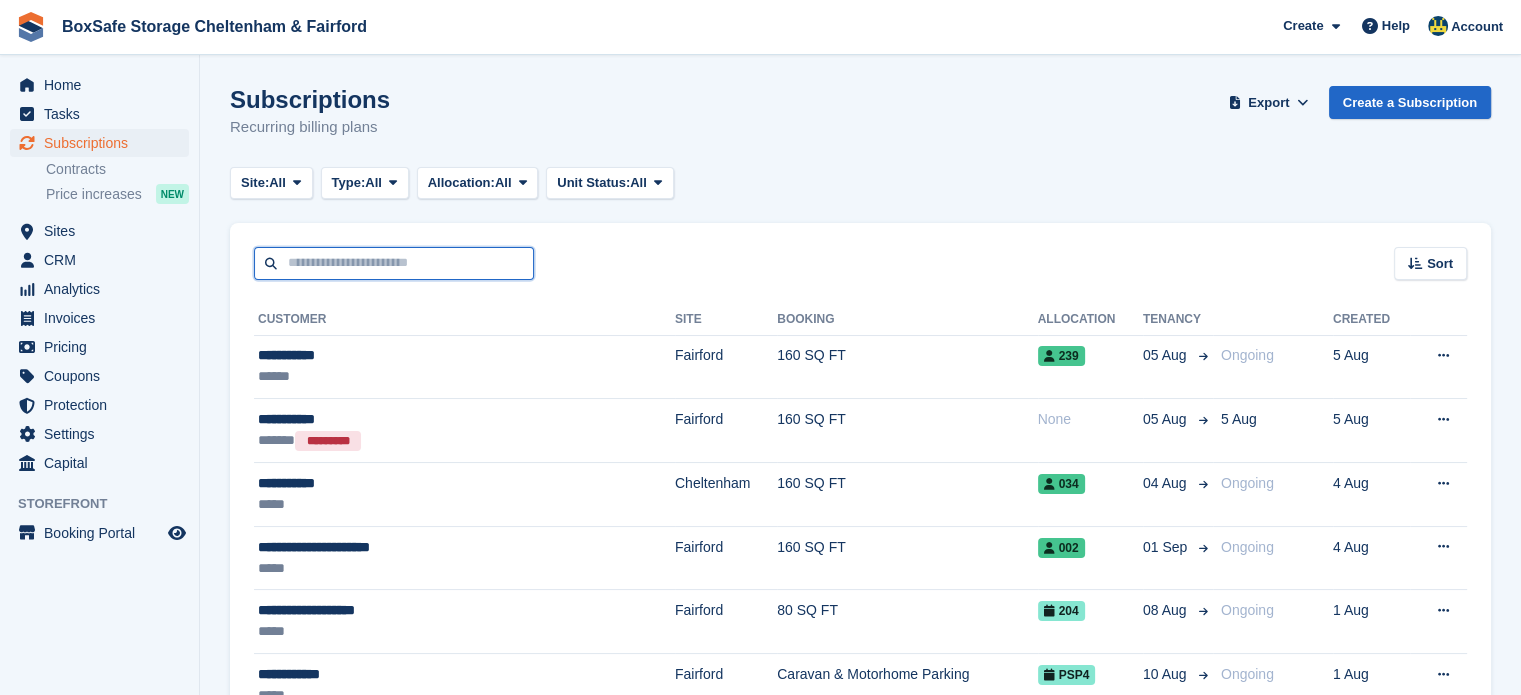 click at bounding box center (394, 263) 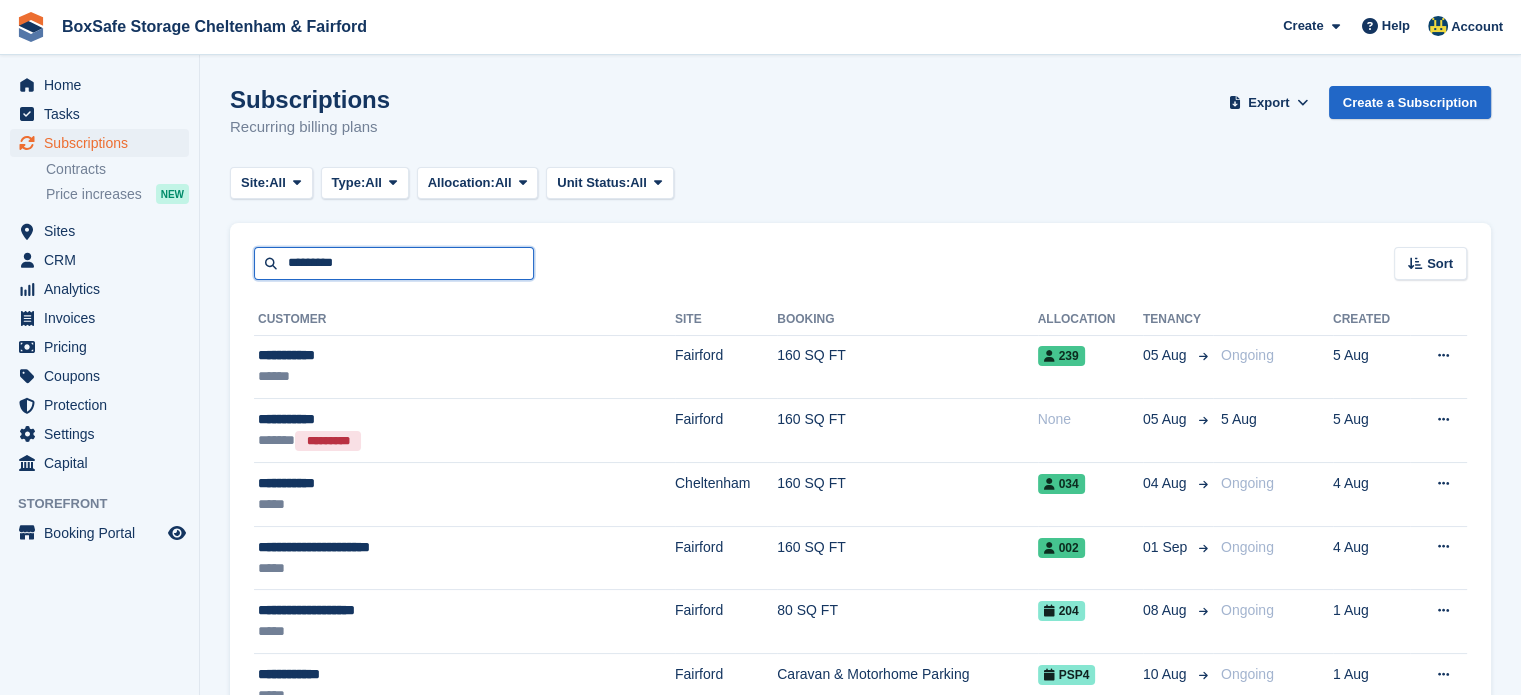 type on "*********" 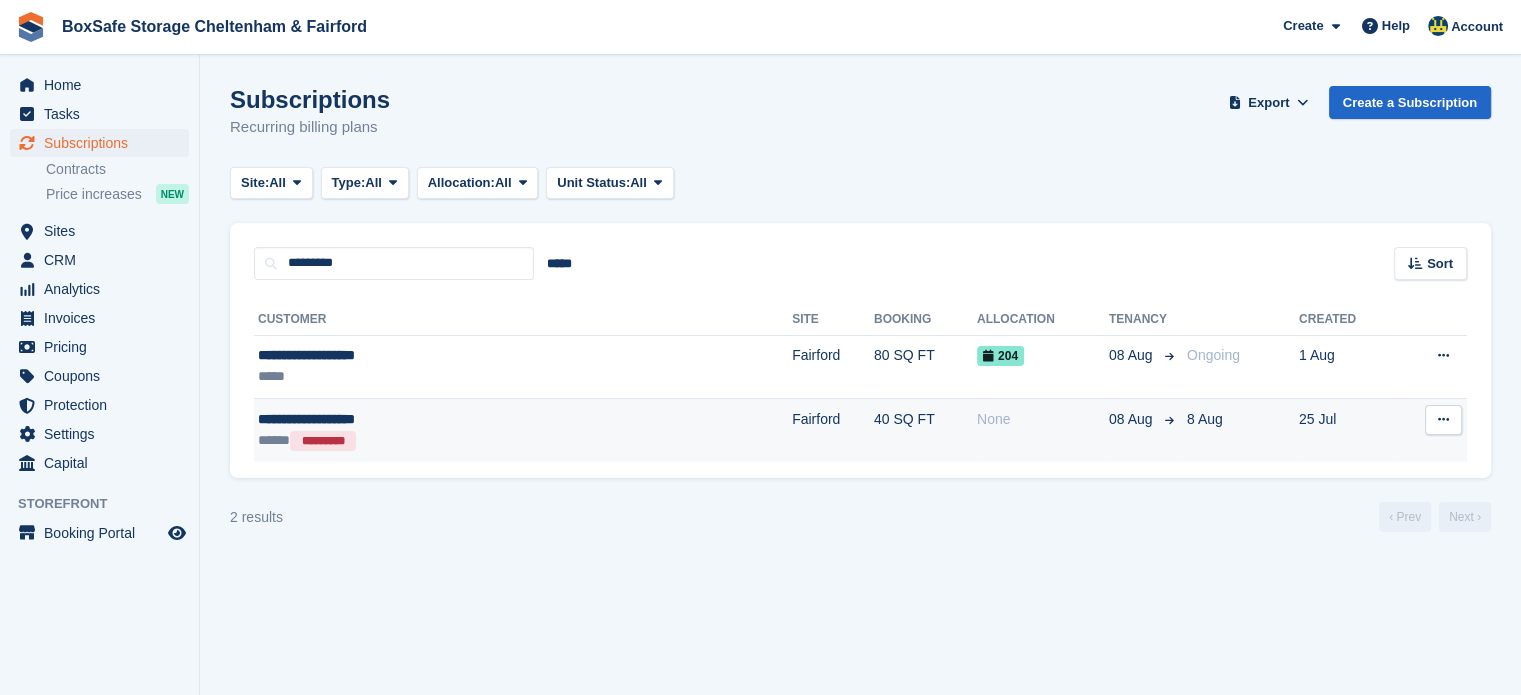 click on "**********" at bounding box center [414, 419] 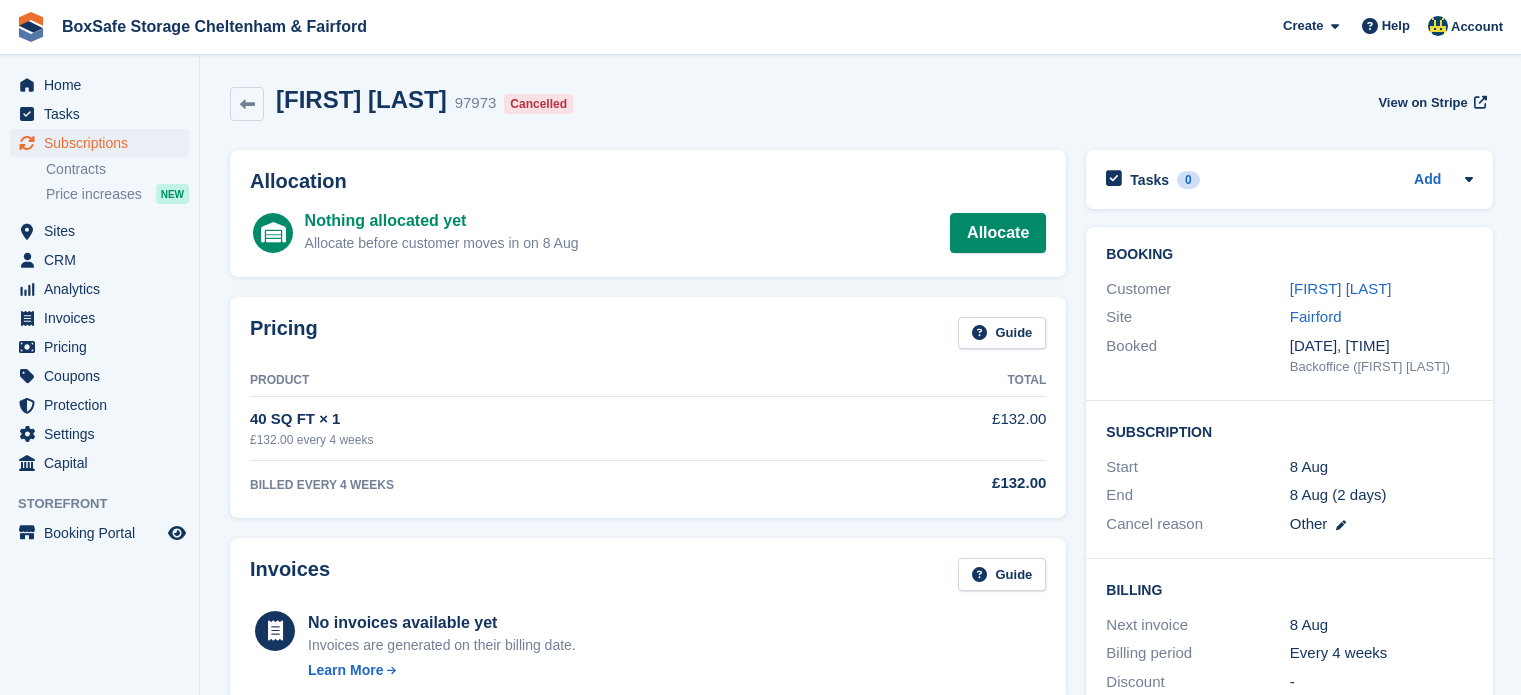 scroll, scrollTop: 0, scrollLeft: 0, axis: both 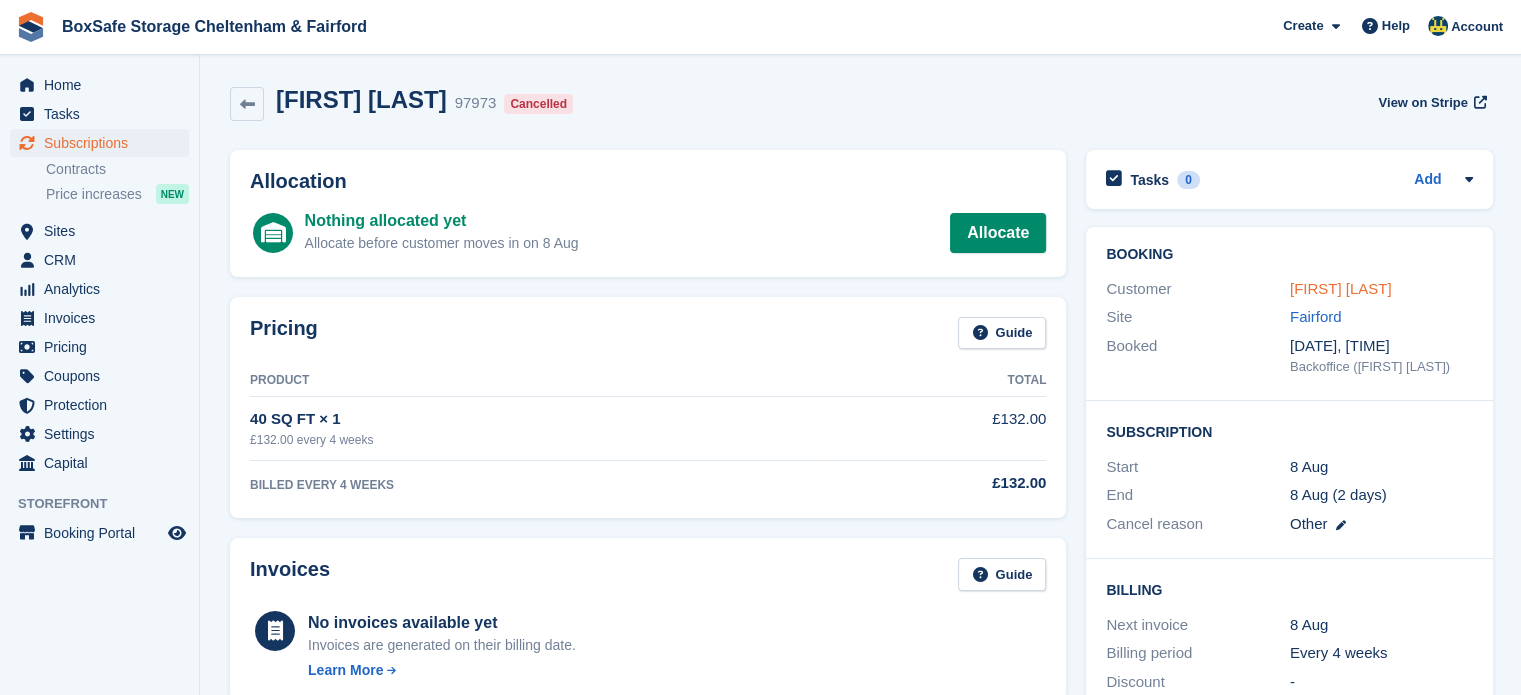 click on "[FIRST] [LAST]" at bounding box center (1341, 288) 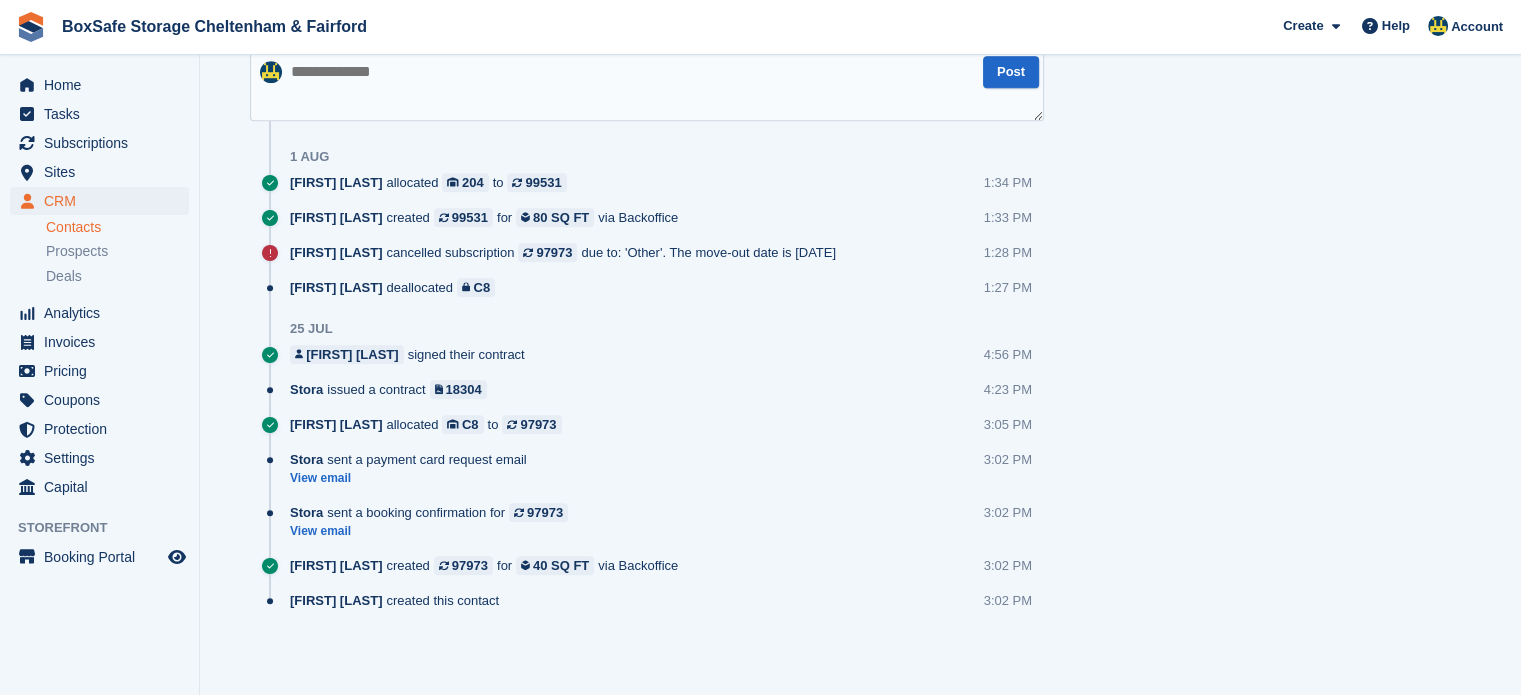 scroll, scrollTop: 0, scrollLeft: 0, axis: both 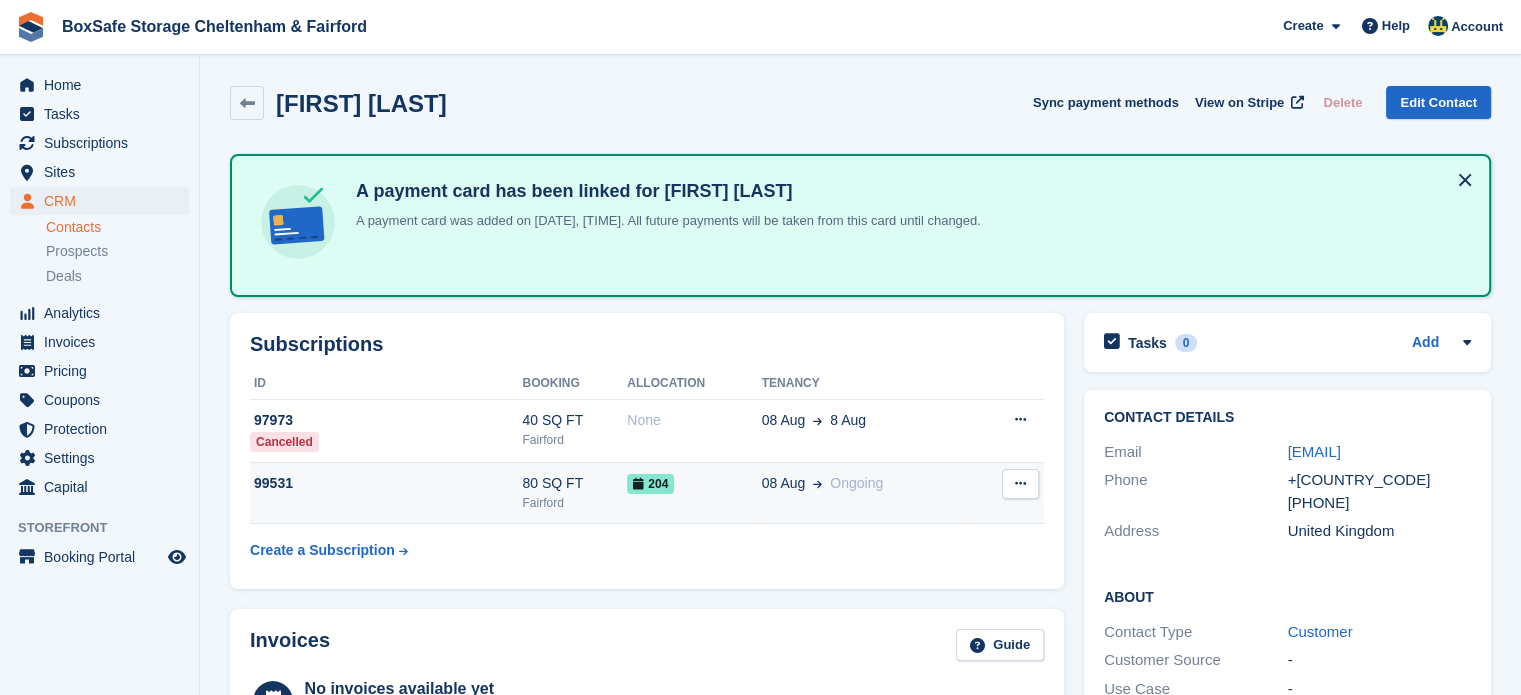 click on "80 SQ FT" at bounding box center (574, 483) 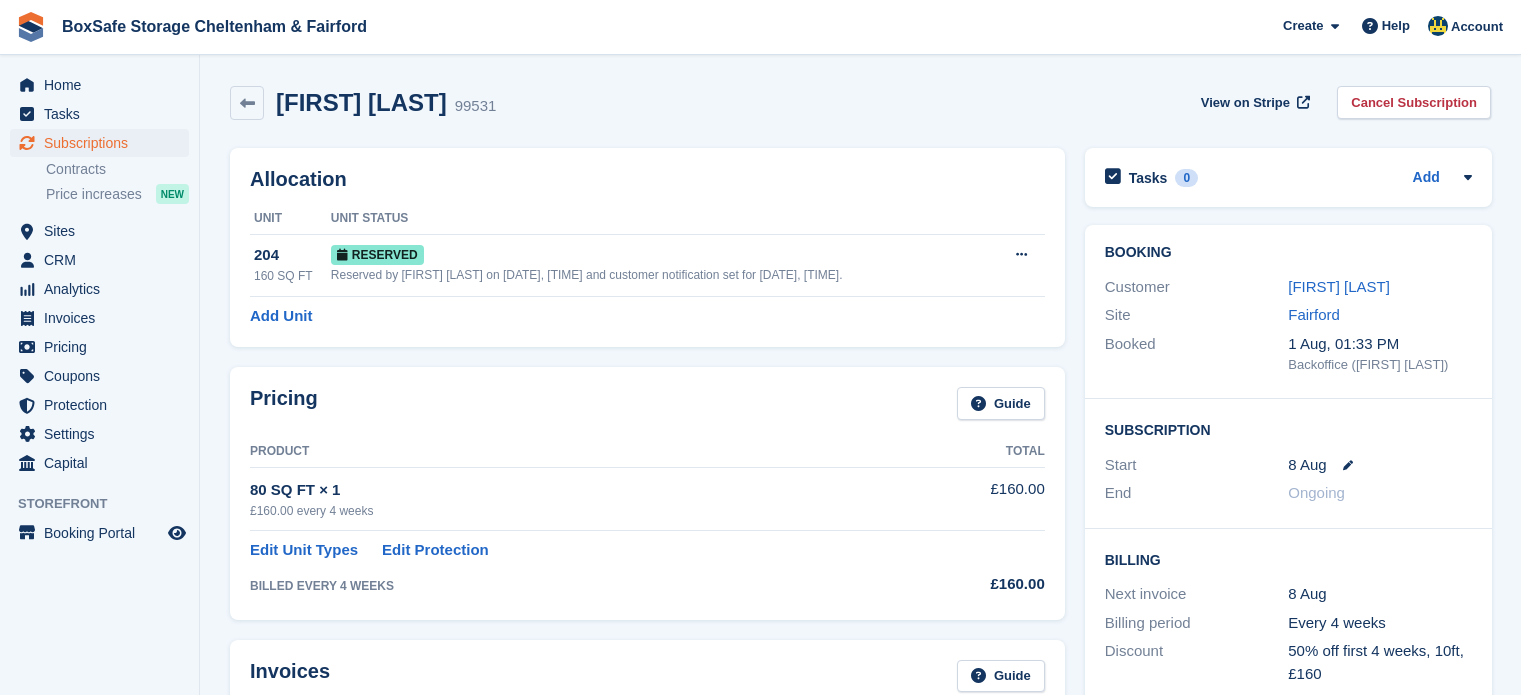 scroll, scrollTop: 0, scrollLeft: 0, axis: both 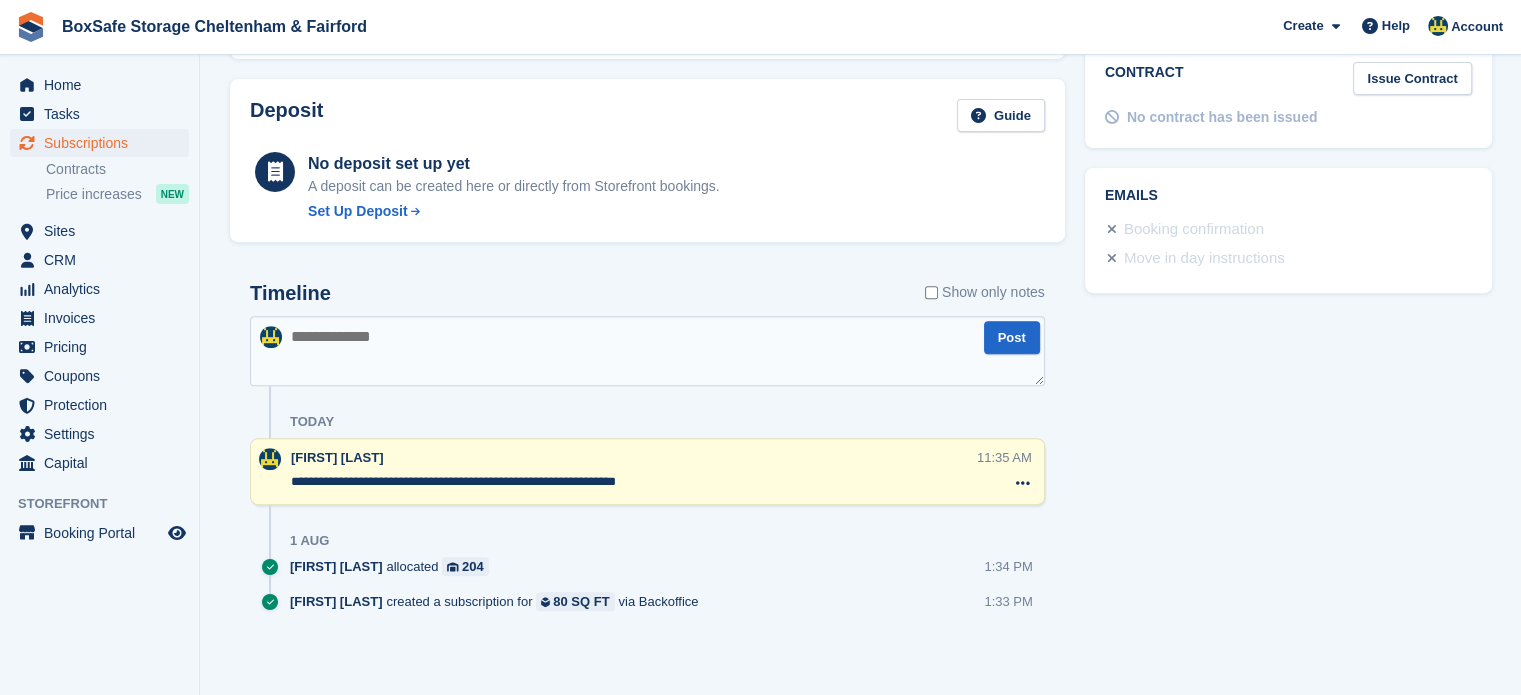 click at bounding box center [647, 351] 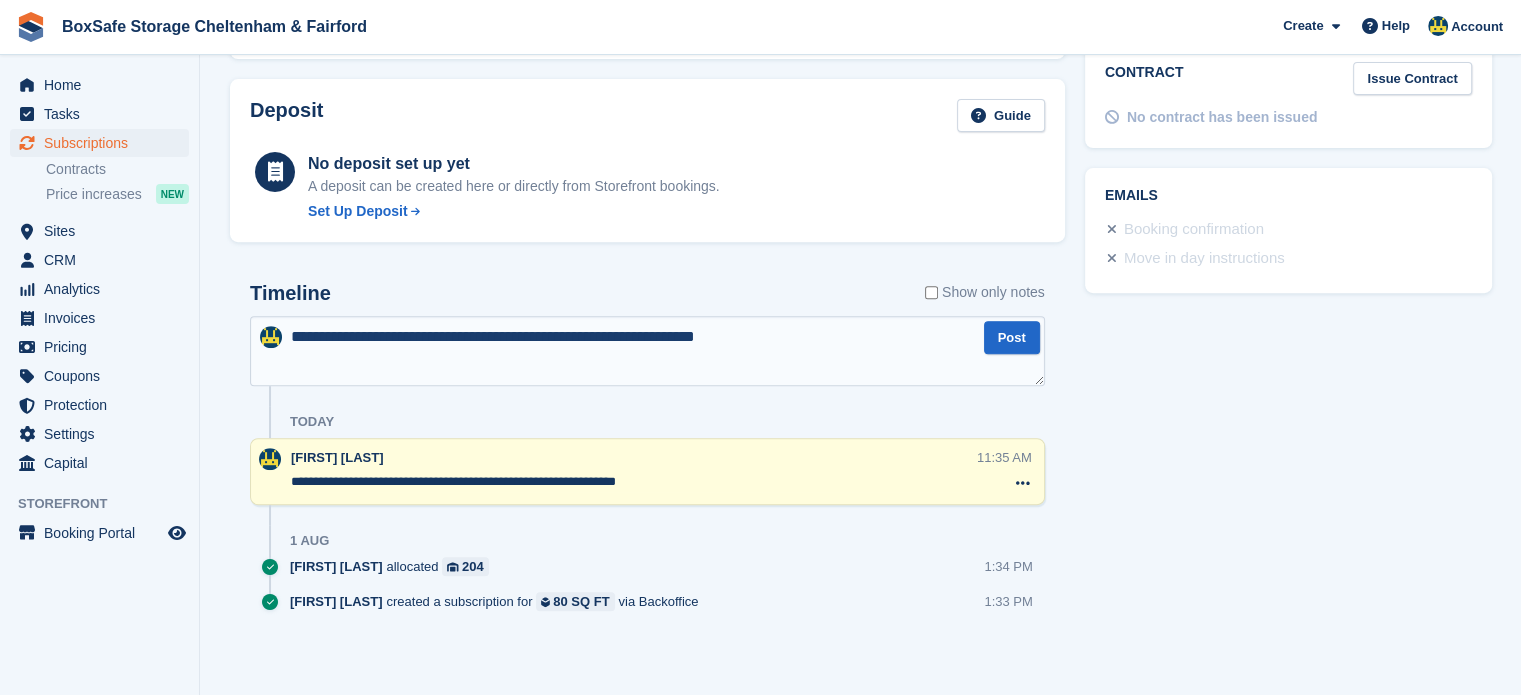 type on "**********" 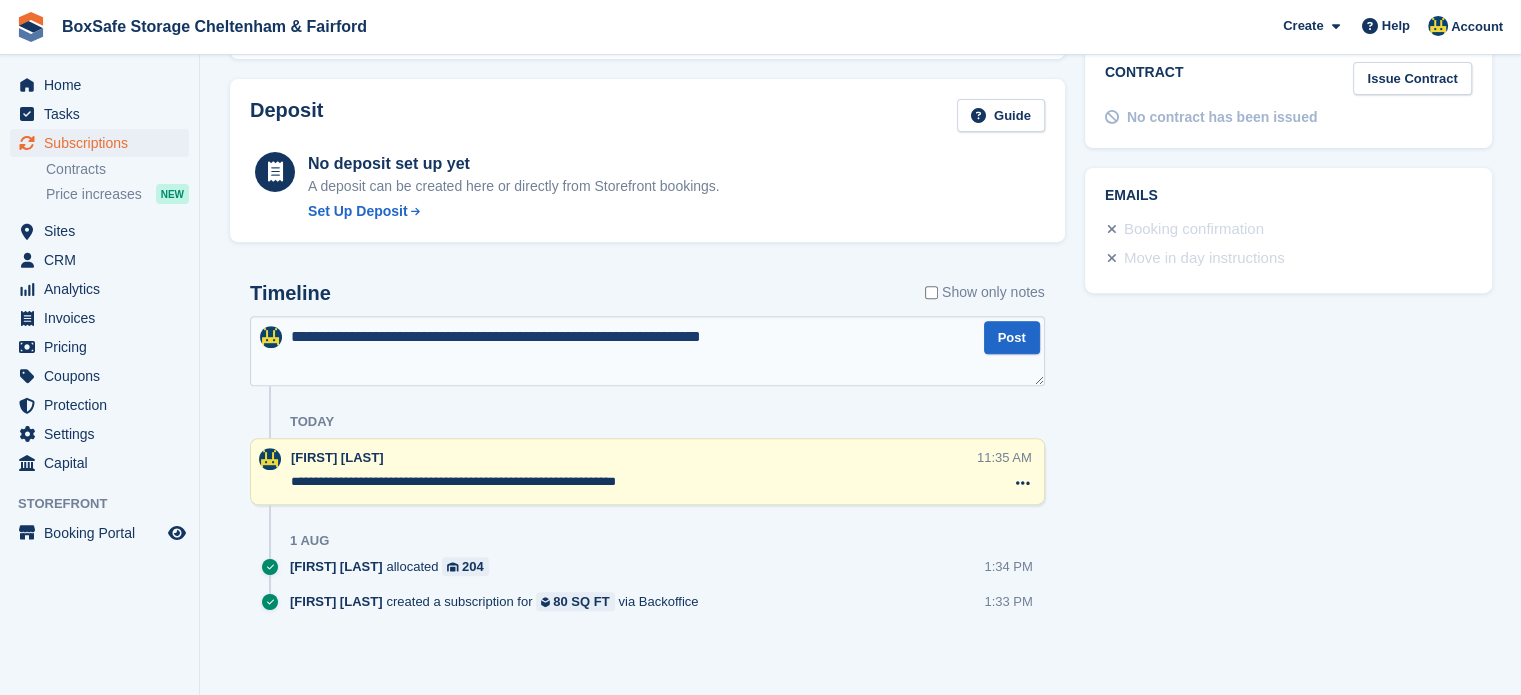 type 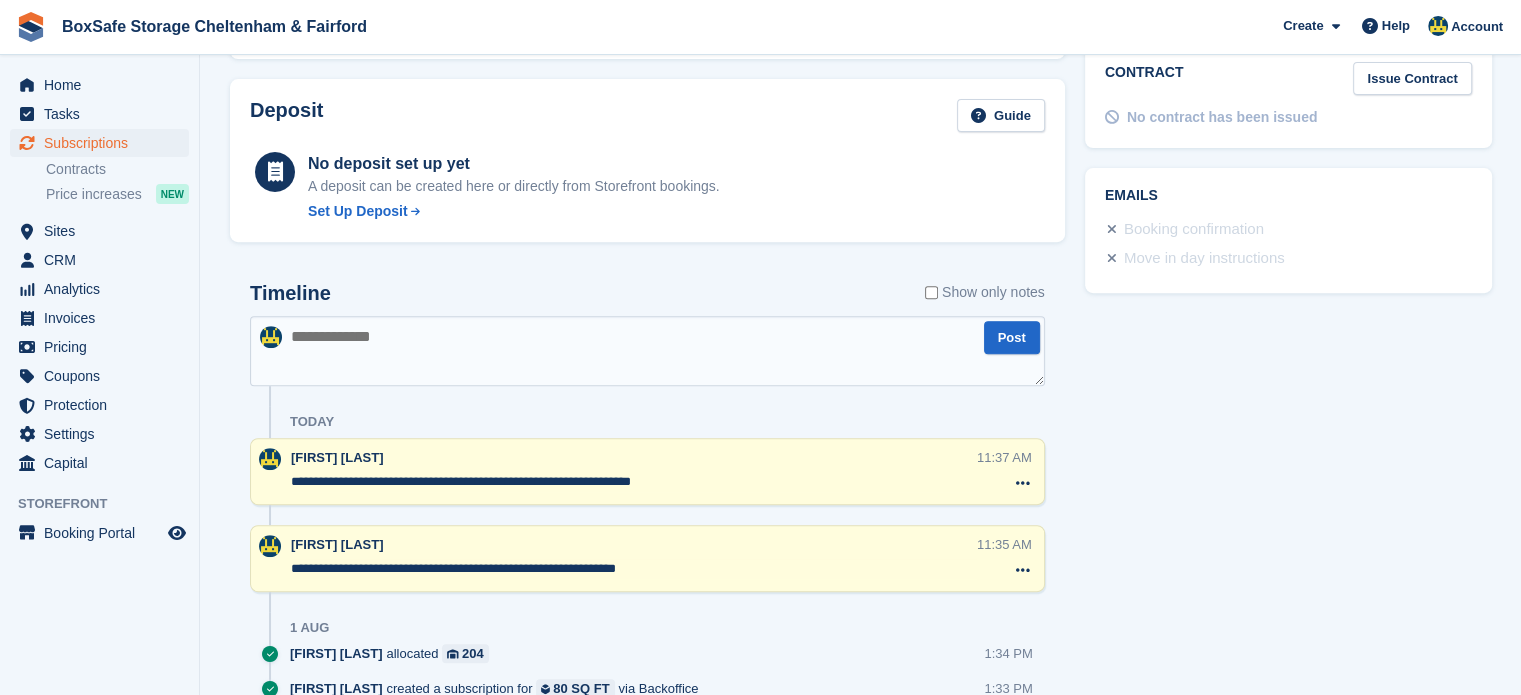 click at bounding box center (647, 351) 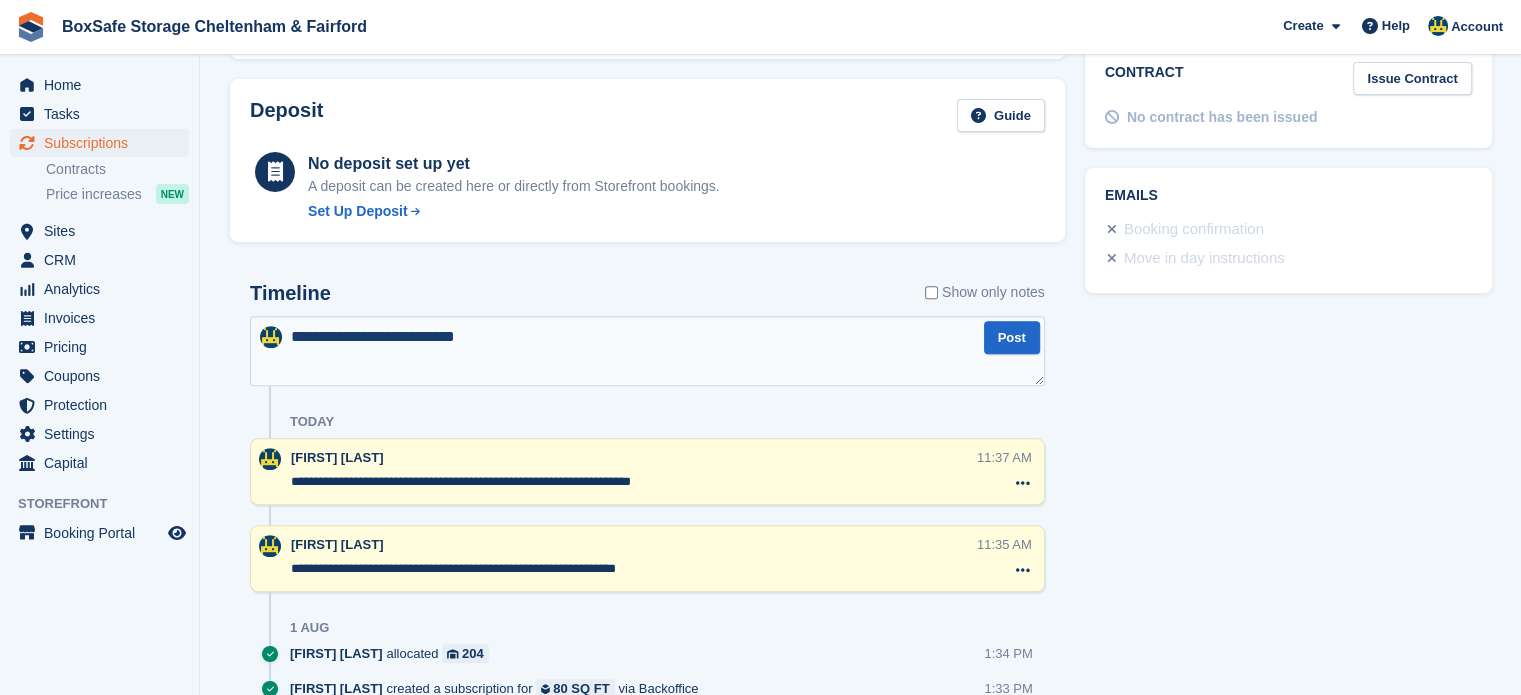 type on "**********" 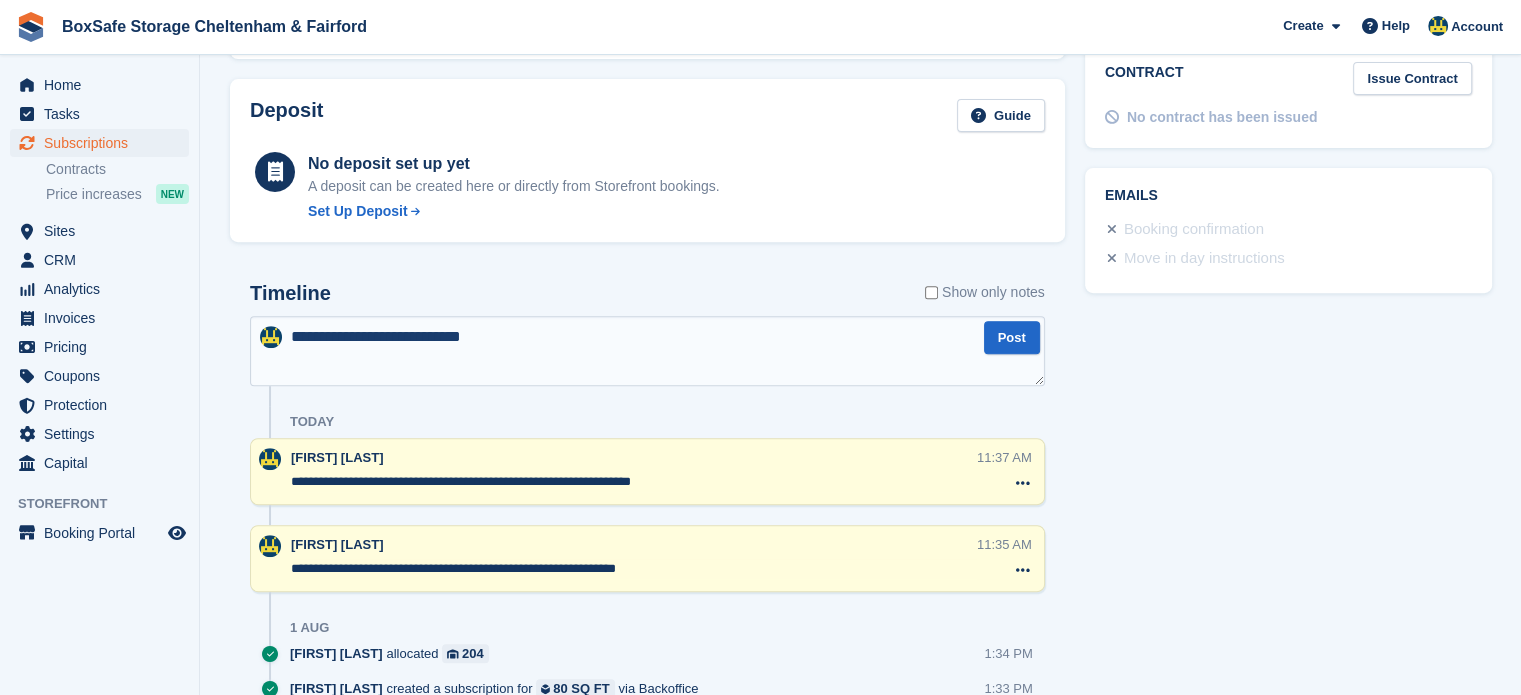 type 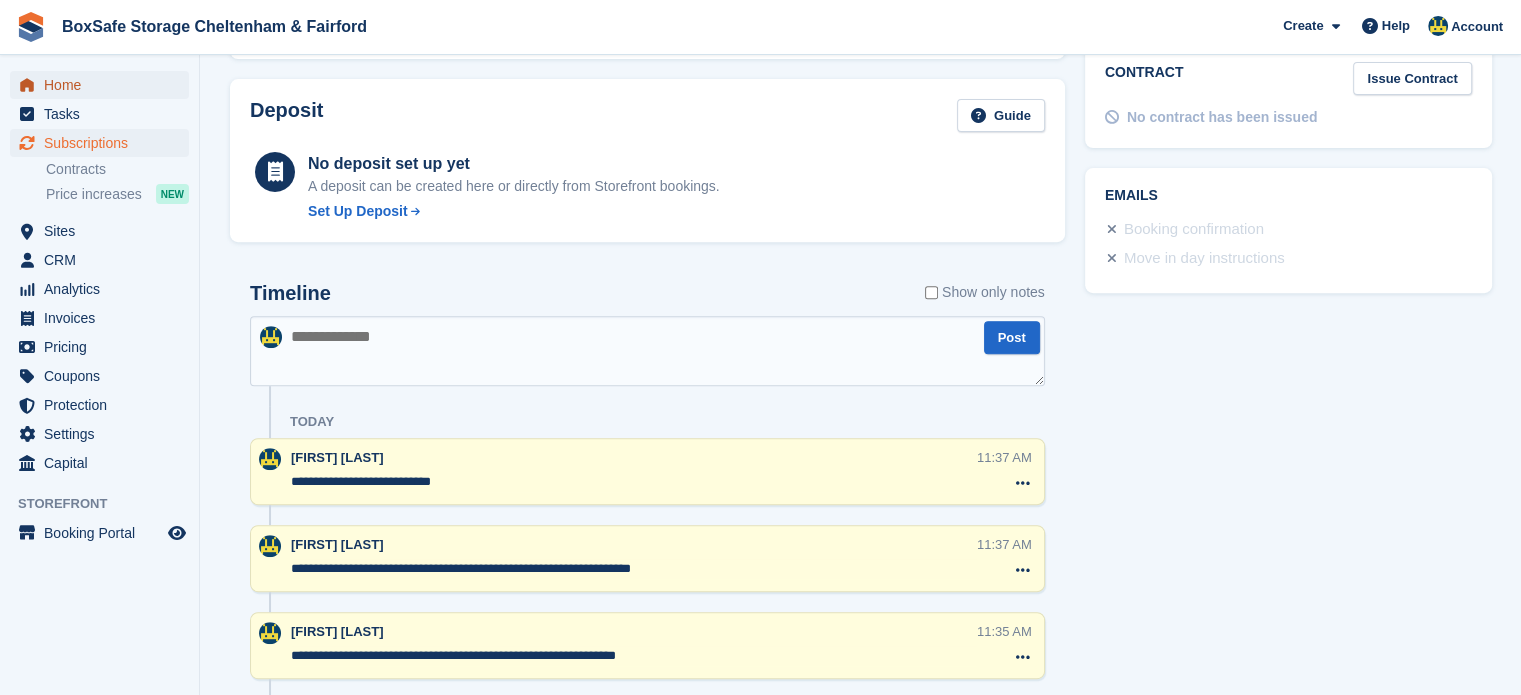 click on "Home" at bounding box center [104, 85] 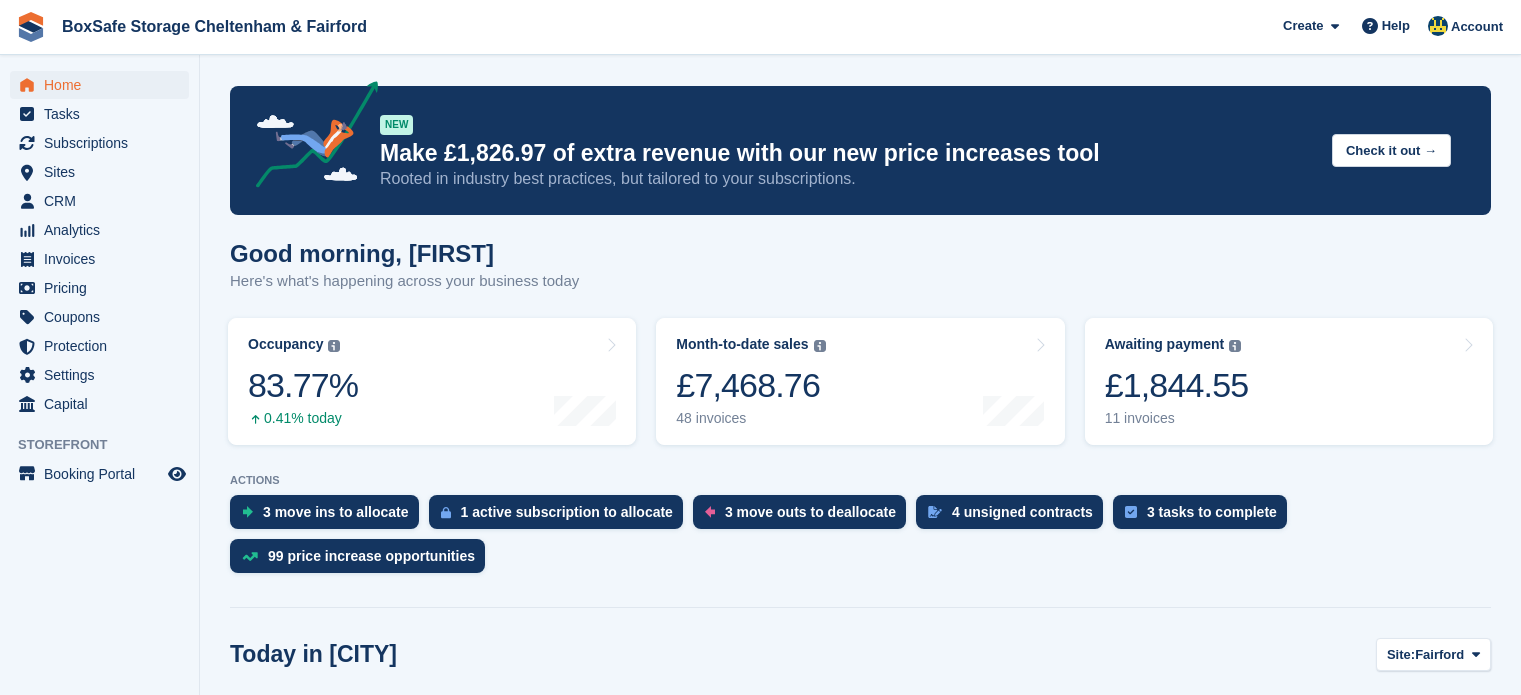 scroll, scrollTop: 0, scrollLeft: 0, axis: both 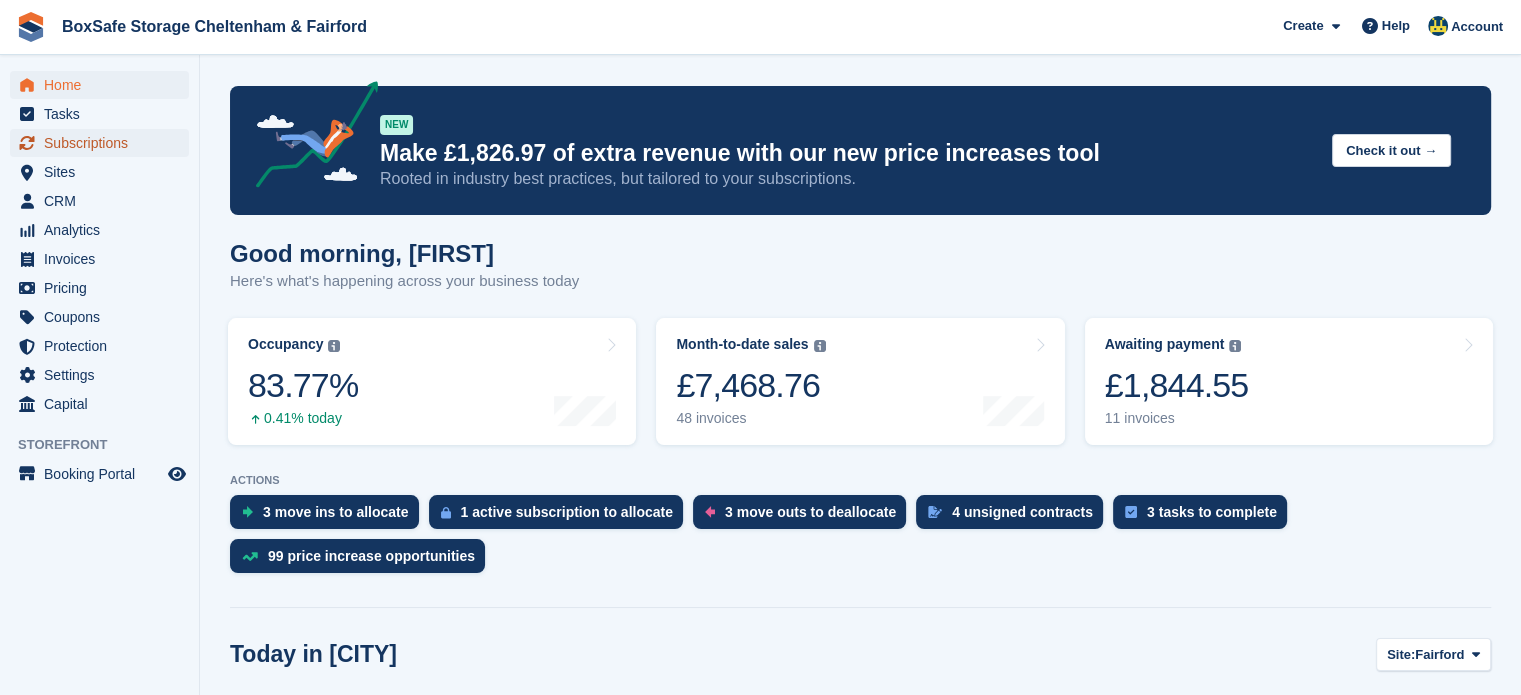click on "Subscriptions" at bounding box center [104, 143] 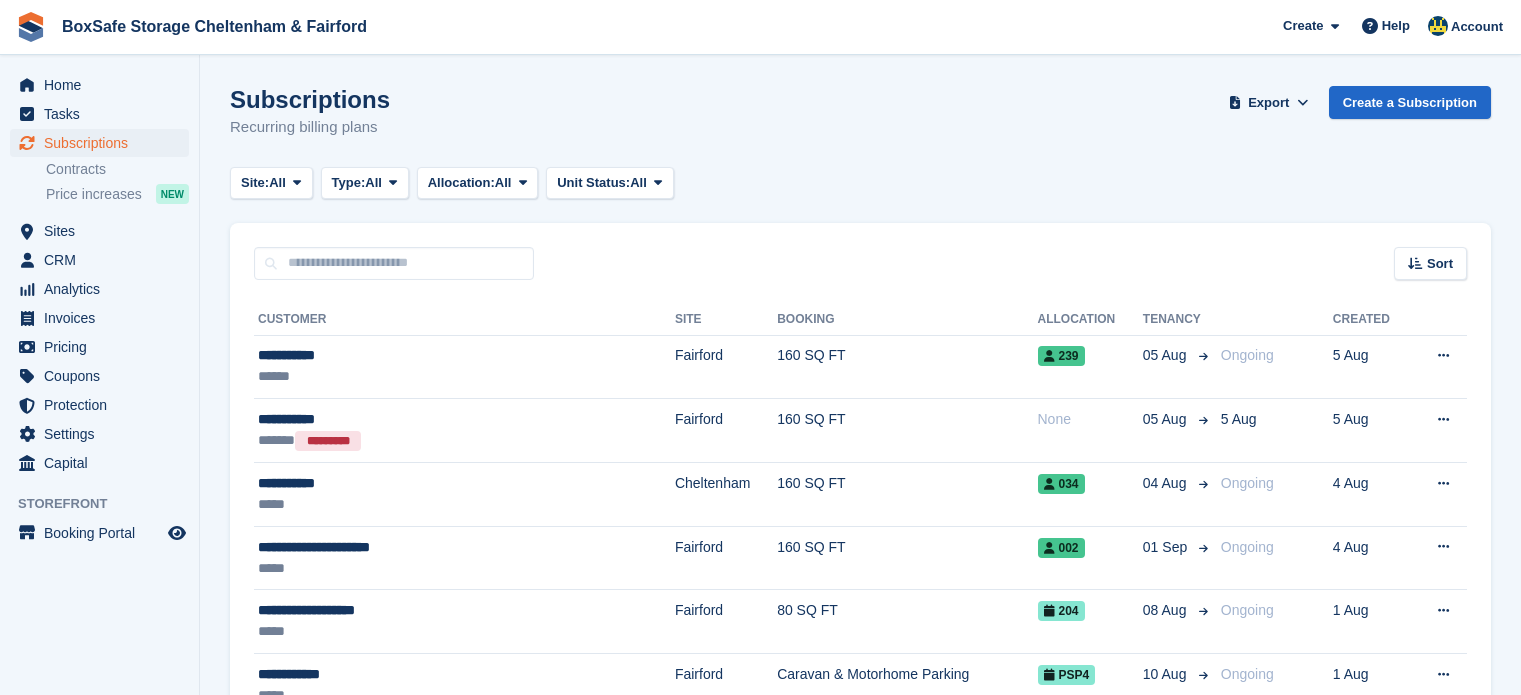 scroll, scrollTop: 0, scrollLeft: 0, axis: both 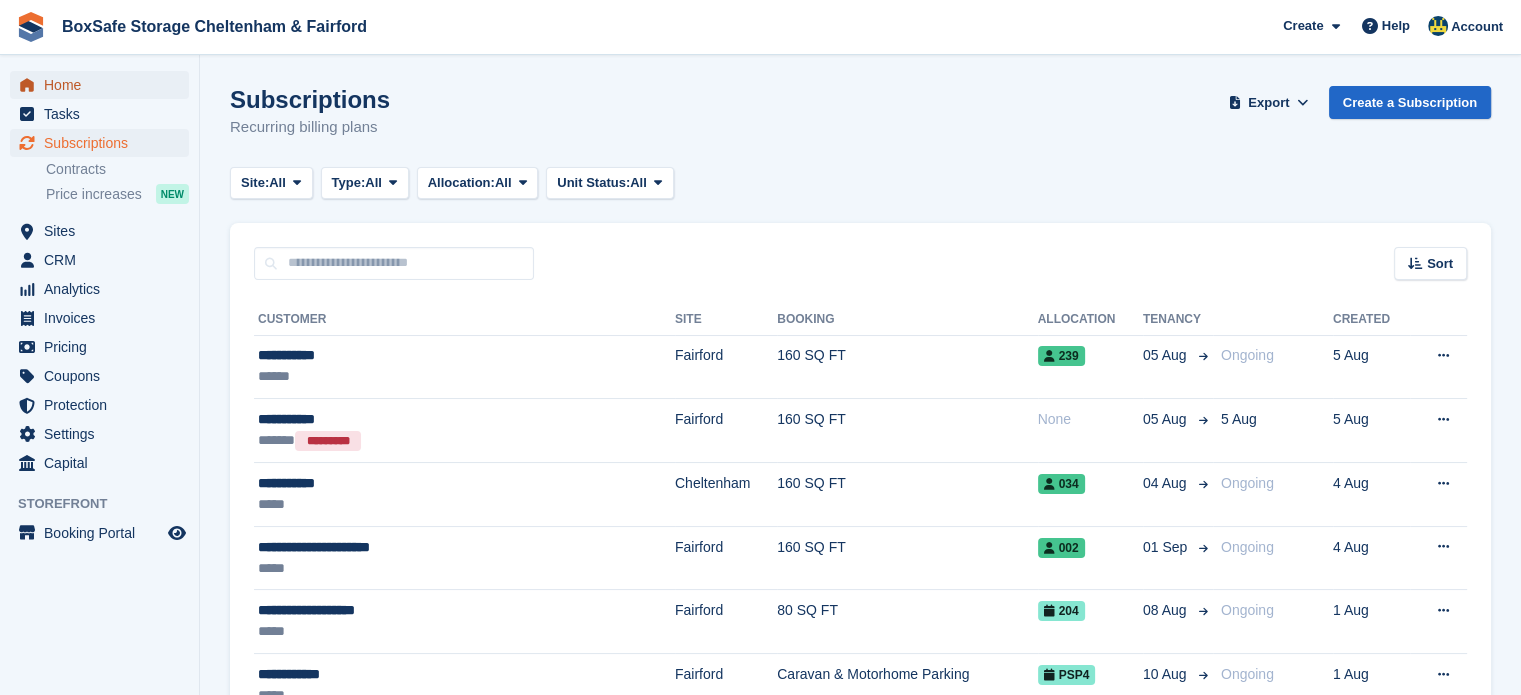 click on "Home" at bounding box center (104, 85) 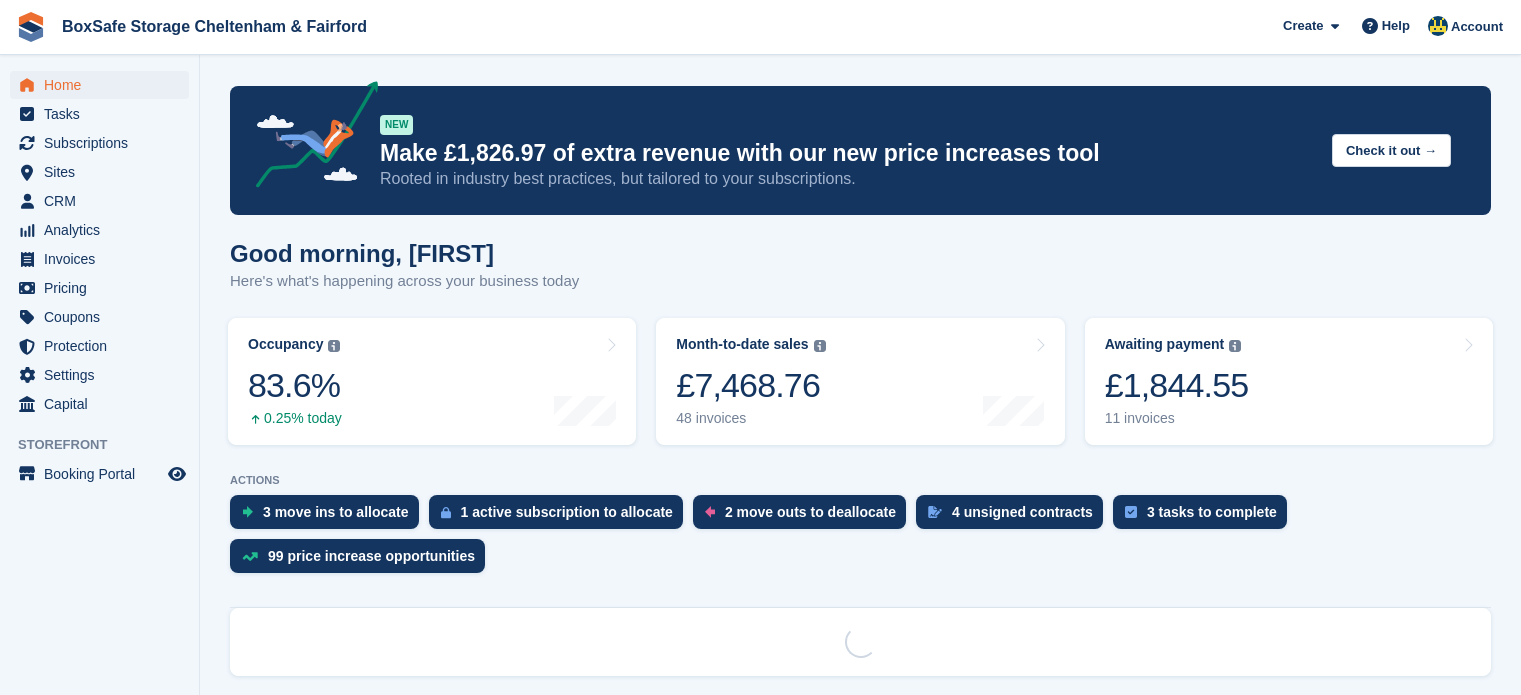 scroll, scrollTop: 0, scrollLeft: 0, axis: both 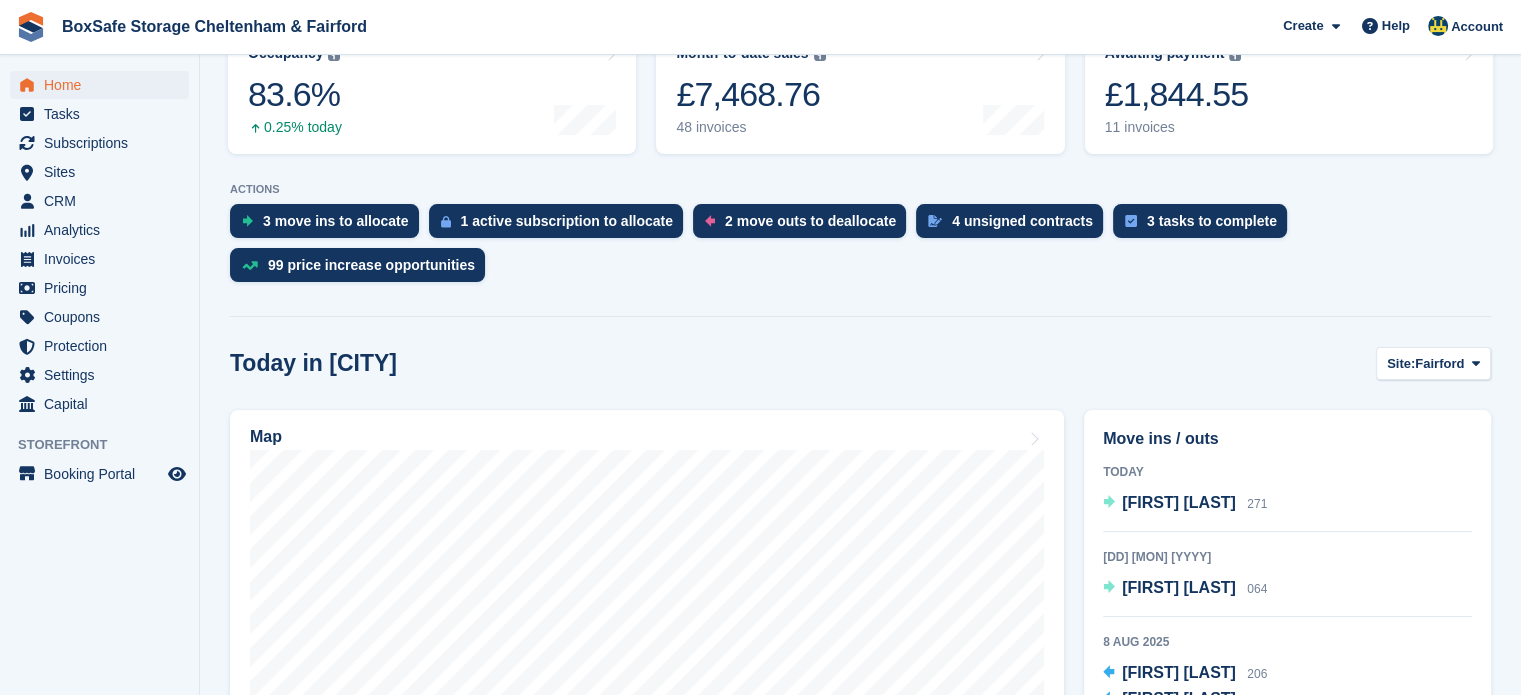 drag, startPoint x: 1524, startPoint y: 227, endPoint x: 1533, endPoint y: 319, distance: 92.43917 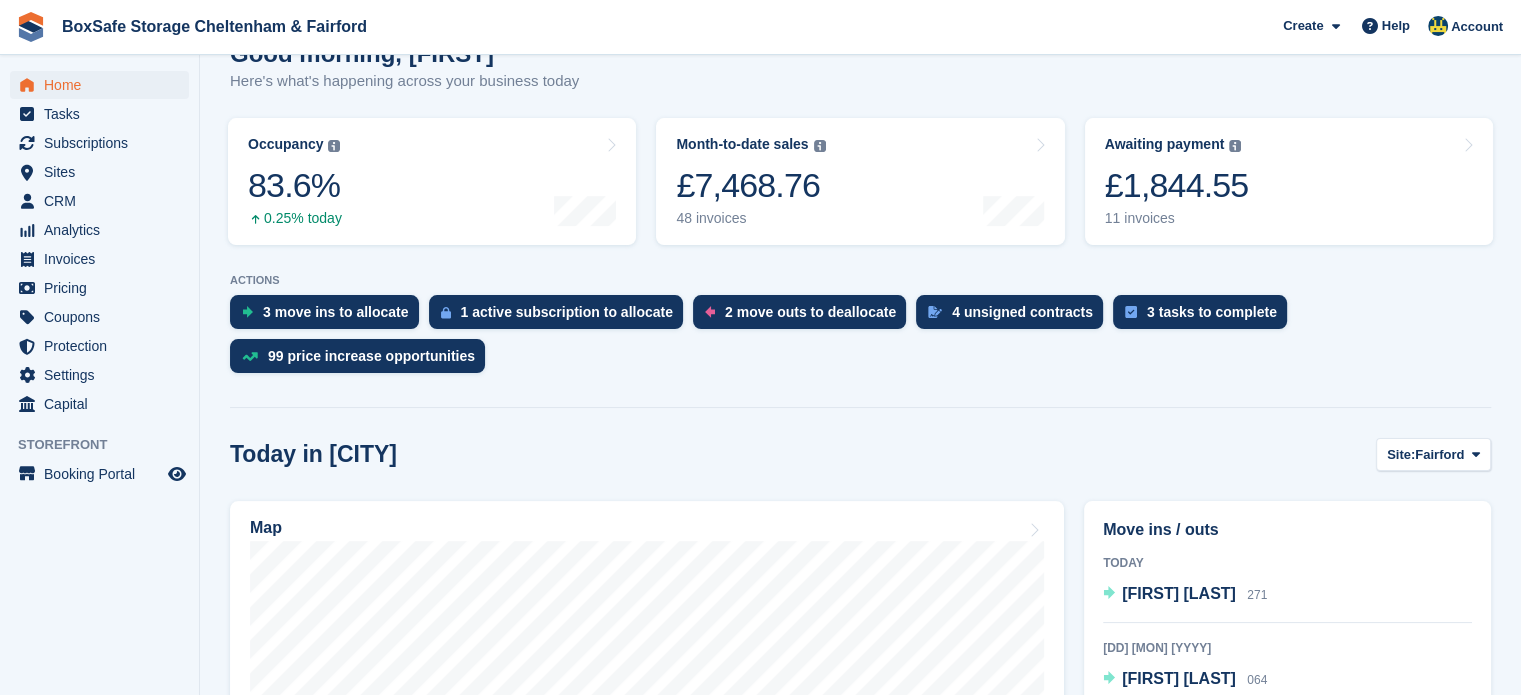 scroll, scrollTop: 0, scrollLeft: 0, axis: both 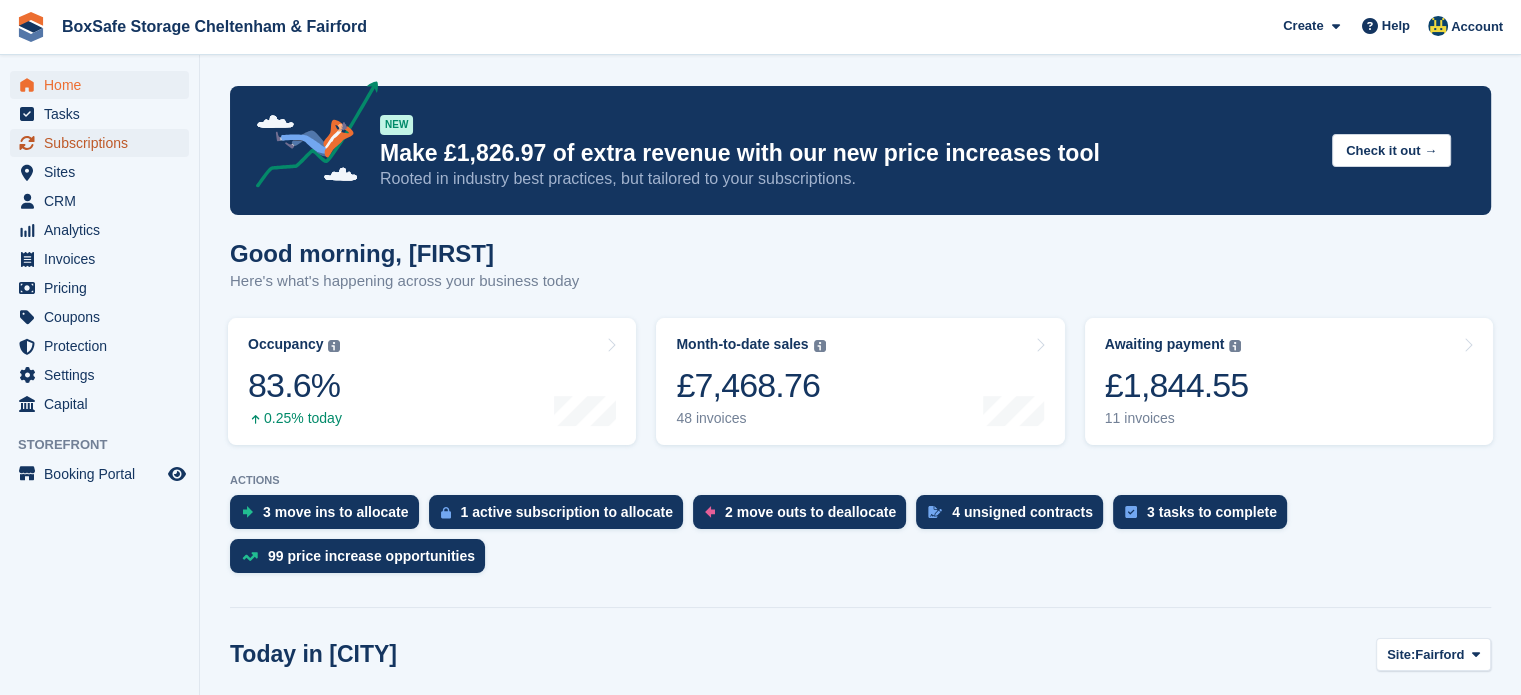 click on "Subscriptions" at bounding box center (104, 143) 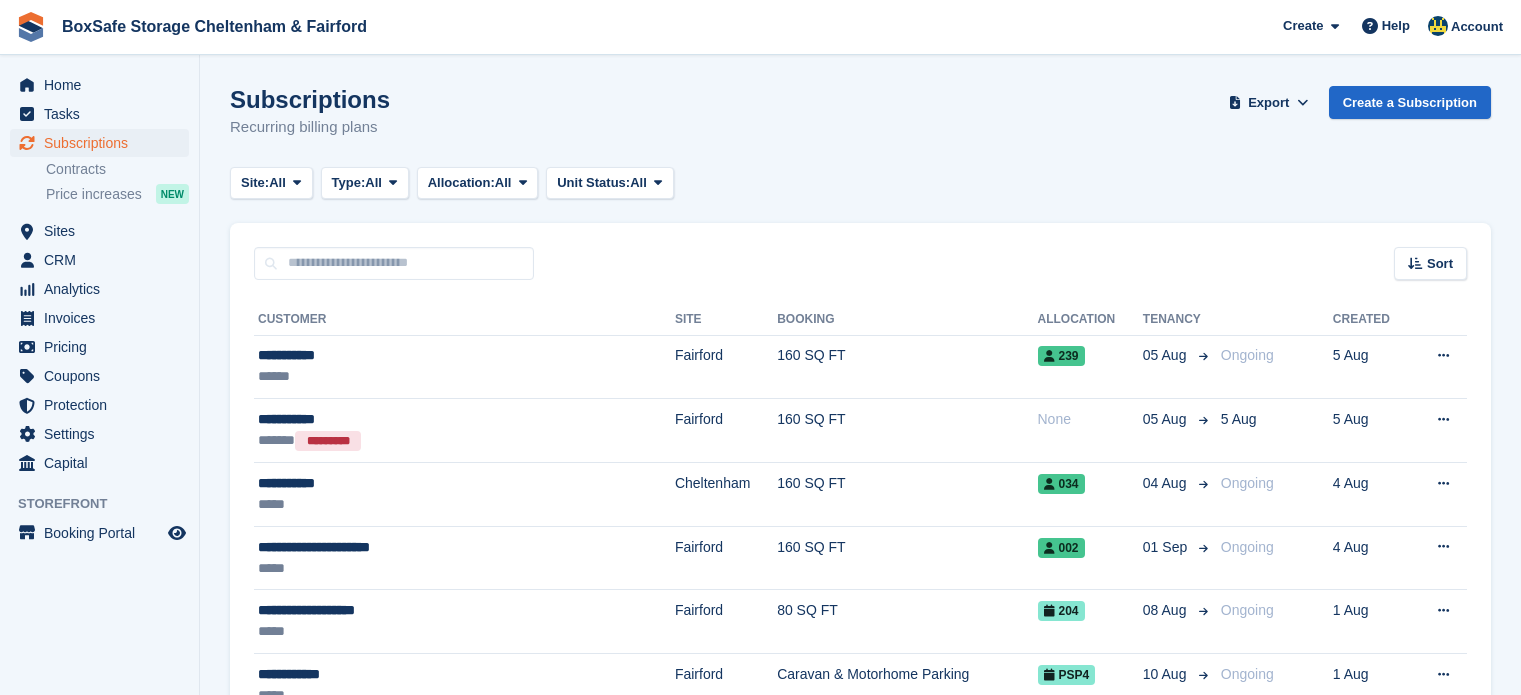 scroll, scrollTop: 0, scrollLeft: 0, axis: both 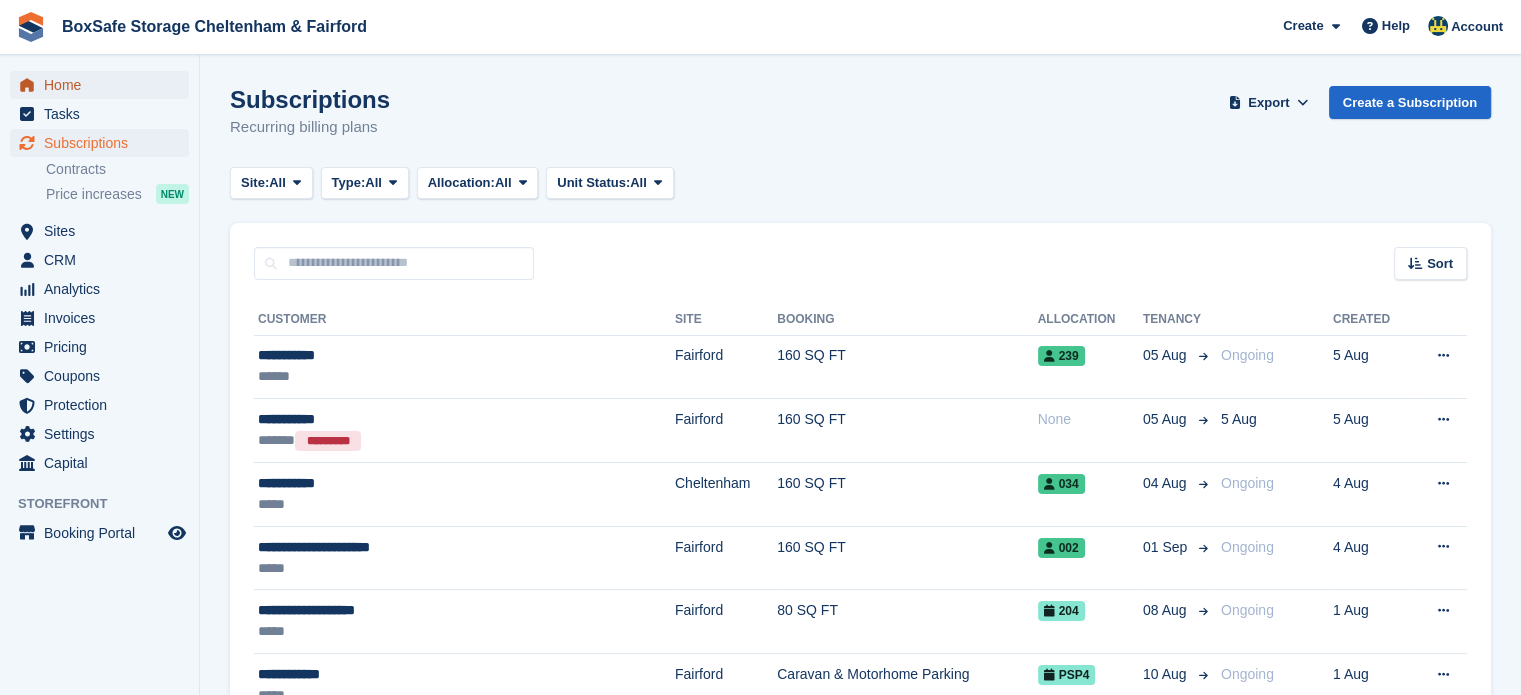 click on "Home" at bounding box center [104, 85] 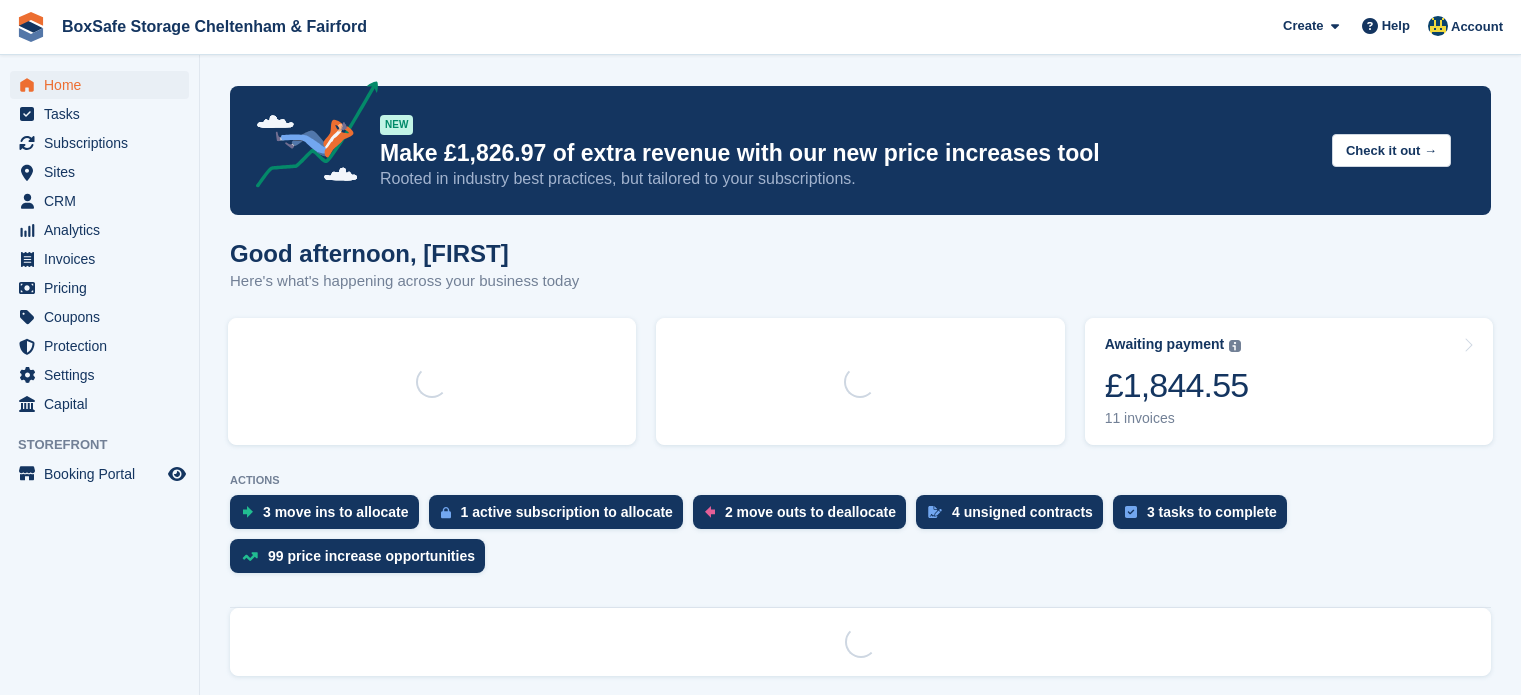 scroll, scrollTop: 0, scrollLeft: 0, axis: both 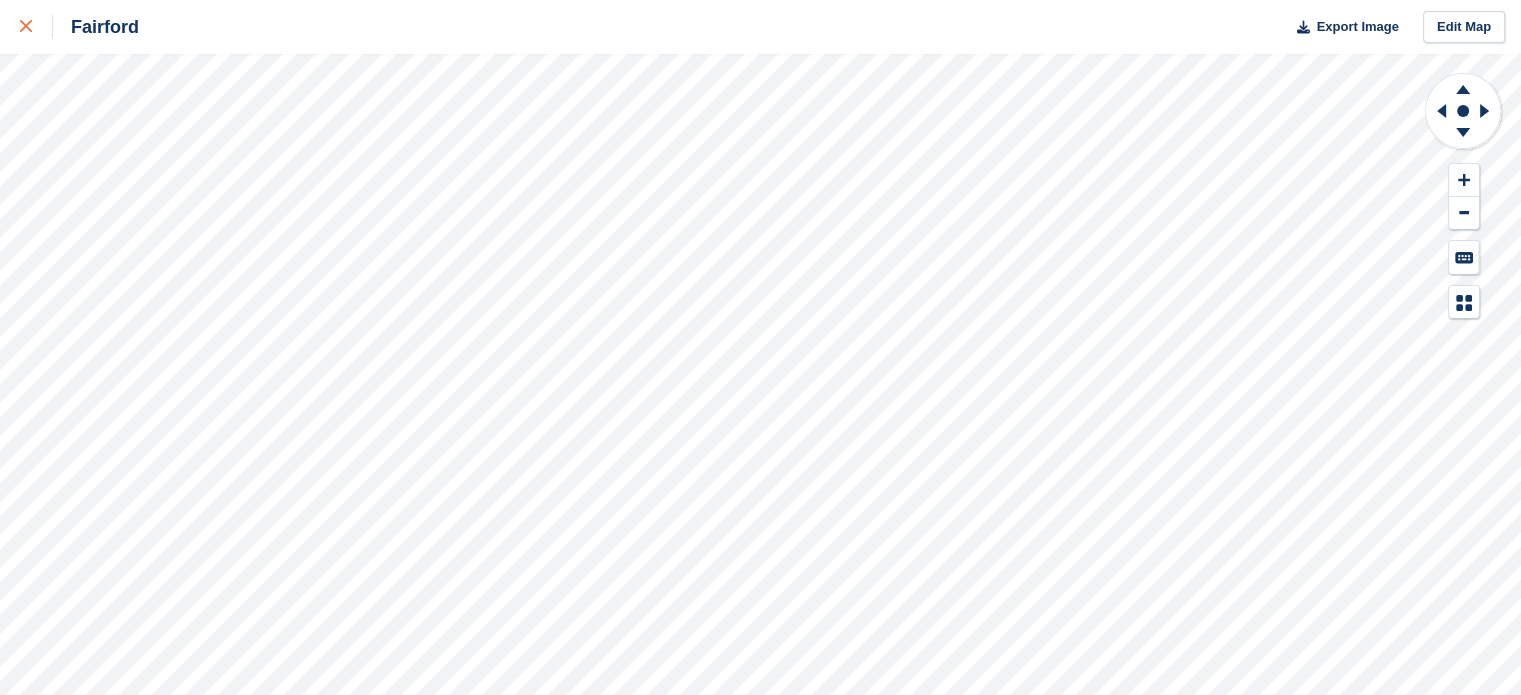click 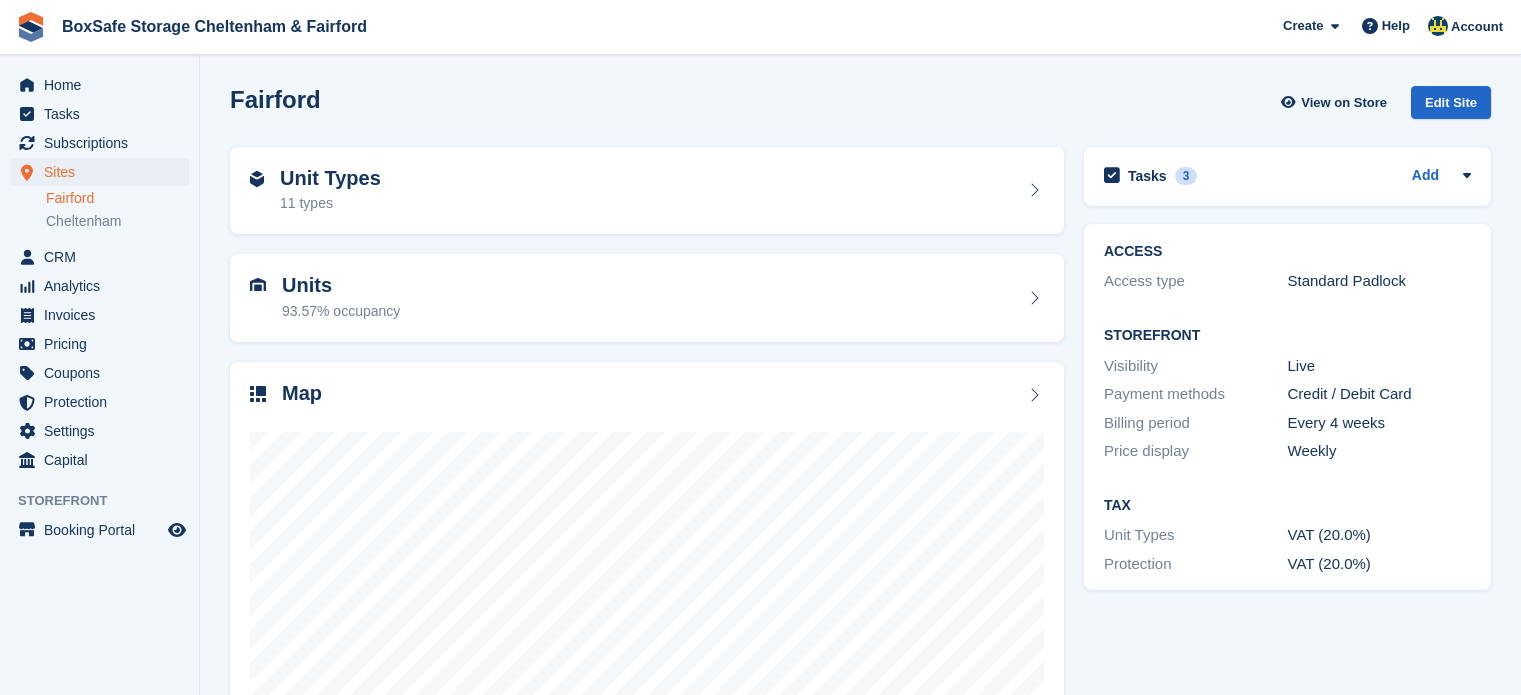 scroll, scrollTop: 0, scrollLeft: 0, axis: both 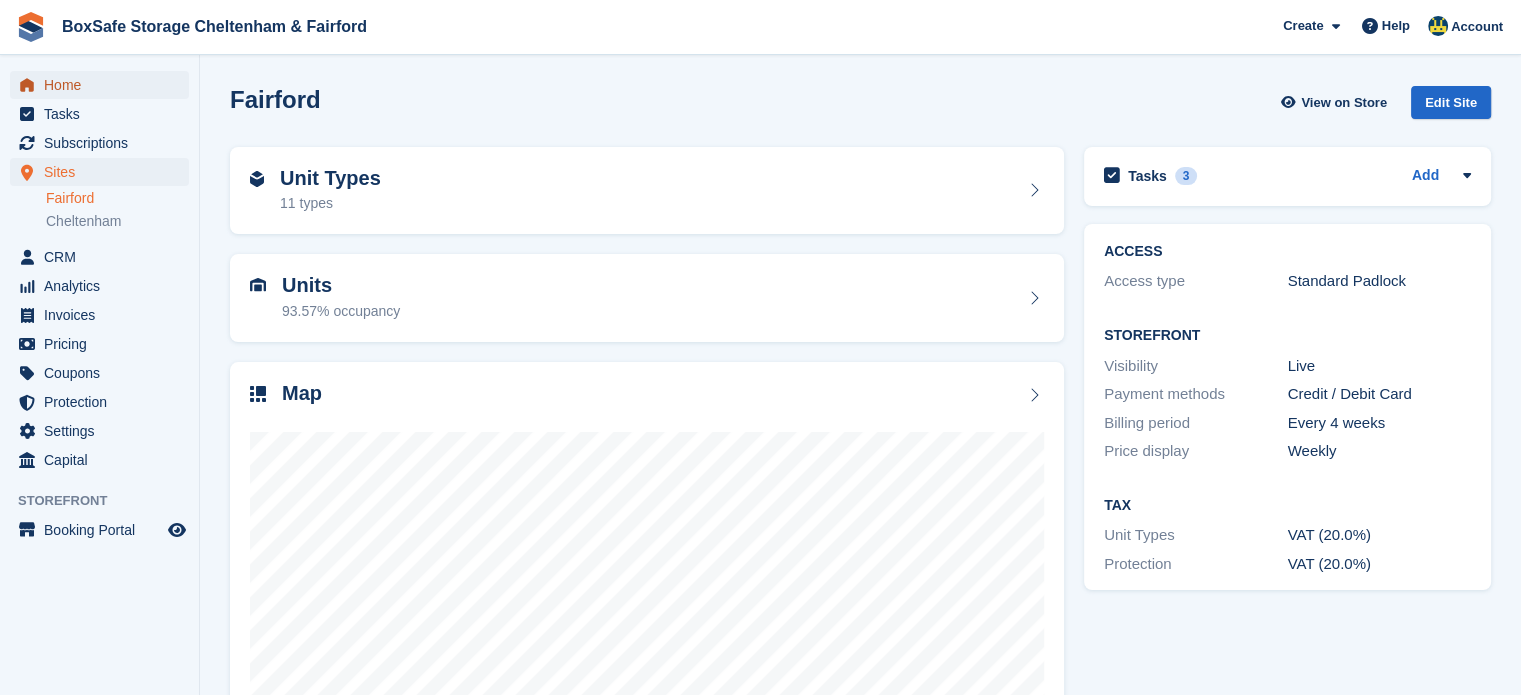 click on "Home" at bounding box center [104, 85] 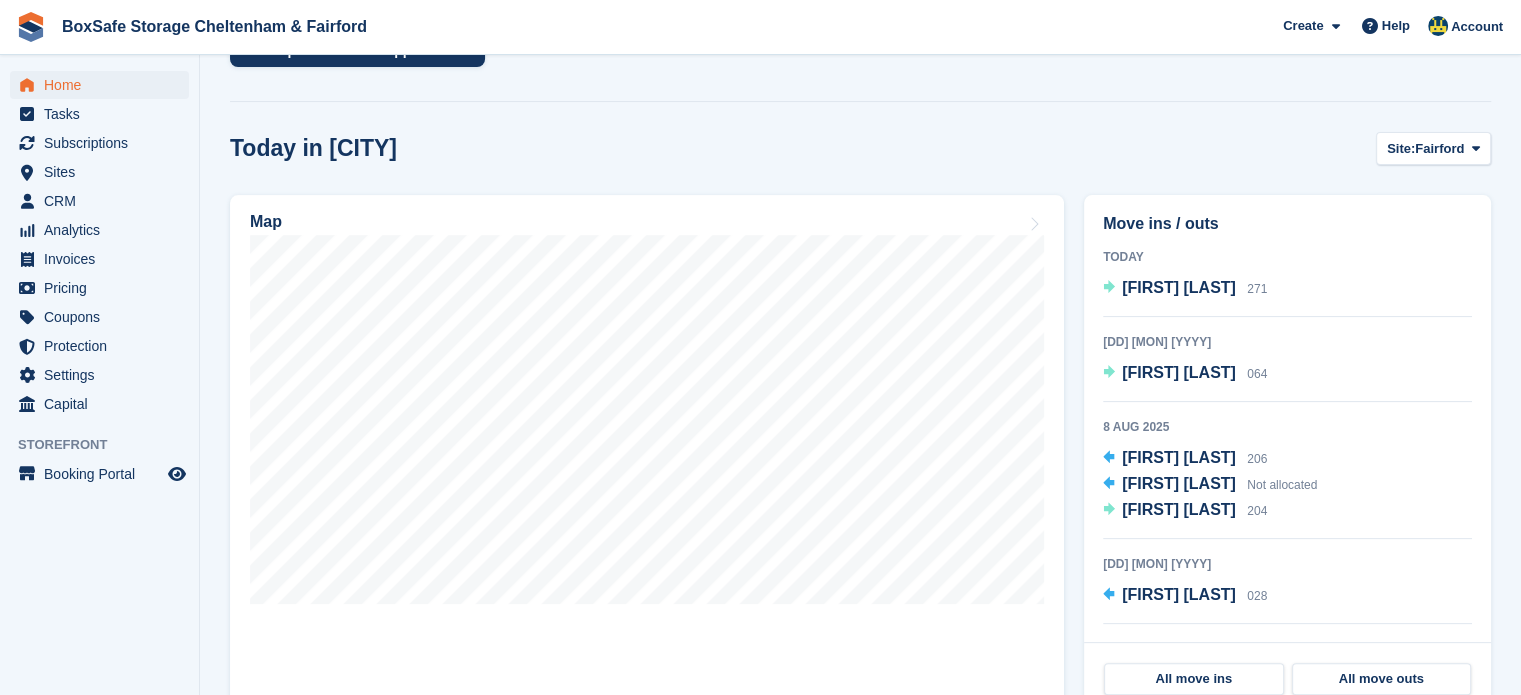 scroll, scrollTop: 0, scrollLeft: 0, axis: both 